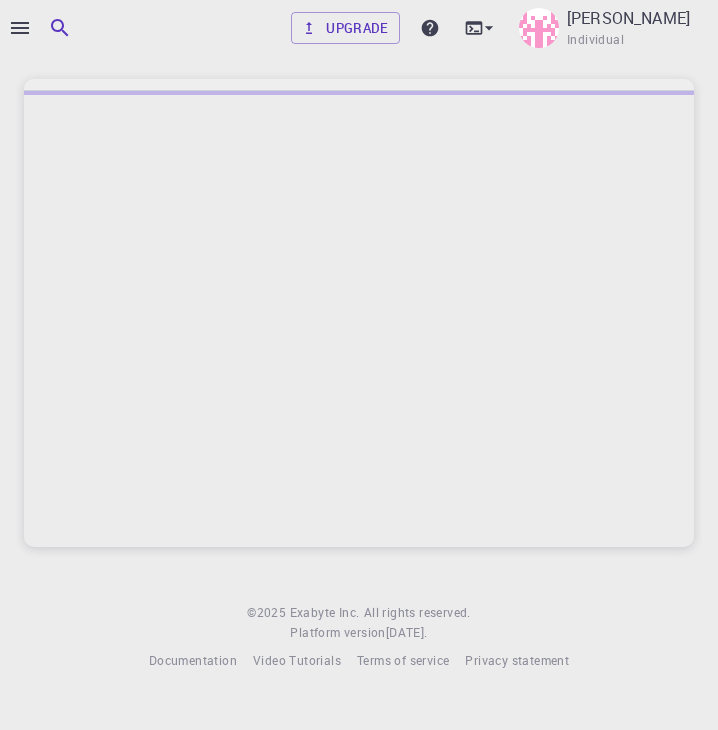 scroll, scrollTop: 0, scrollLeft: 0, axis: both 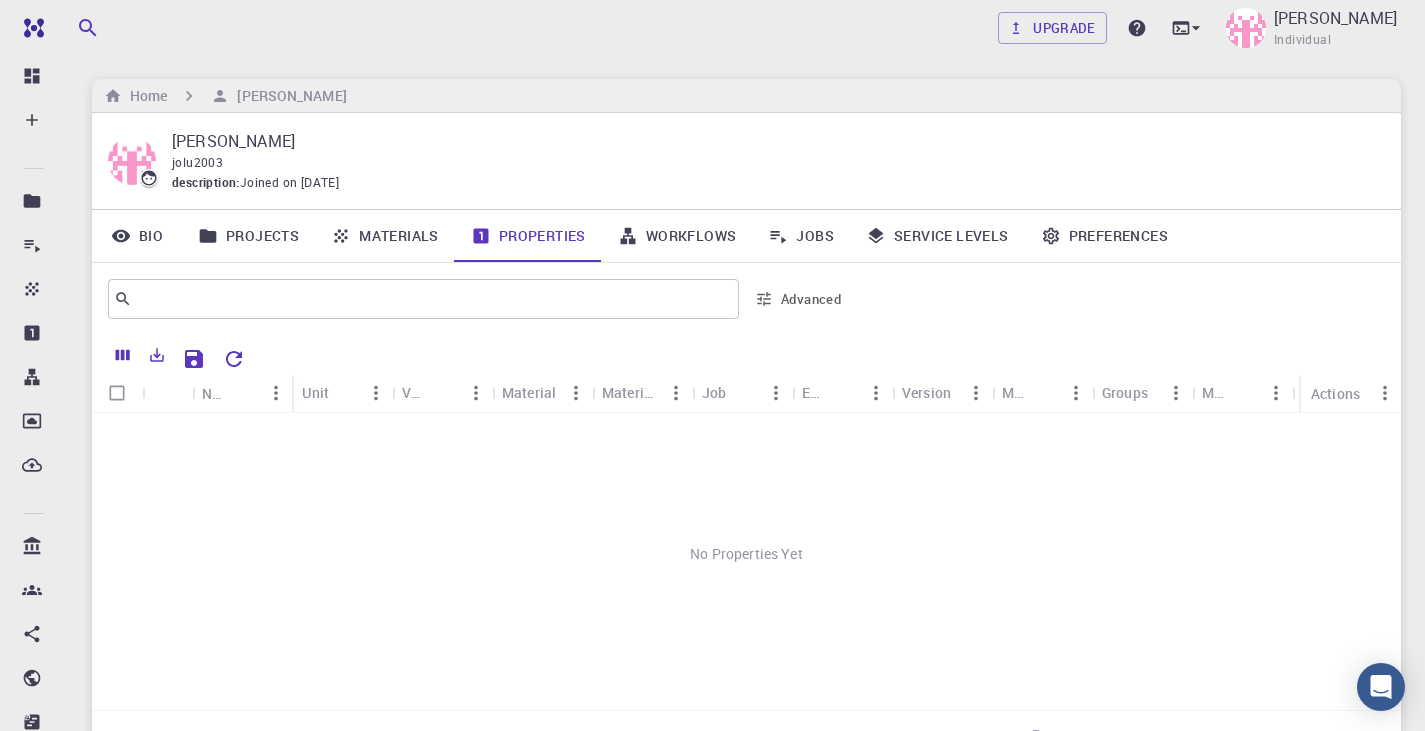 click at bounding box center [244, 393] 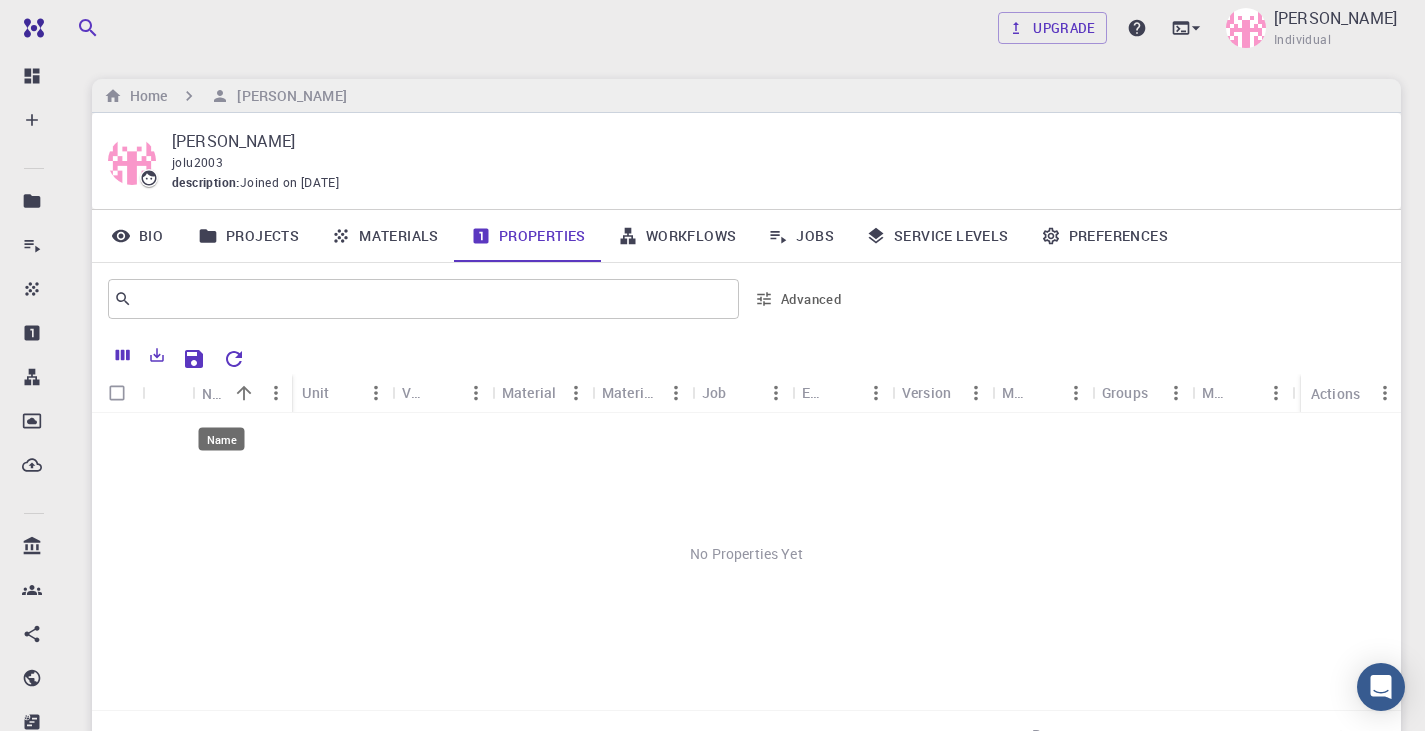 click on "Free Dashboard Create New Job New Material Create Material Upload File Import from Bank Import from 3rd Party New Workflow New Project Projects Jobs Materials Properties Workflows Dropbox External Uploads Bank Materials Workflows Accounts Shared with me Shared publicly Shared externally Documentation Contact Support Compute load: Low Upgrade [PERSON_NAME] Individual Home [PERSON_NAME] [PERSON_NAME] [PERSON_NAME] Roman jolu2003 description :   Joined on [DATE] Bio Projects Materials Properties Workflows Jobs Service Levels Preferences ​ Advanced Name Unit Value Material Material Formula Job Engine Version Model Groups Method Subtype Precision metric Shared Public Actions No Properties Yet Rows per page: 20 20 0–0 of 0 ©  2025   Exabyte Inc.   All rights reserved. Platform version  [DATE] . Documentation Video Tutorials Terms of service Privacy statement
Name" at bounding box center [712, 459] 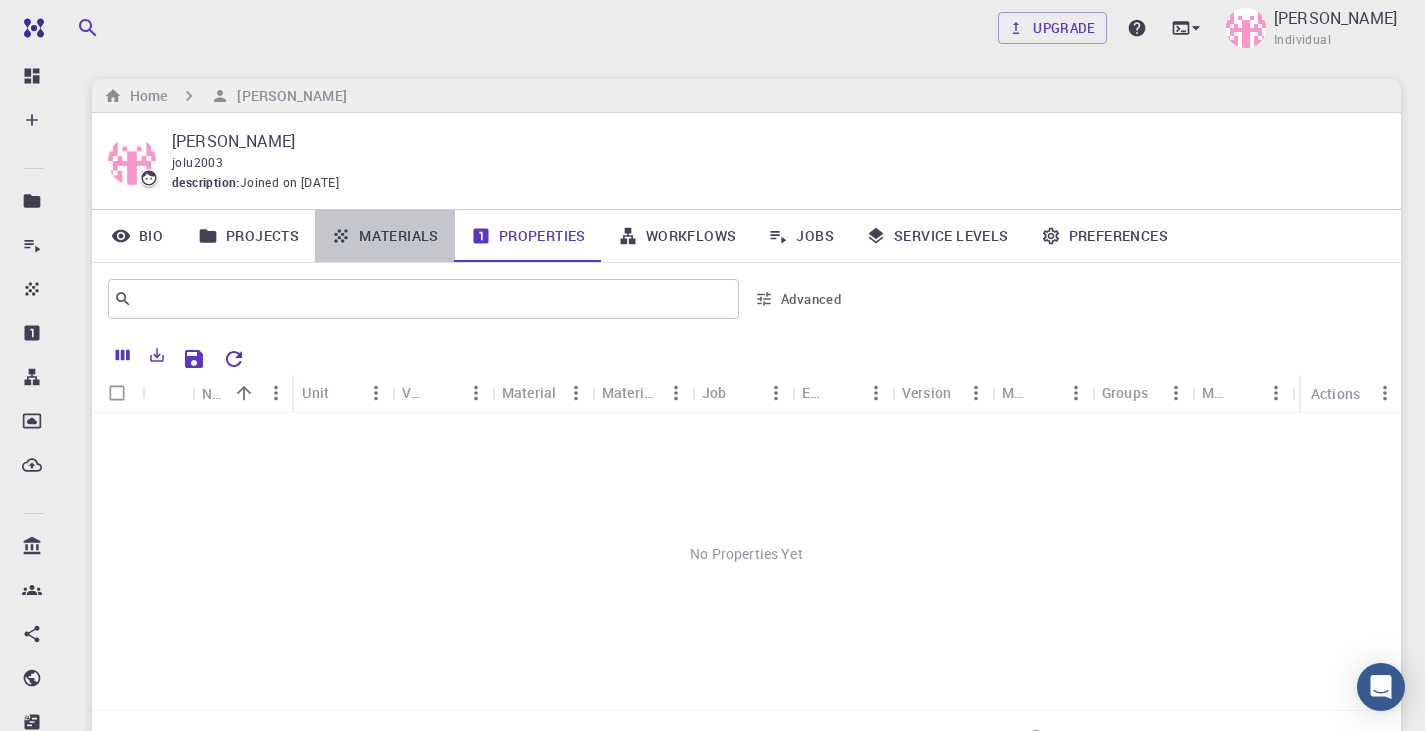 click on "Materials" at bounding box center (385, 236) 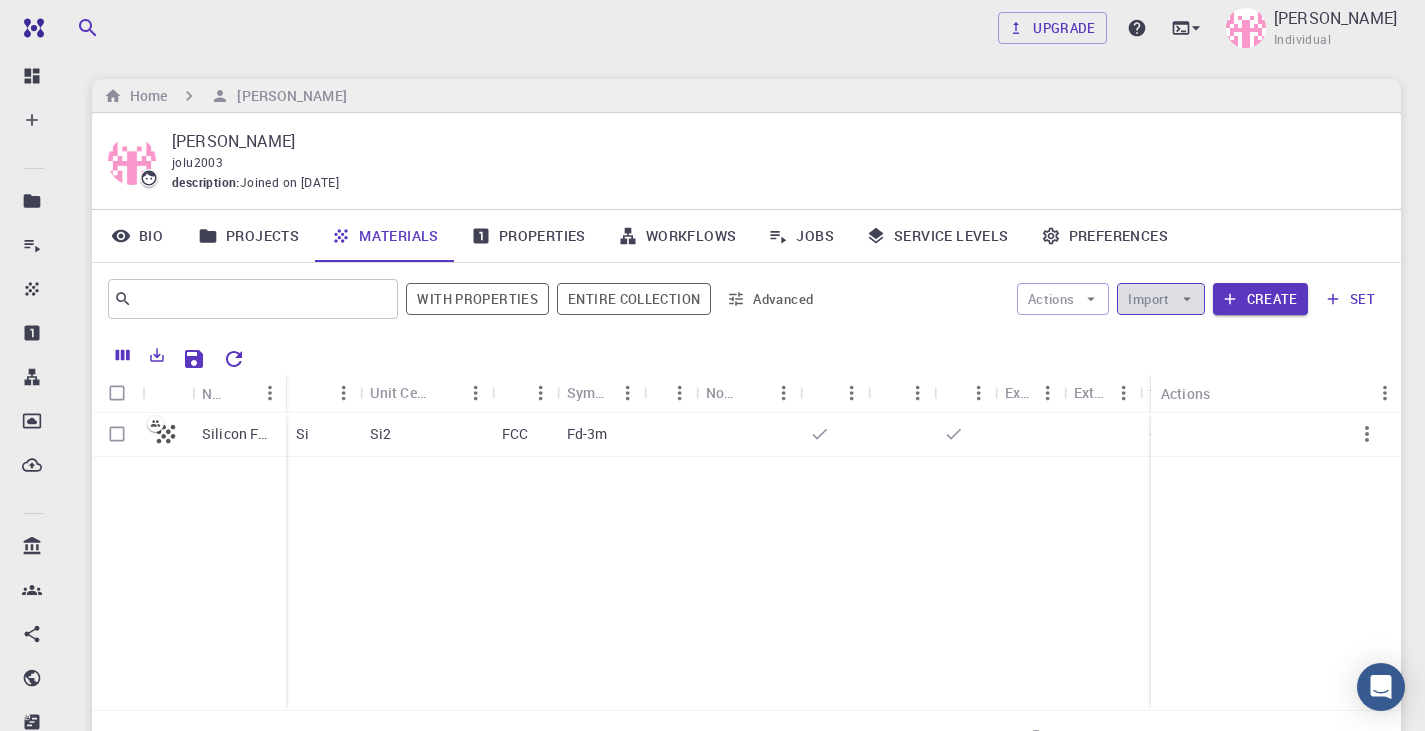 click on "Import" at bounding box center [1160, 299] 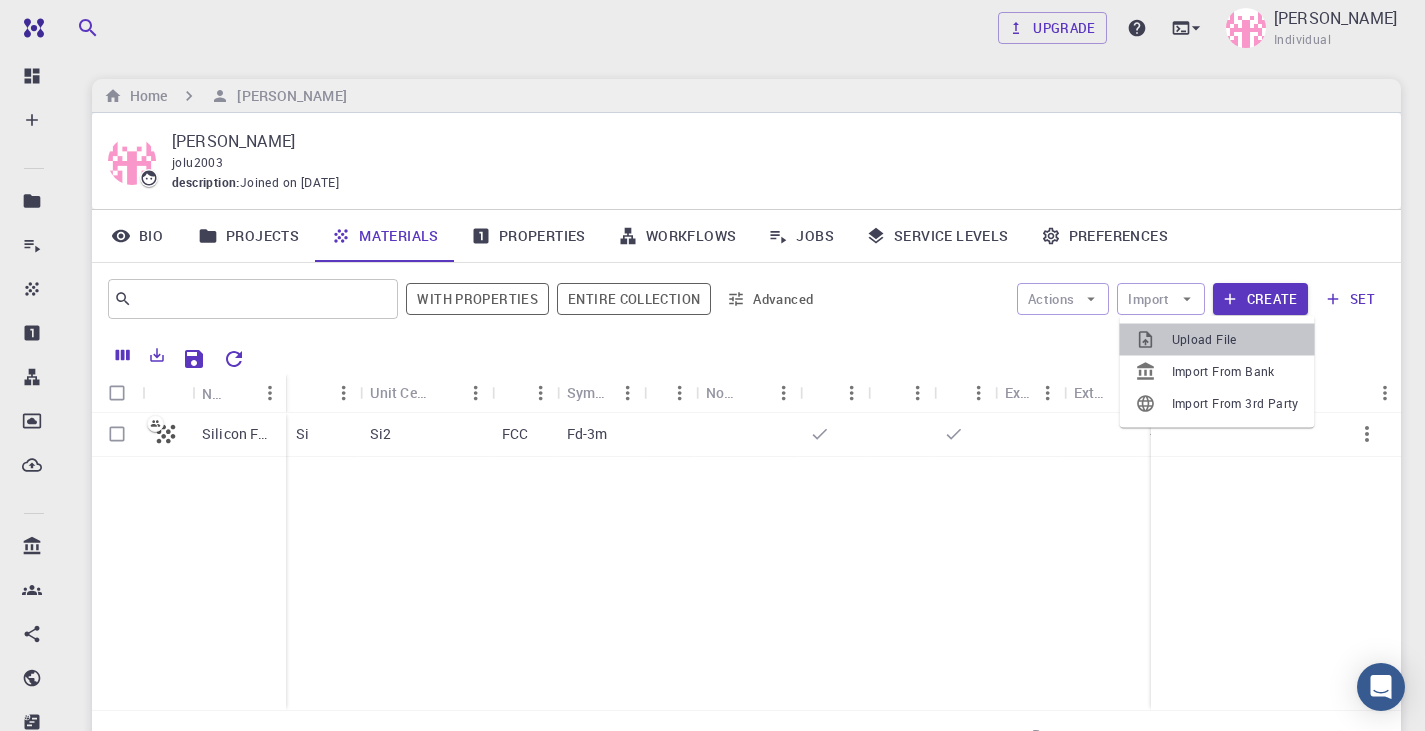 click 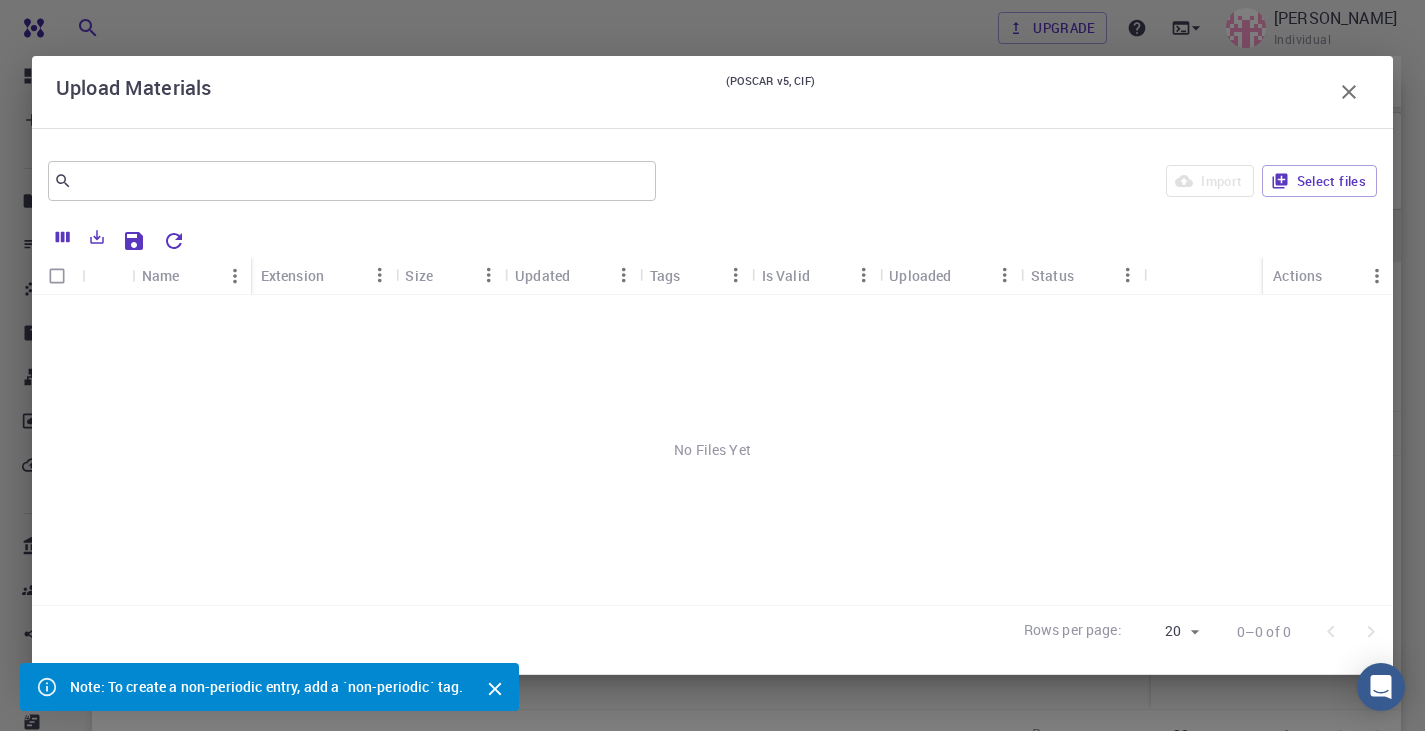 scroll, scrollTop: 188, scrollLeft: 0, axis: vertical 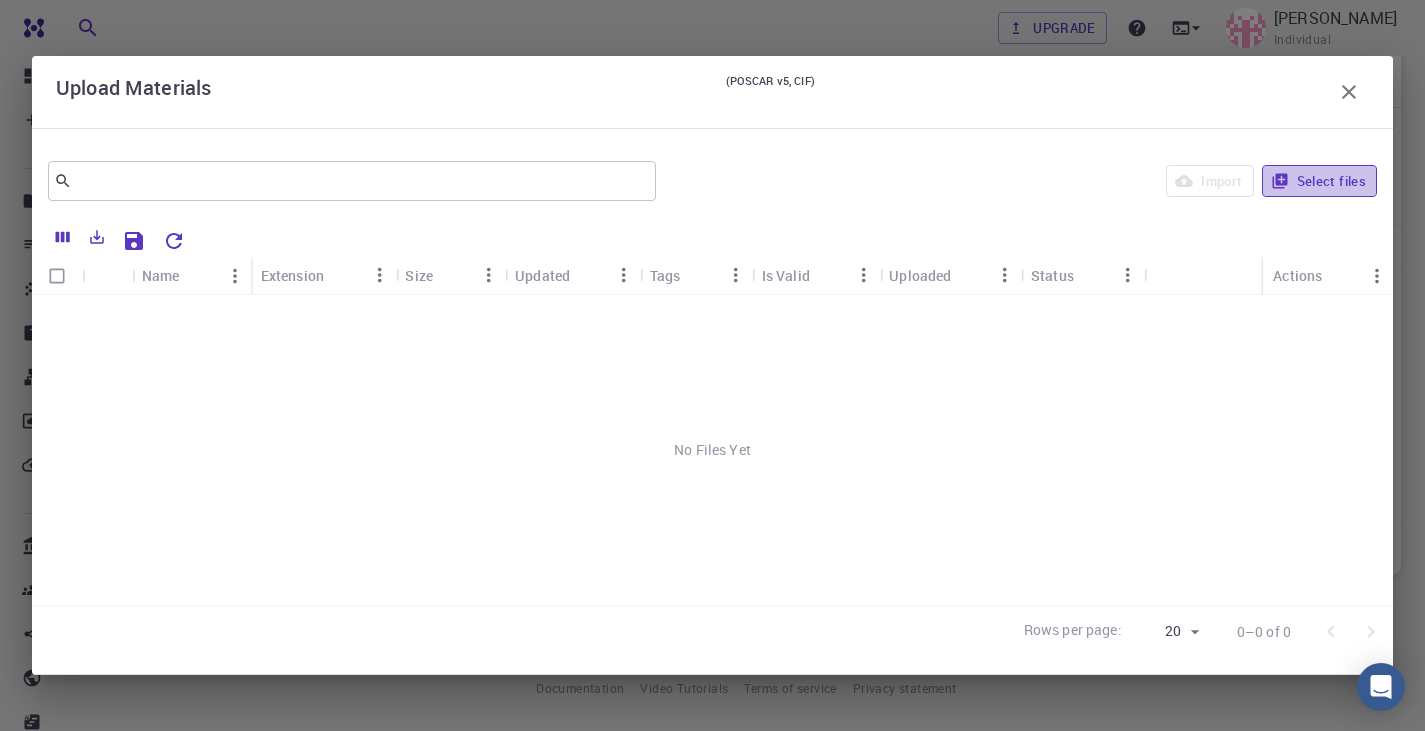 click on "Select files" at bounding box center (1319, 181) 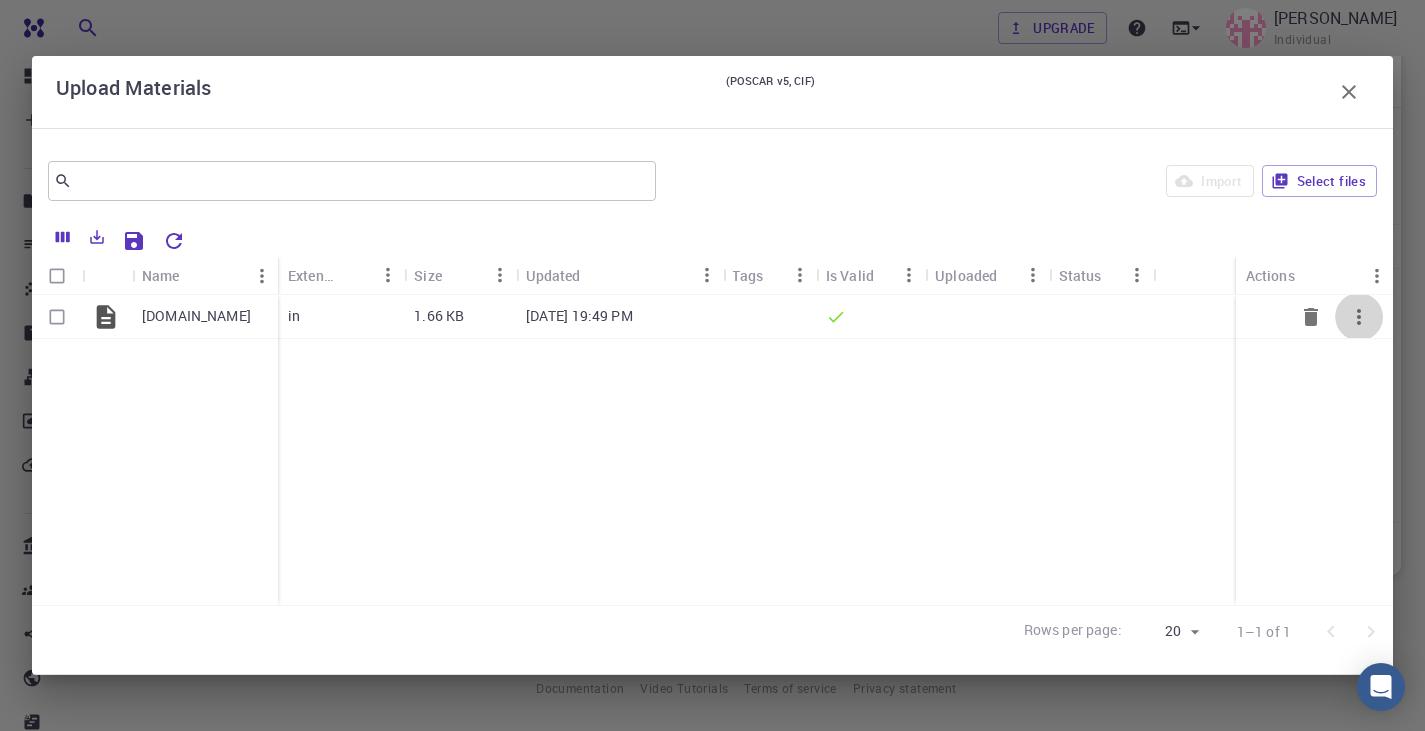 click 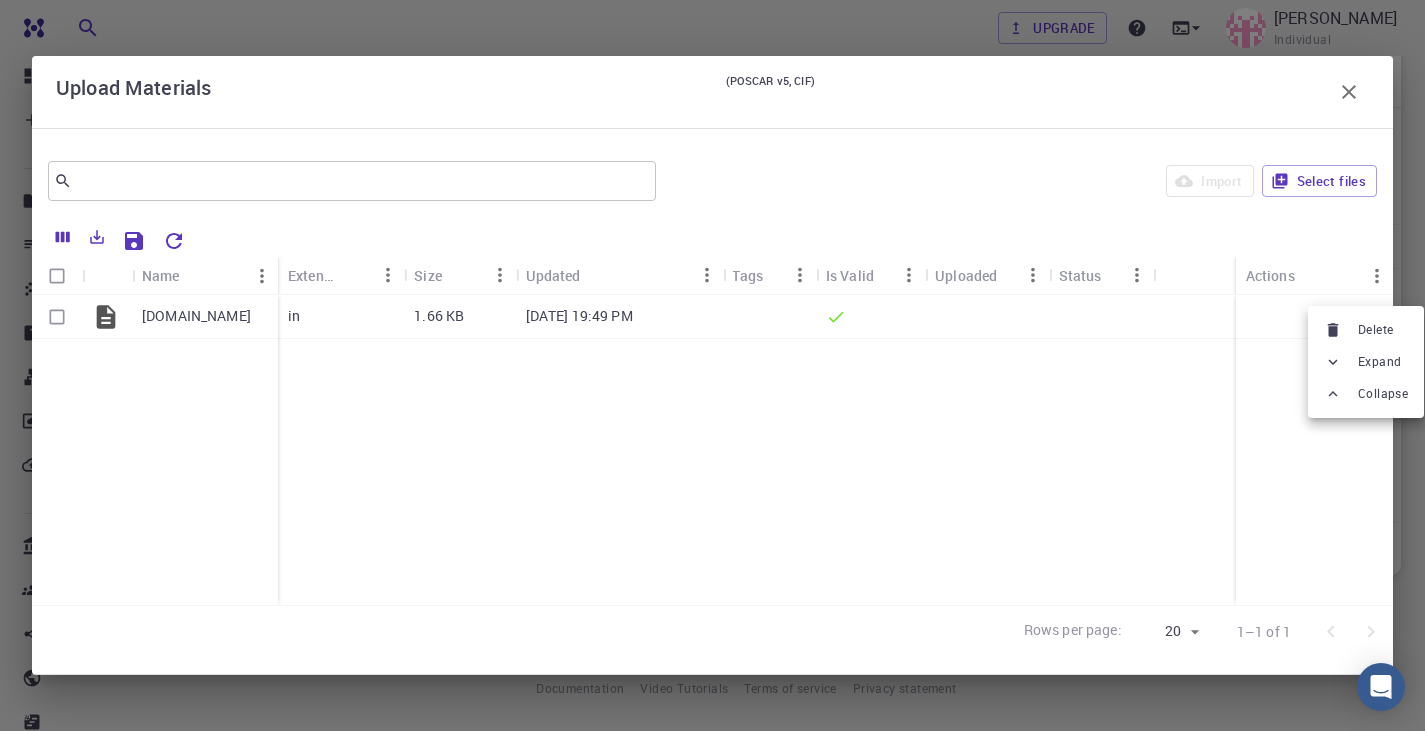 click at bounding box center [712, 365] 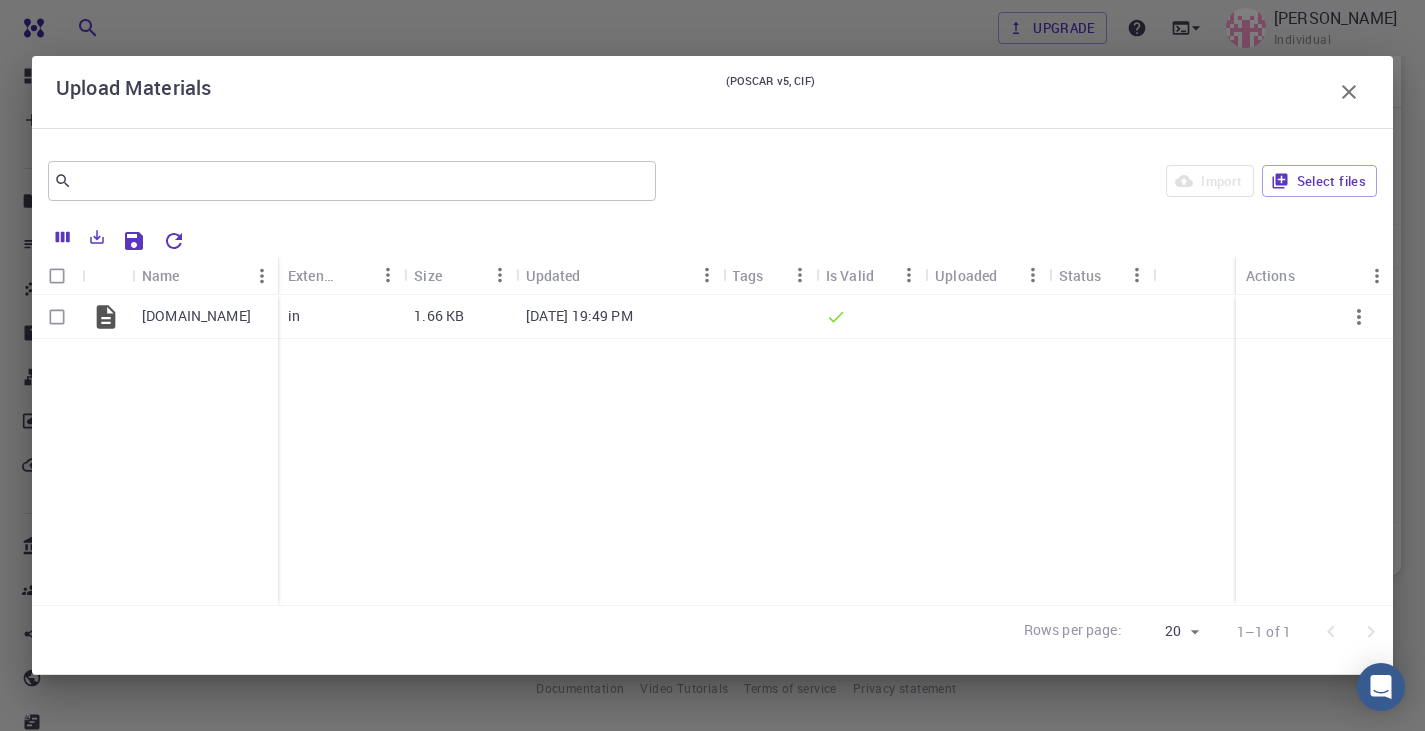 click at bounding box center [57, 317] 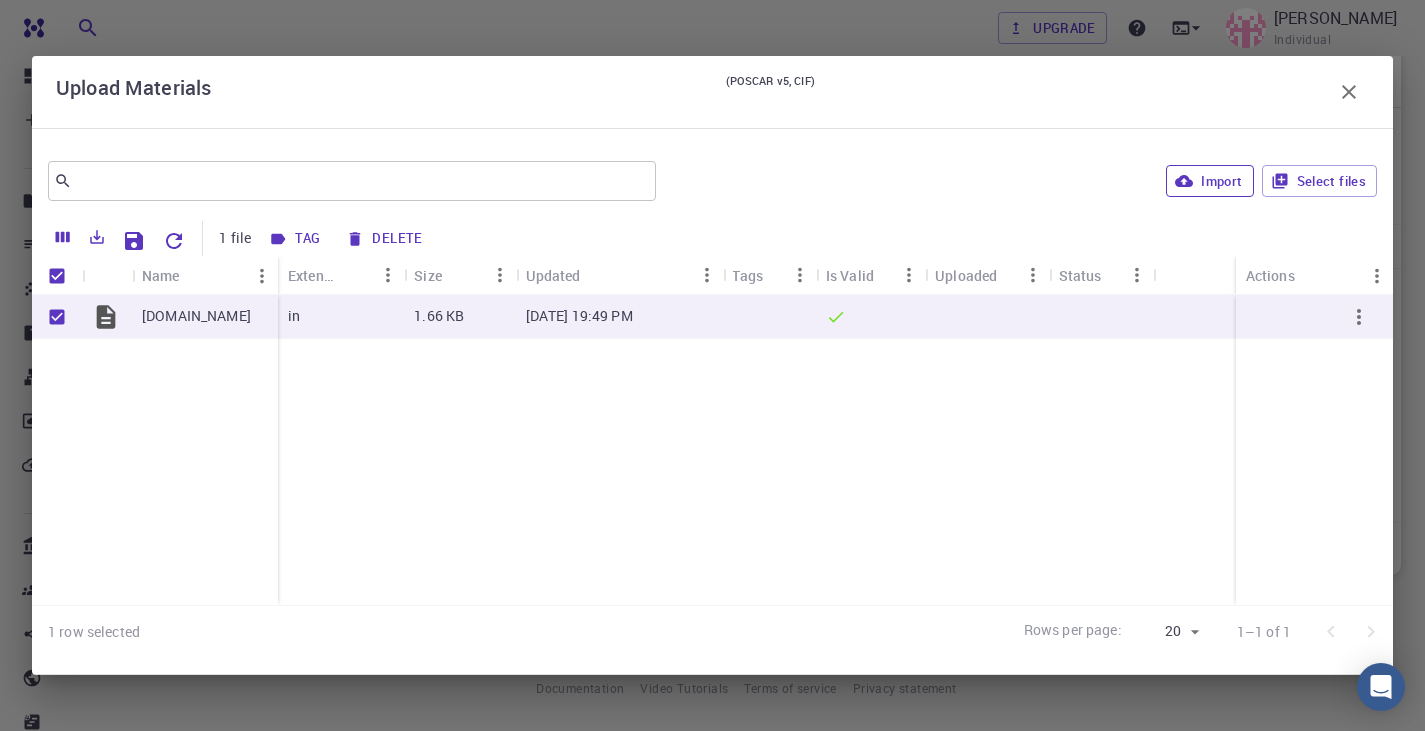 click on "Import" at bounding box center (1209, 181) 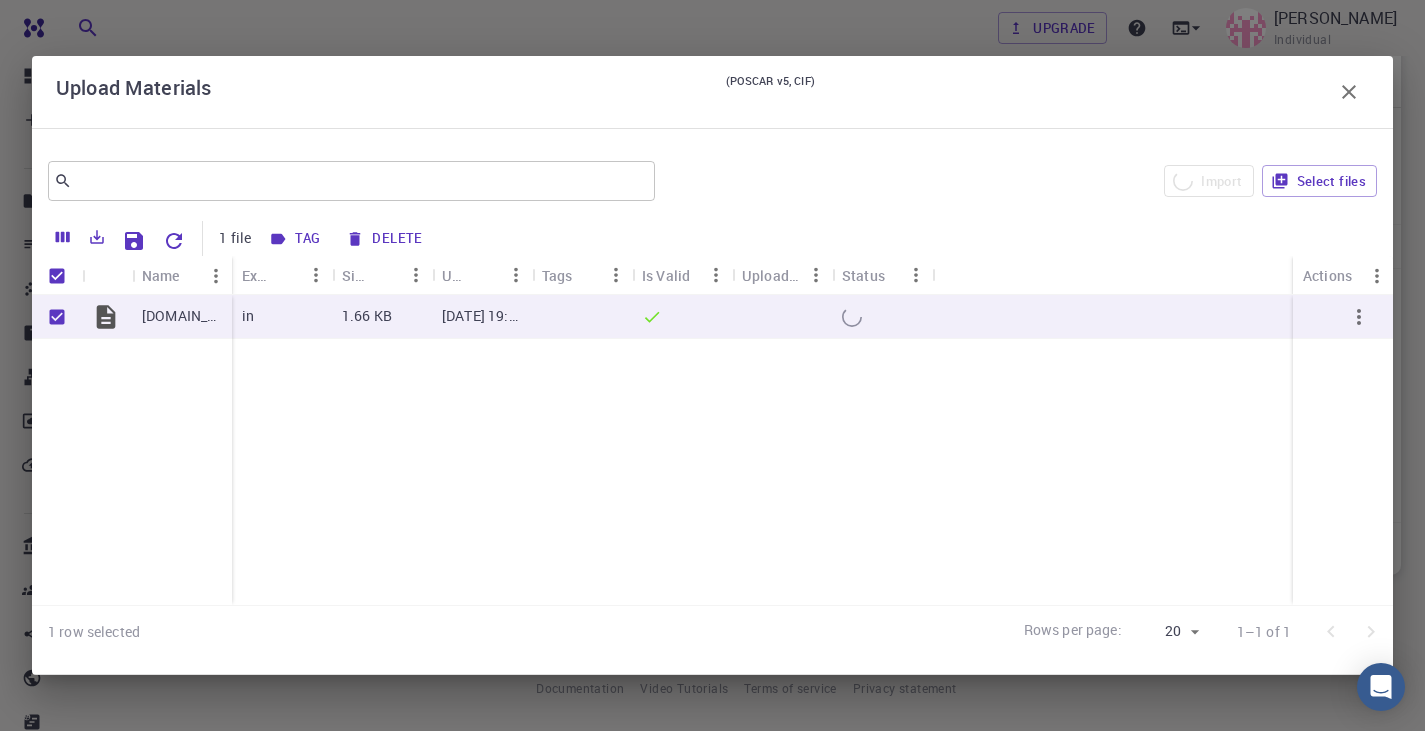 checkbox on "false" 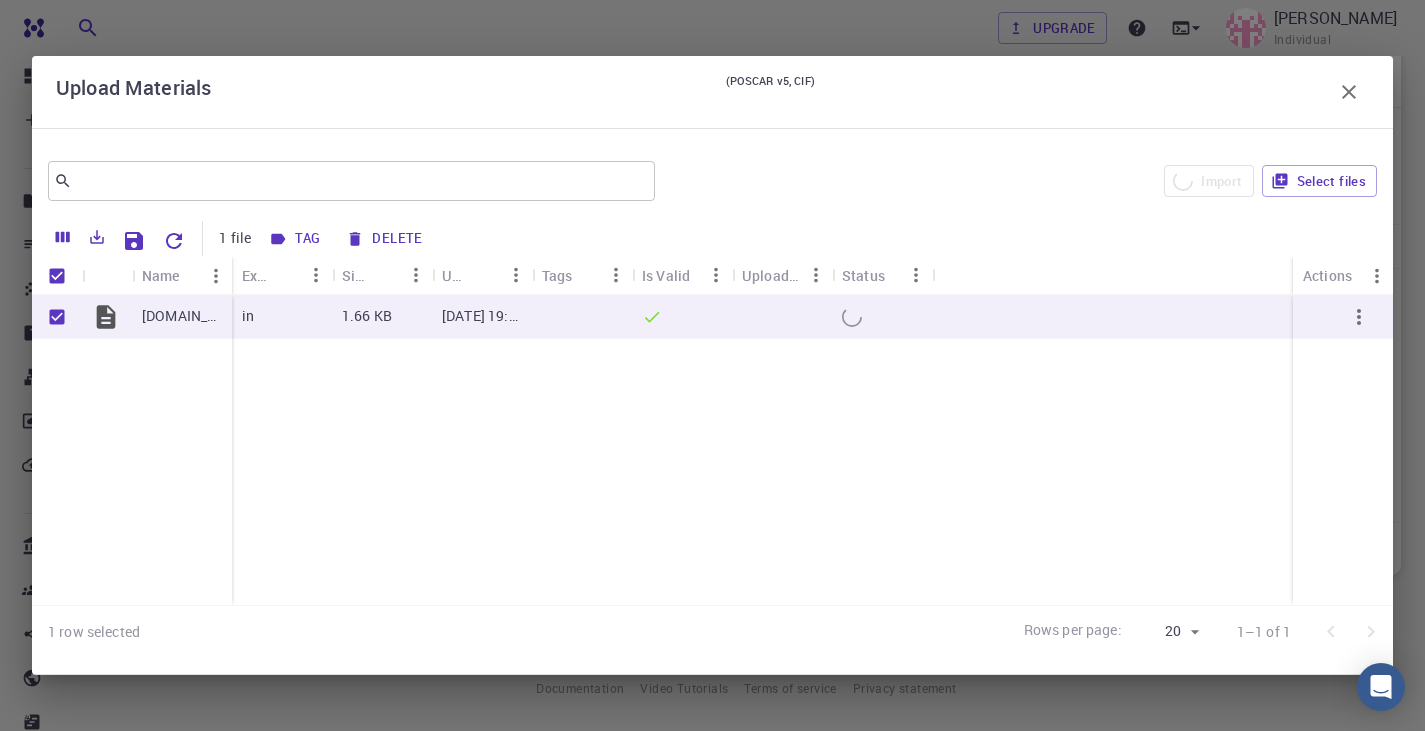 checkbox on "false" 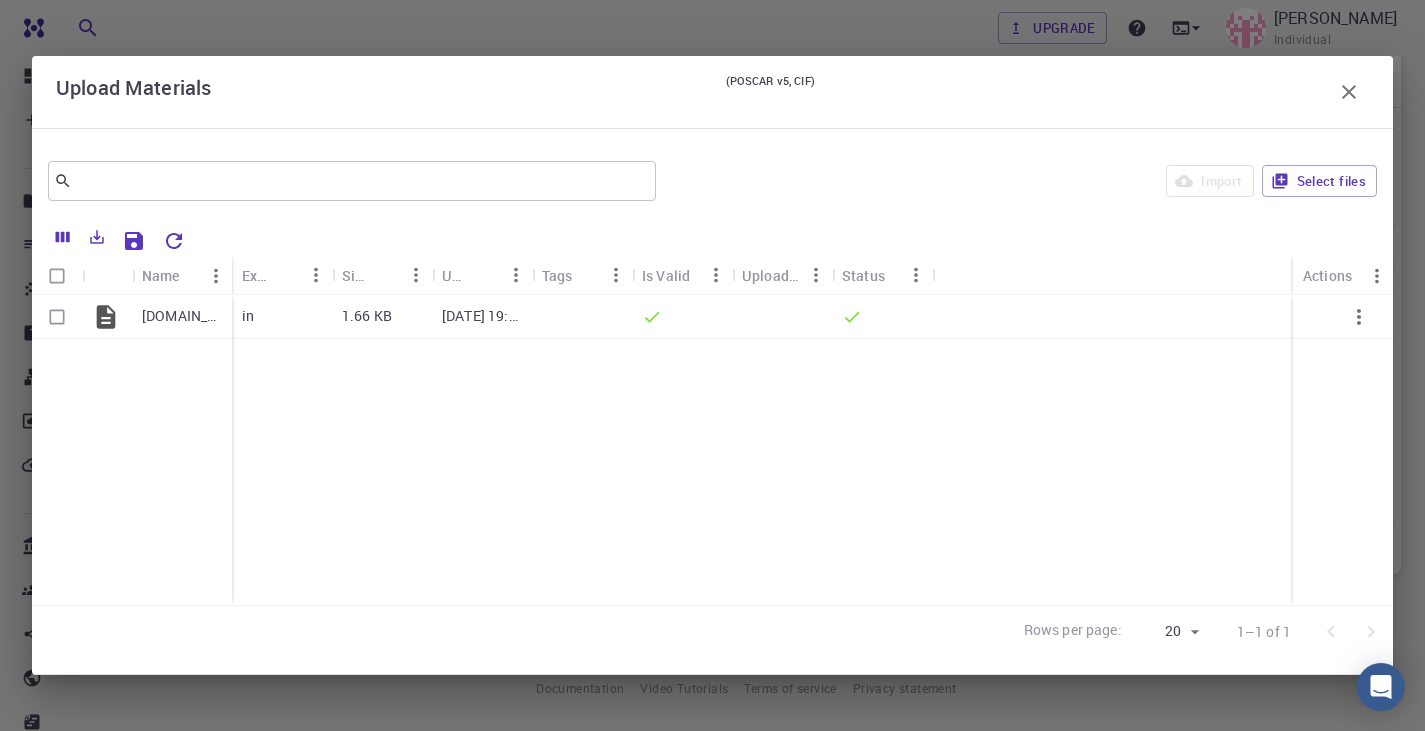 click on "Upload Materials    (POSCAR v5, CIF) ​ Import Select files Name Extension Size Updated Tags Is Valid Uploaded Status Actions [DOMAIN_NAME] in 1.66 KB [DATE] 19:49 PM Rows per page: 20 20 1–1 of 1" at bounding box center (712, 365) 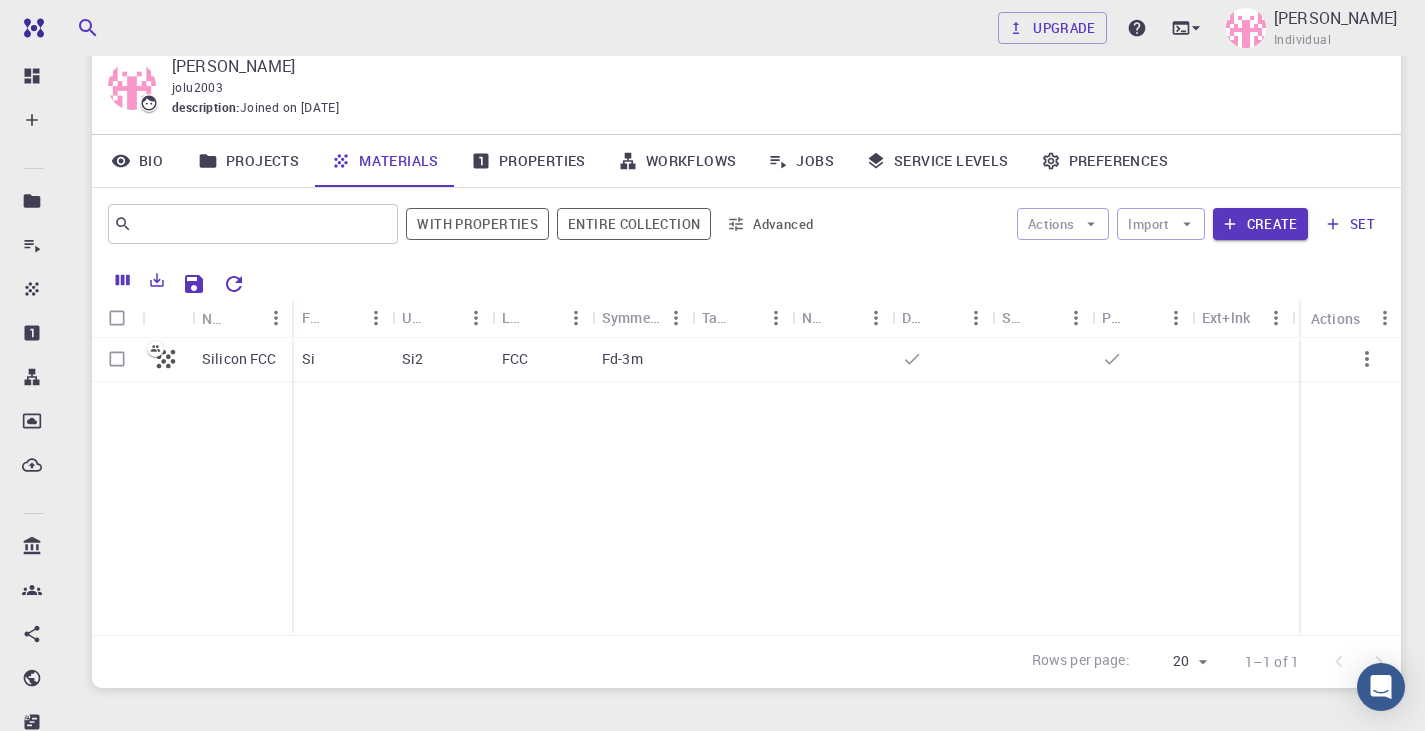 scroll, scrollTop: 69, scrollLeft: 0, axis: vertical 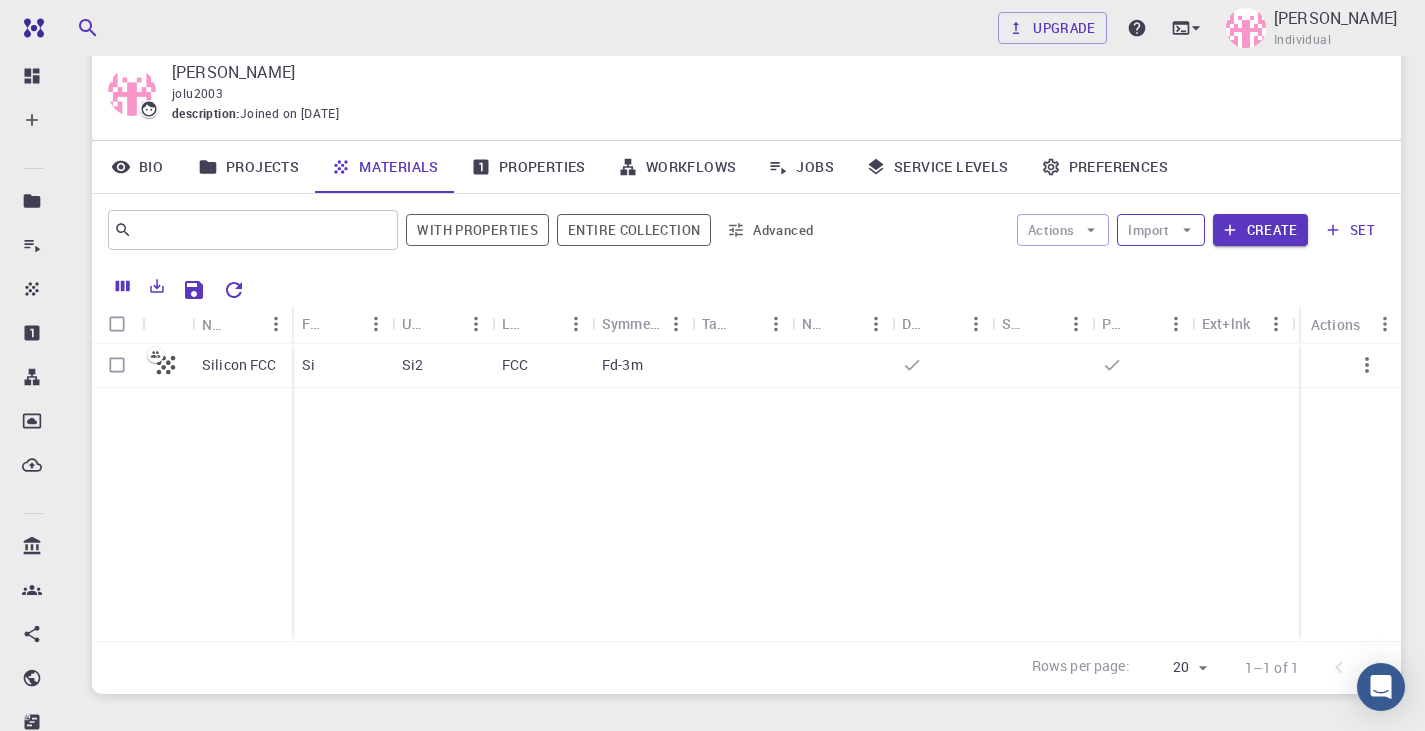 click on "Import" at bounding box center (1160, 230) 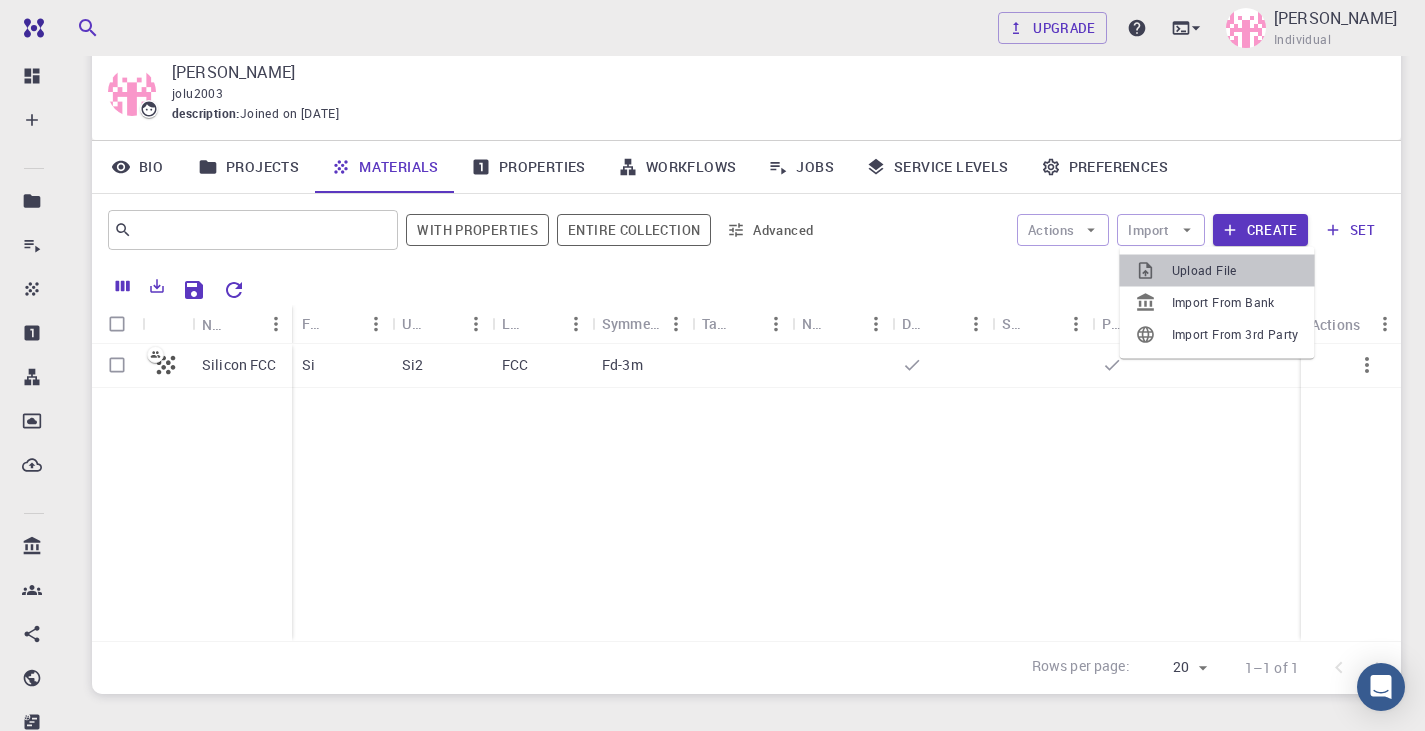 click at bounding box center (1154, 271) 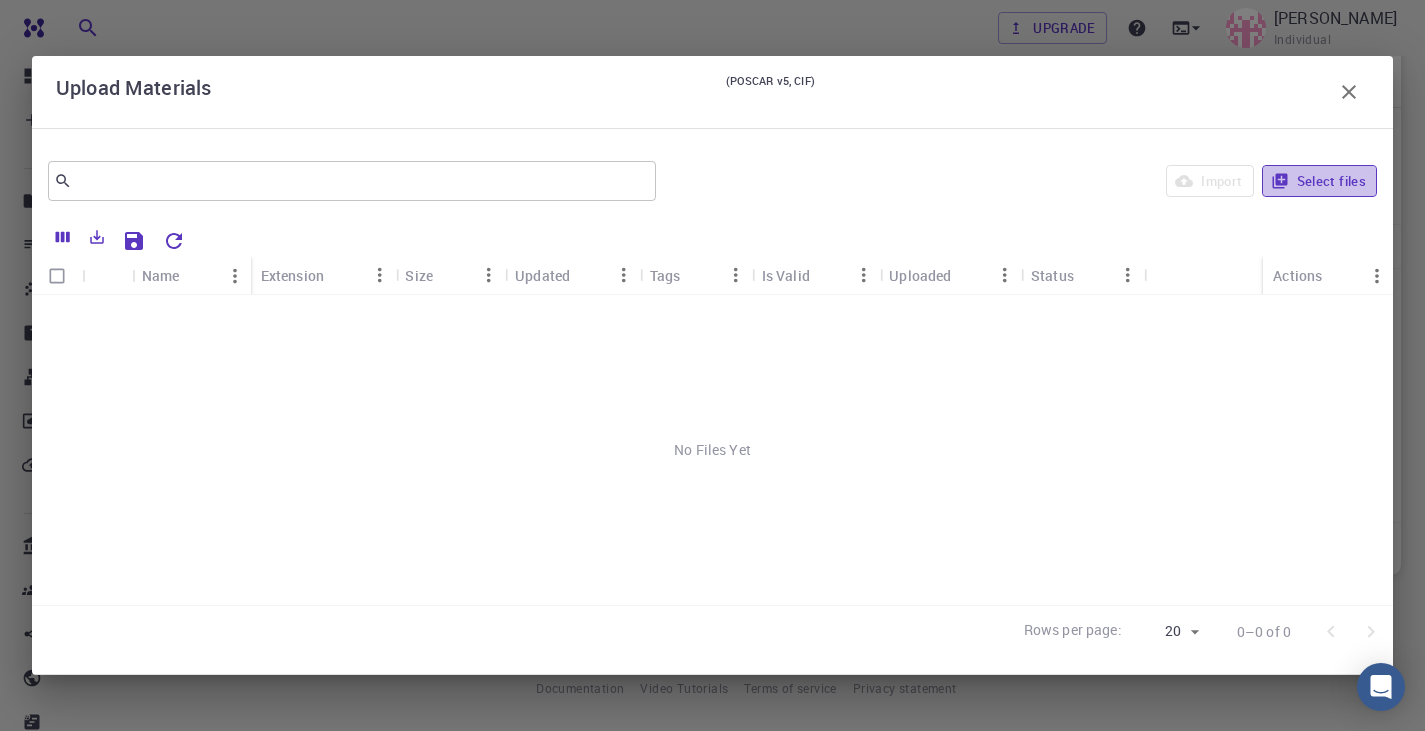 click on "Select files" at bounding box center (1319, 181) 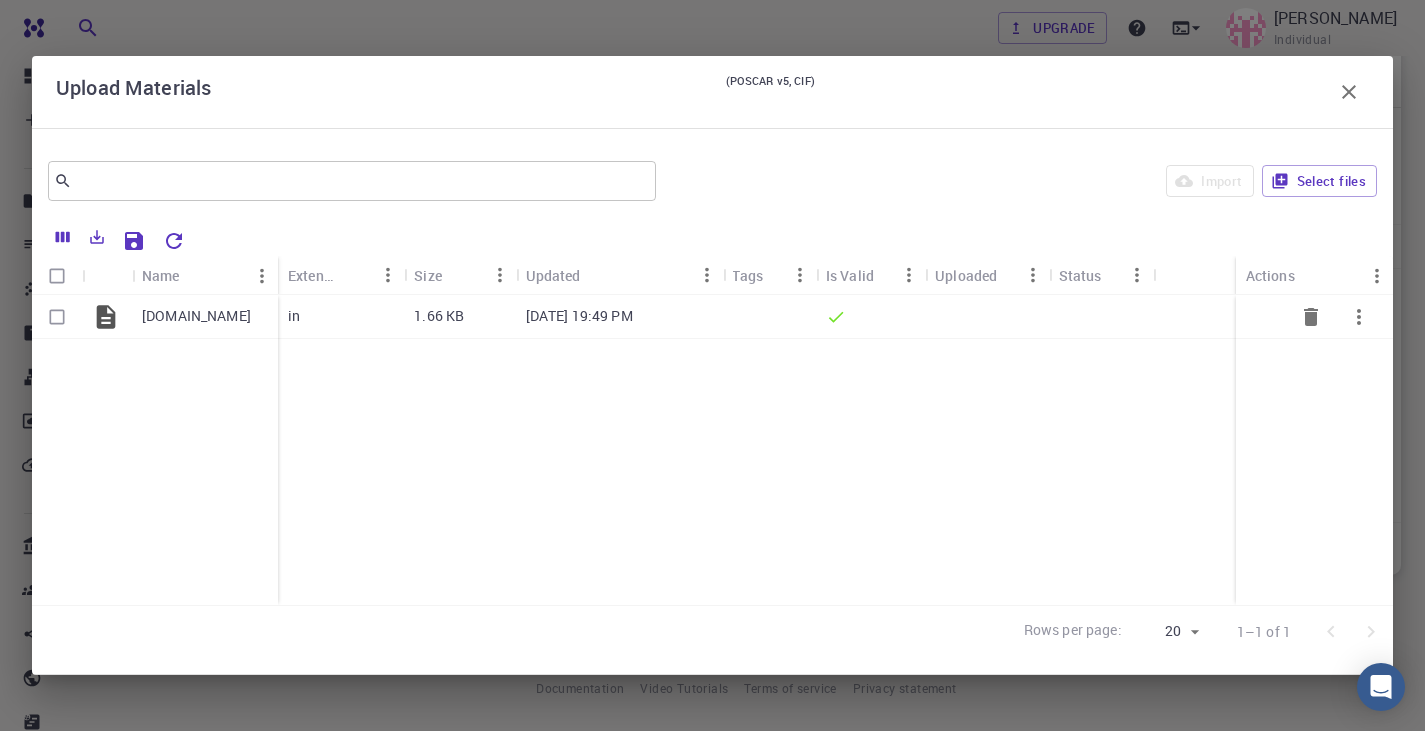 click at bounding box center (57, 317) 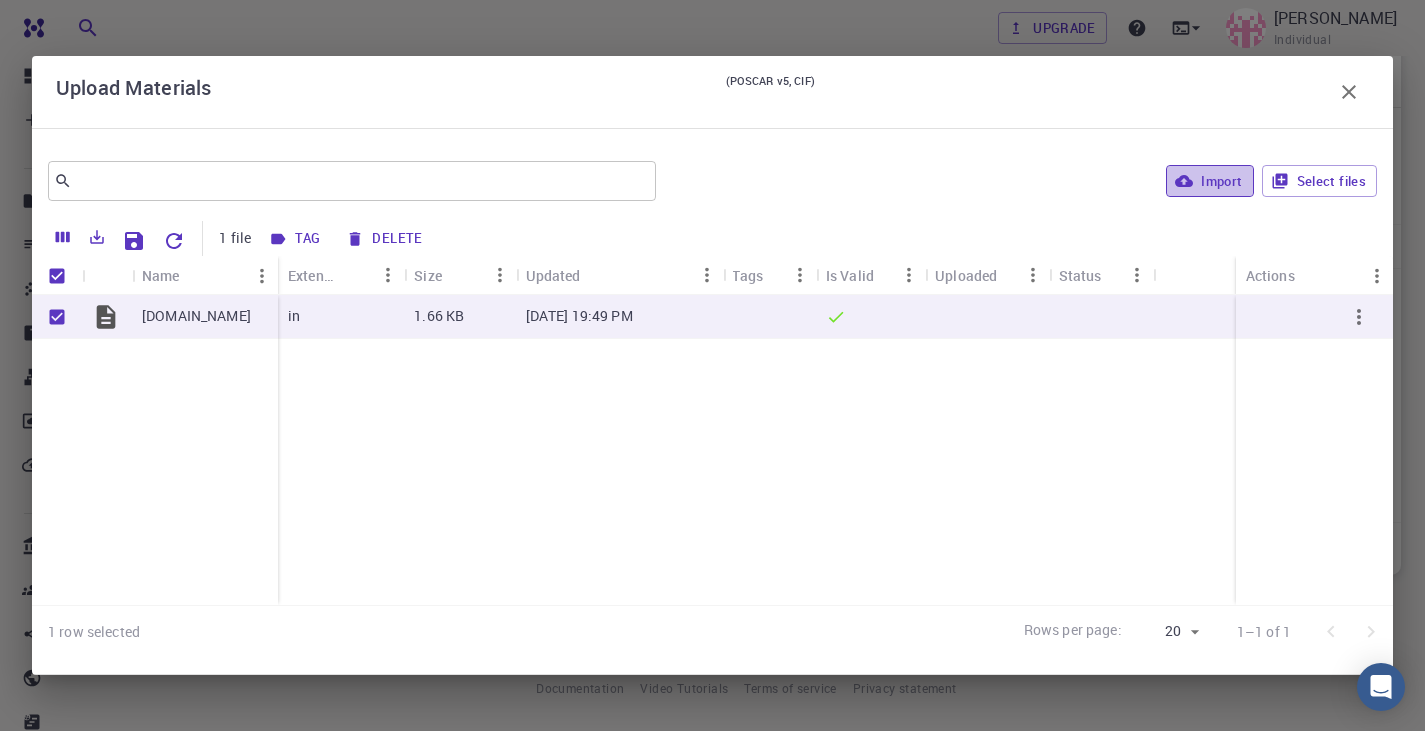 click 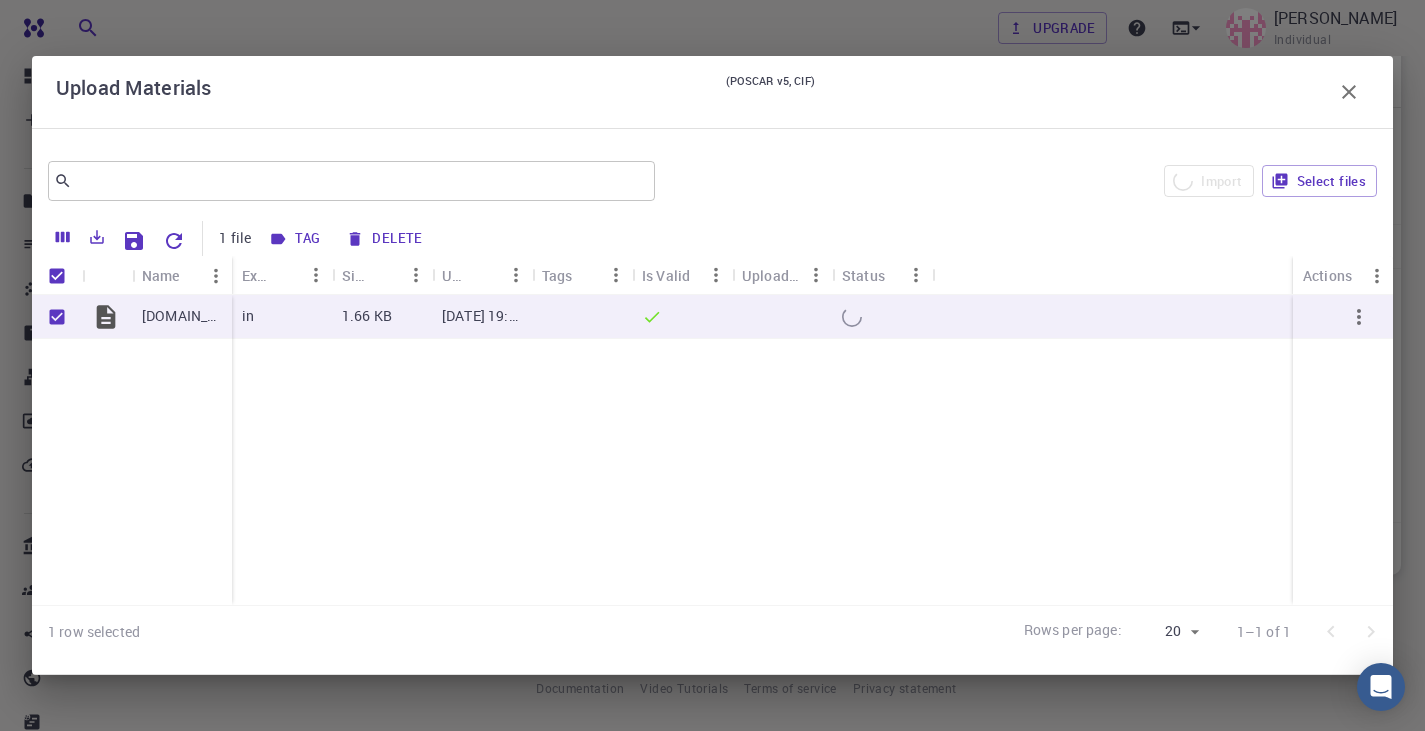 checkbox on "false" 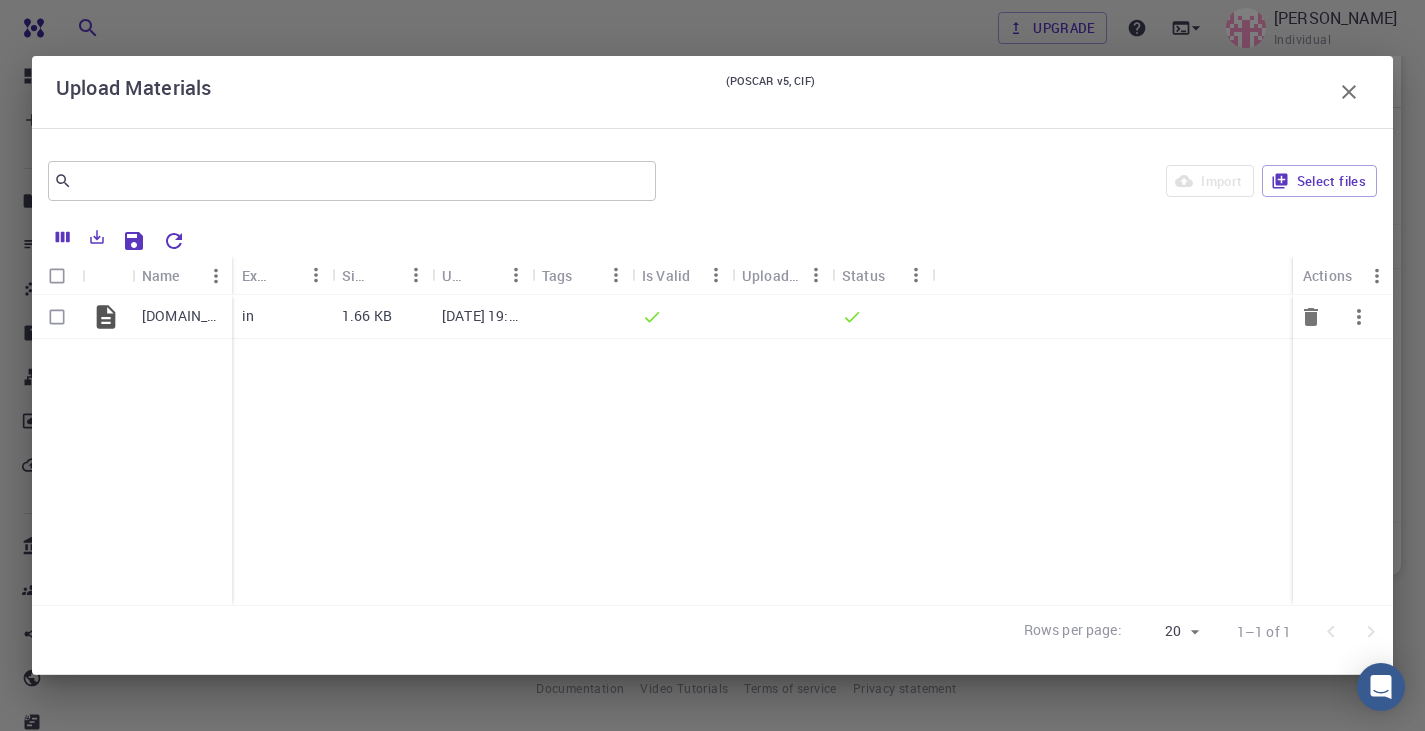 click at bounding box center [1359, 317] 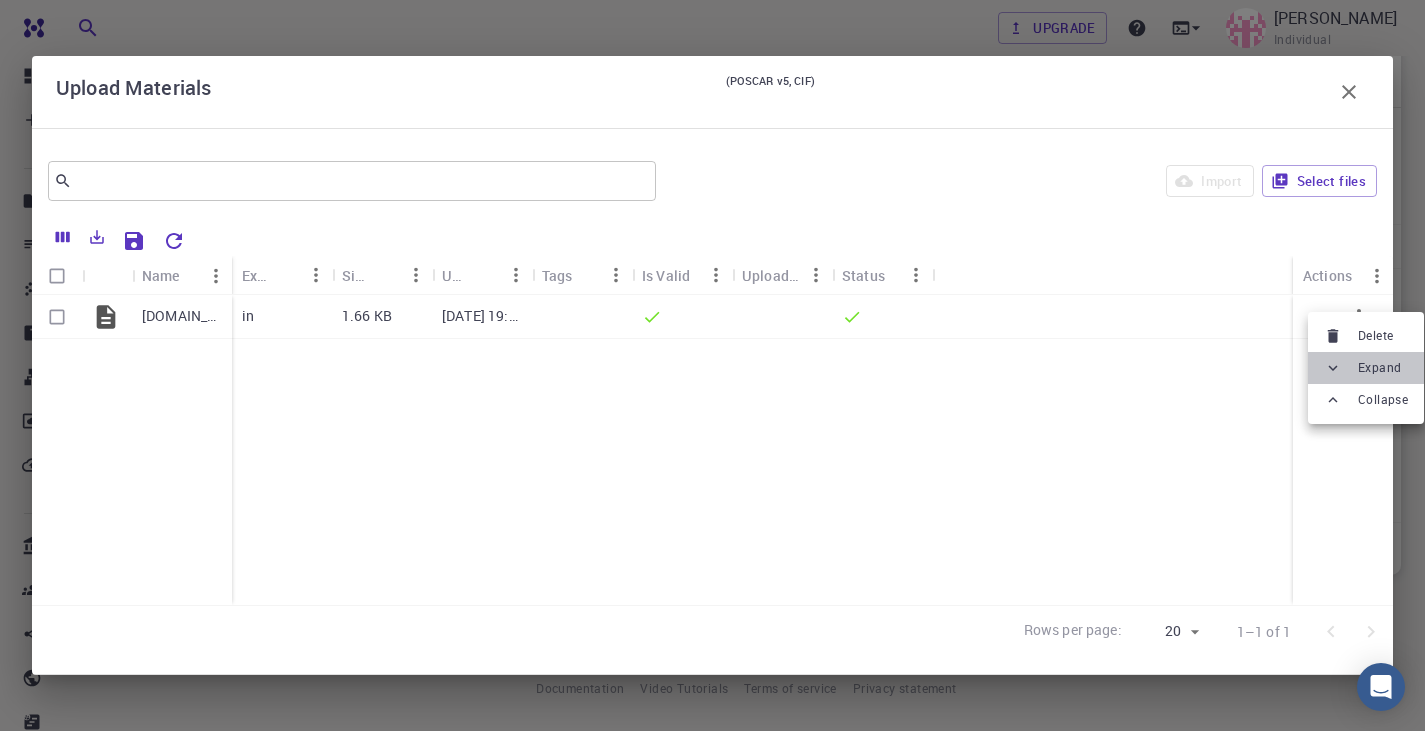 click on "Expand" at bounding box center (1366, 368) 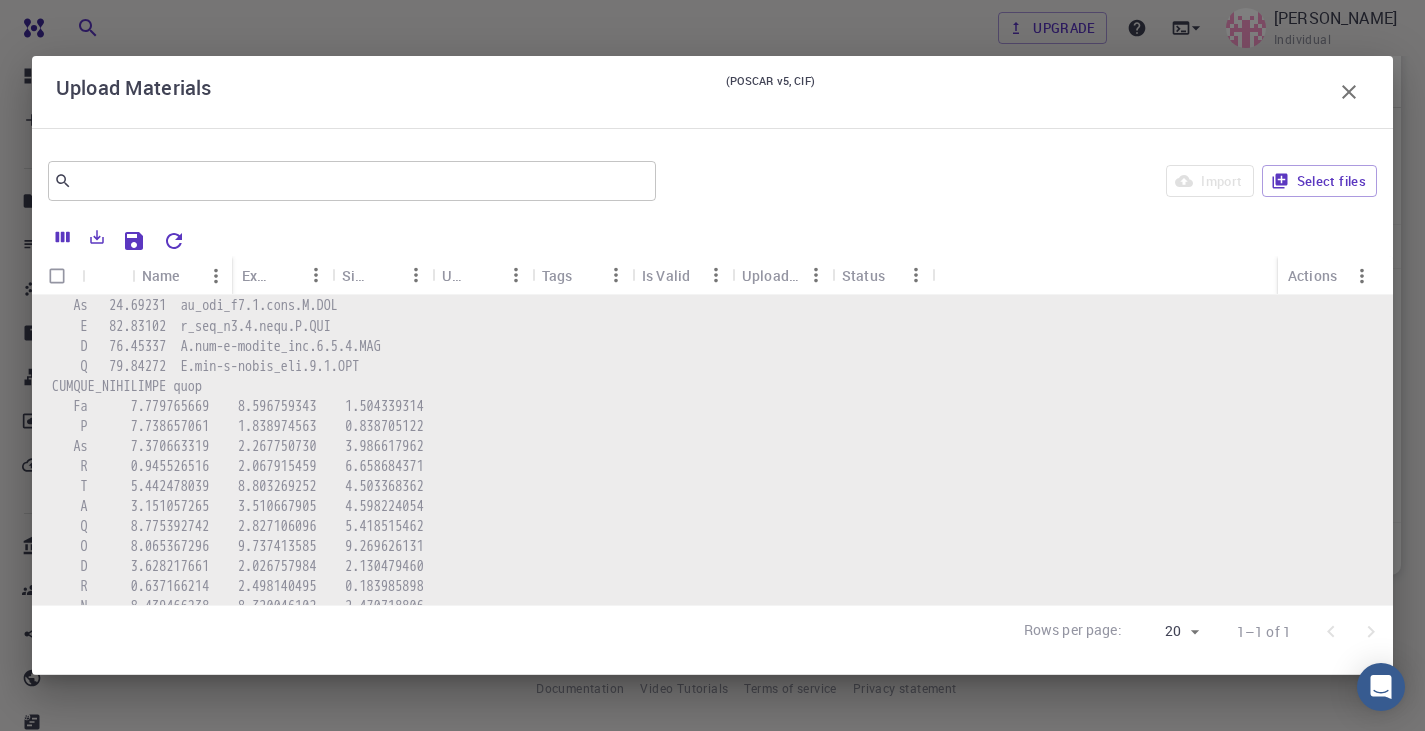 scroll, scrollTop: 803, scrollLeft: 0, axis: vertical 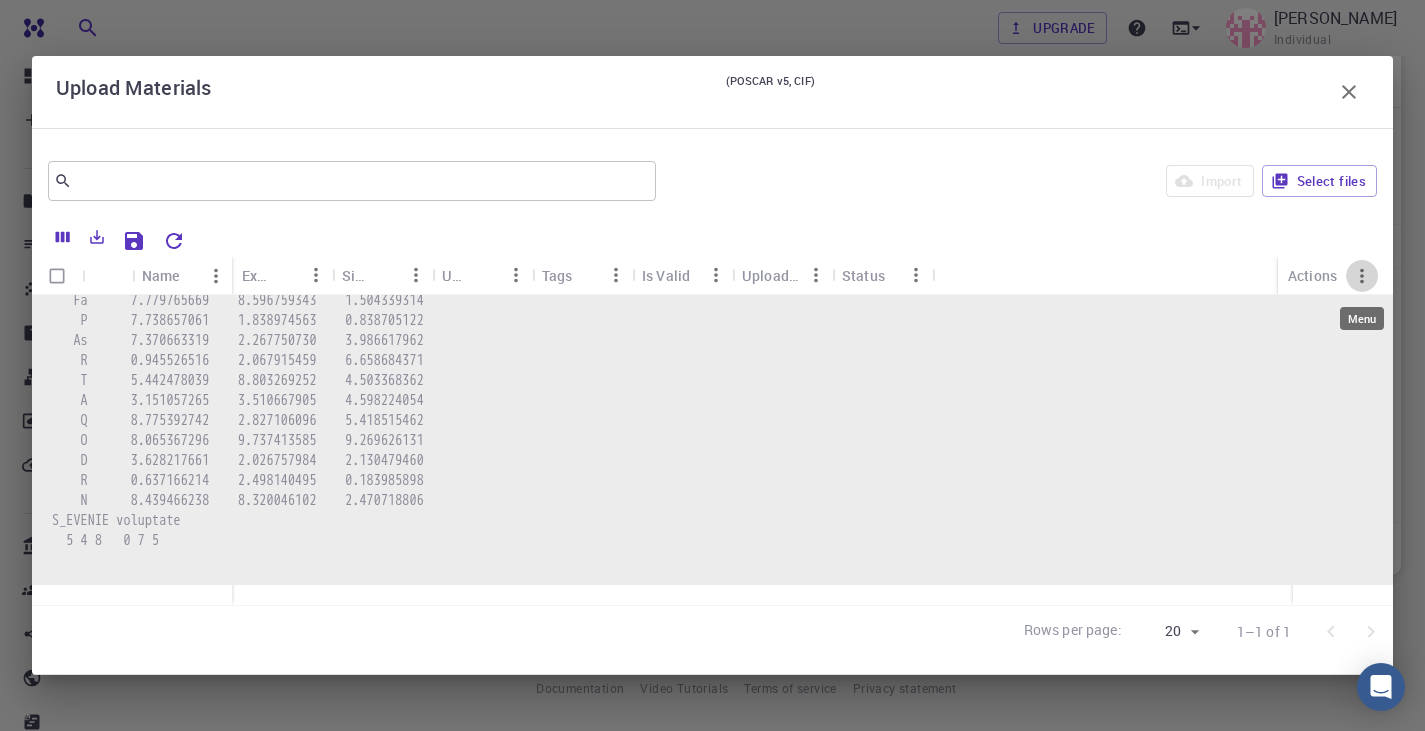 click 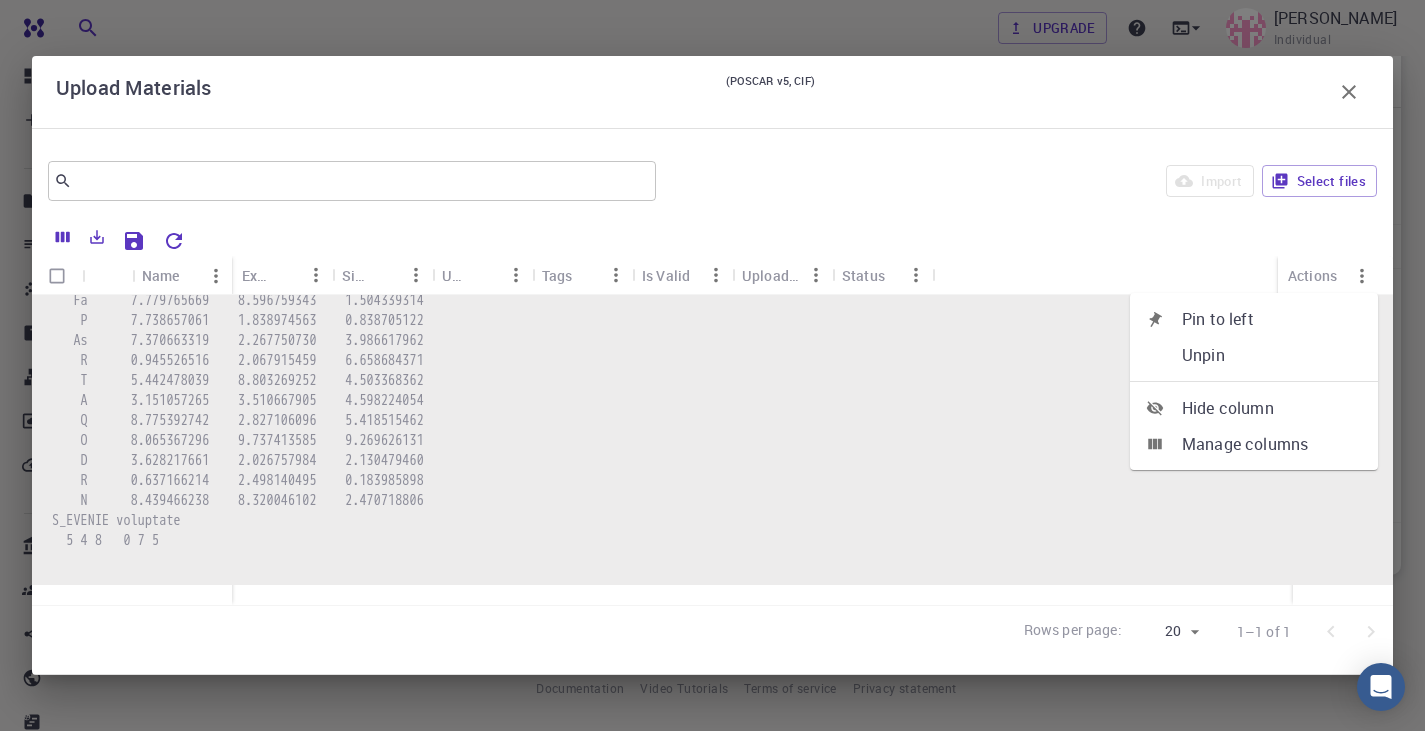 click at bounding box center (712, 60) 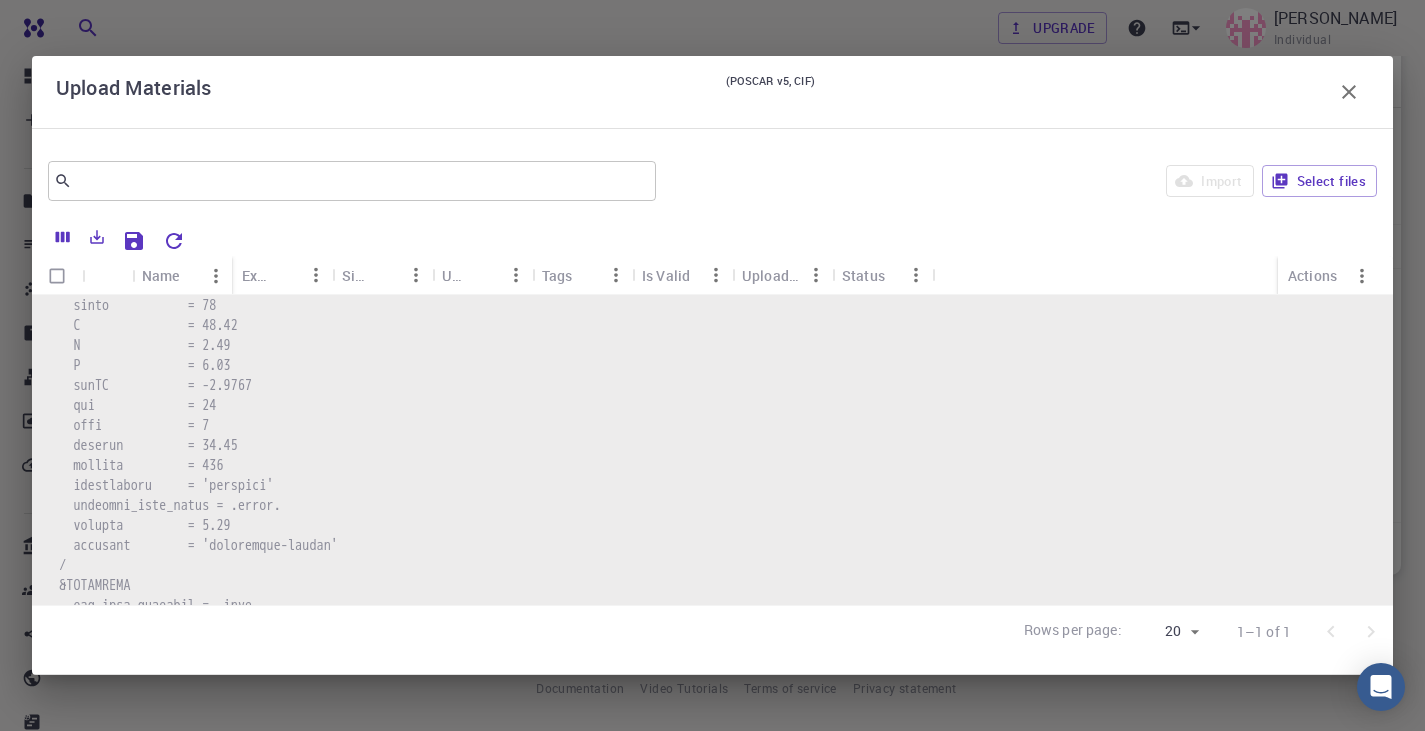 scroll, scrollTop: 0, scrollLeft: 0, axis: both 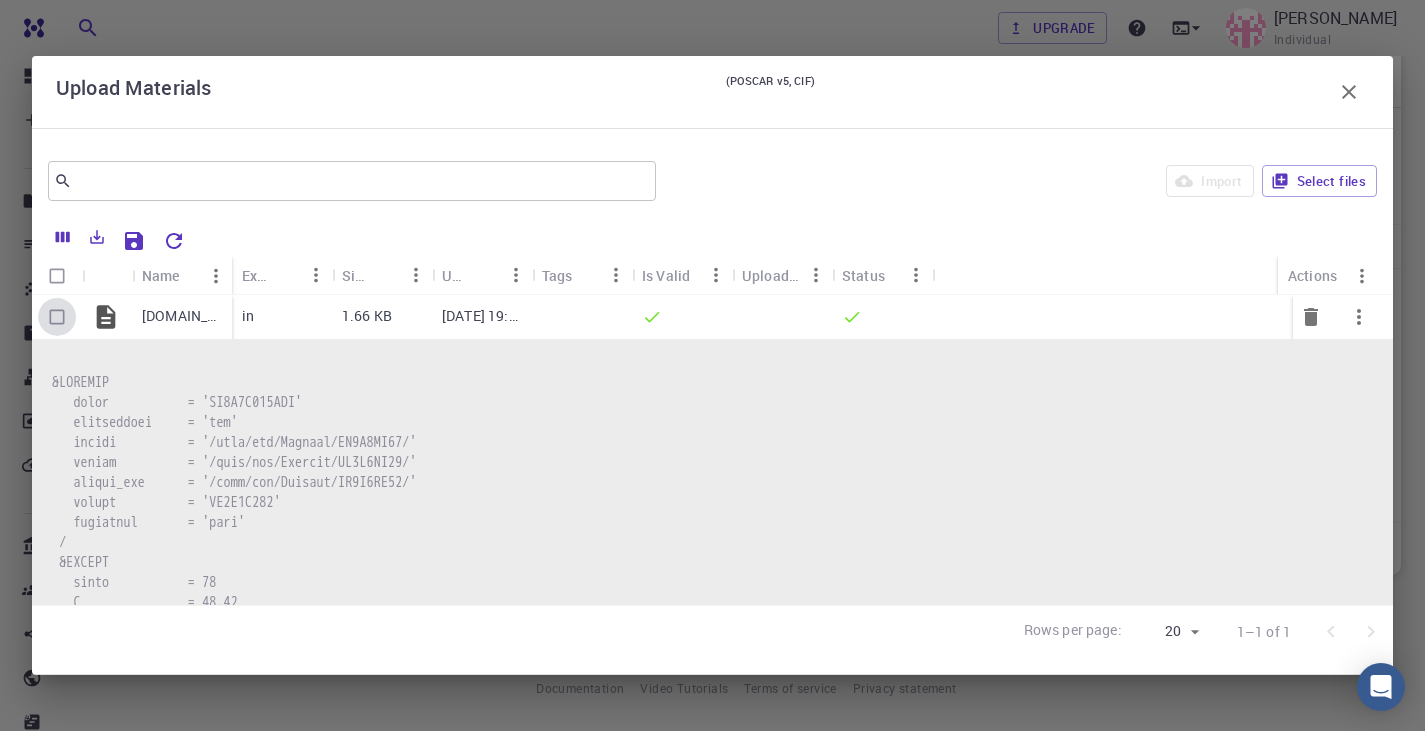 click at bounding box center [57, 317] 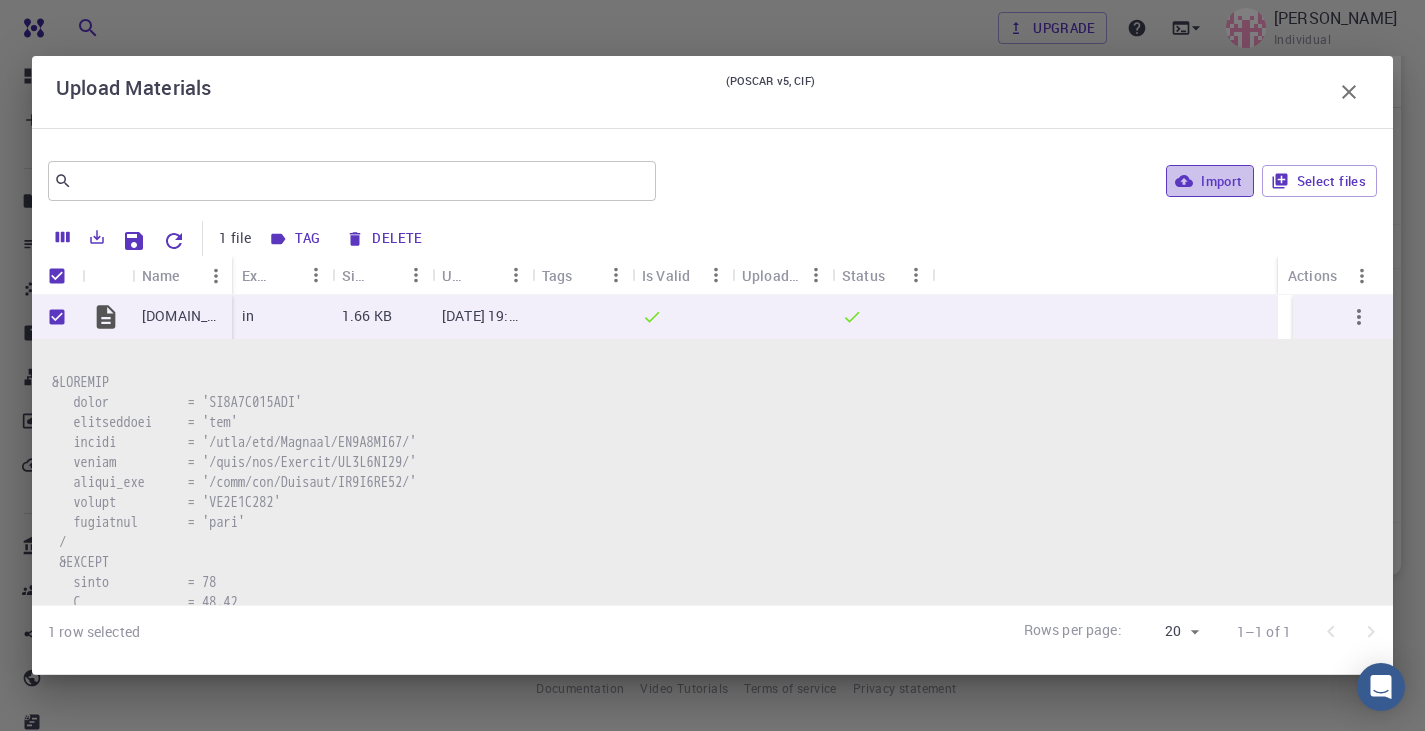 click on "Import" at bounding box center (1209, 181) 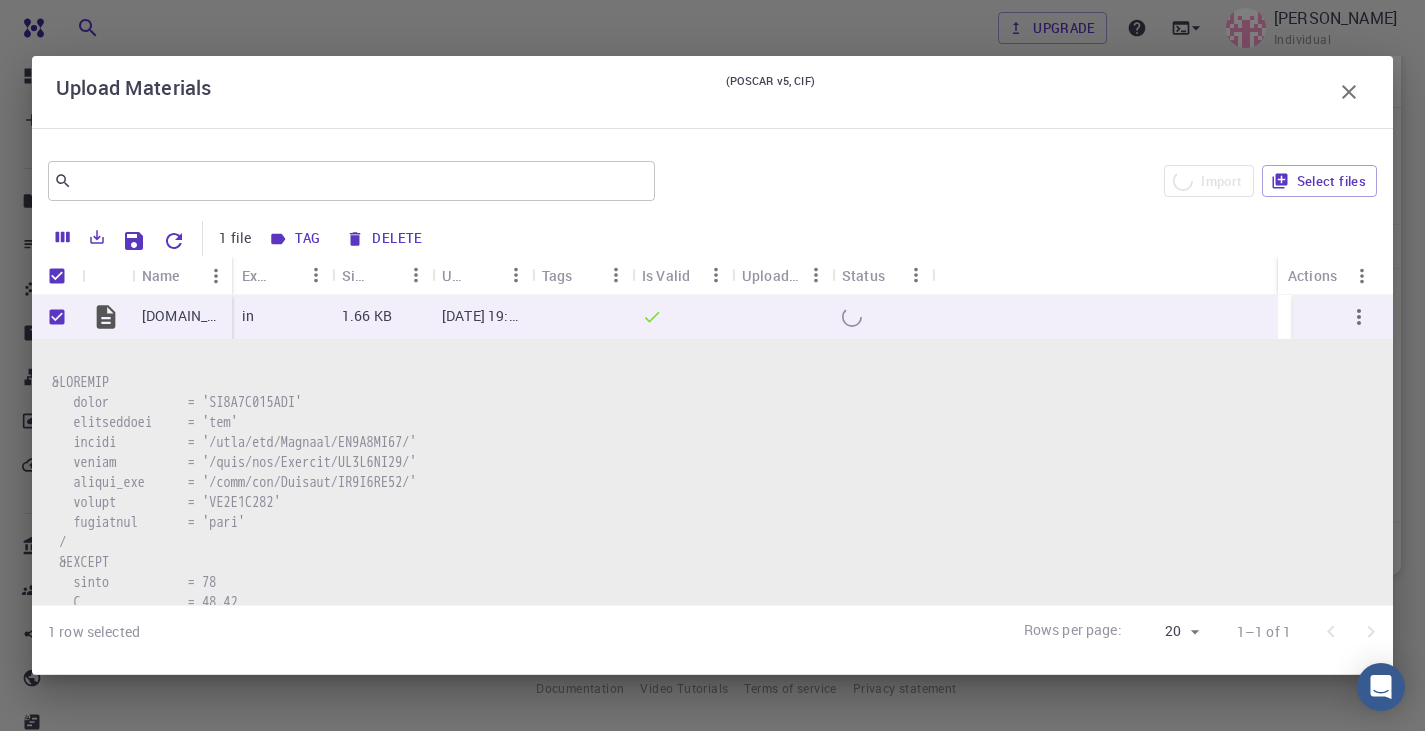 checkbox on "false" 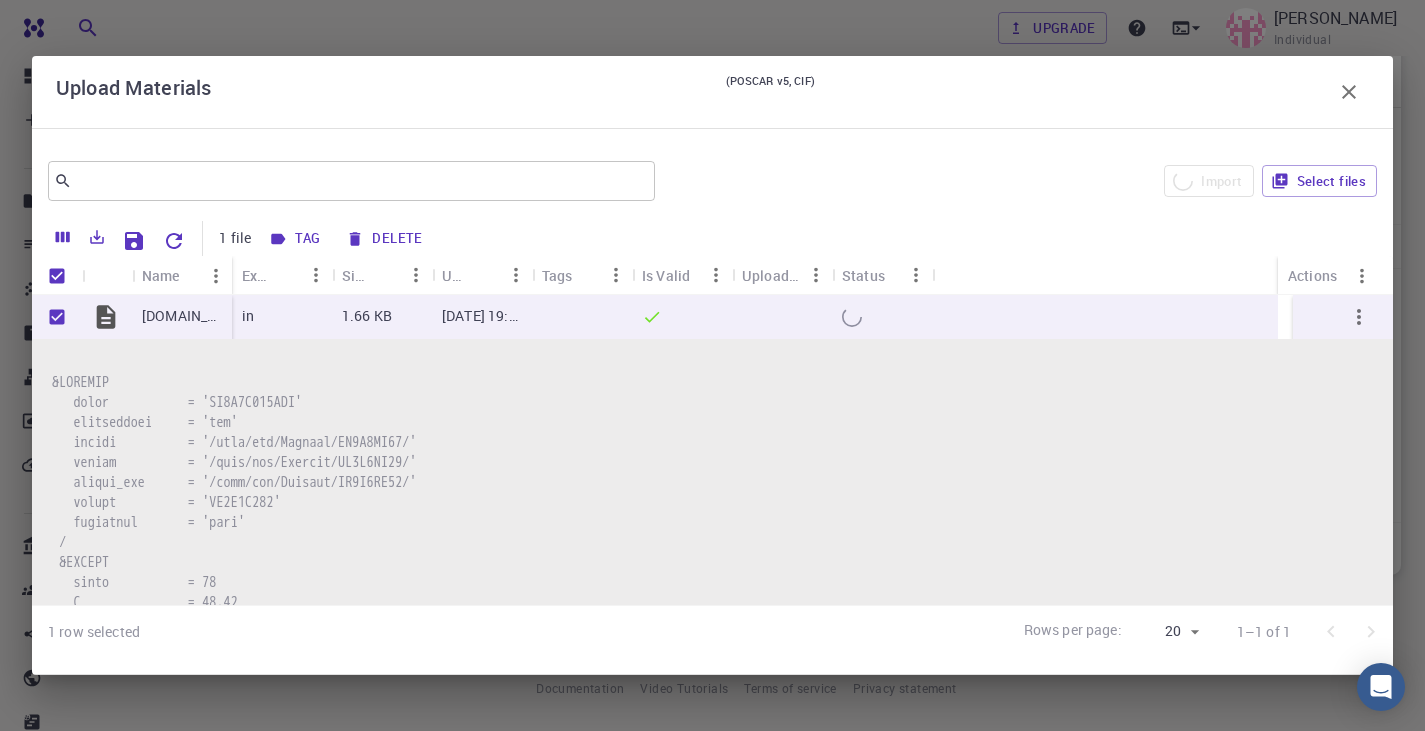 checkbox on "false" 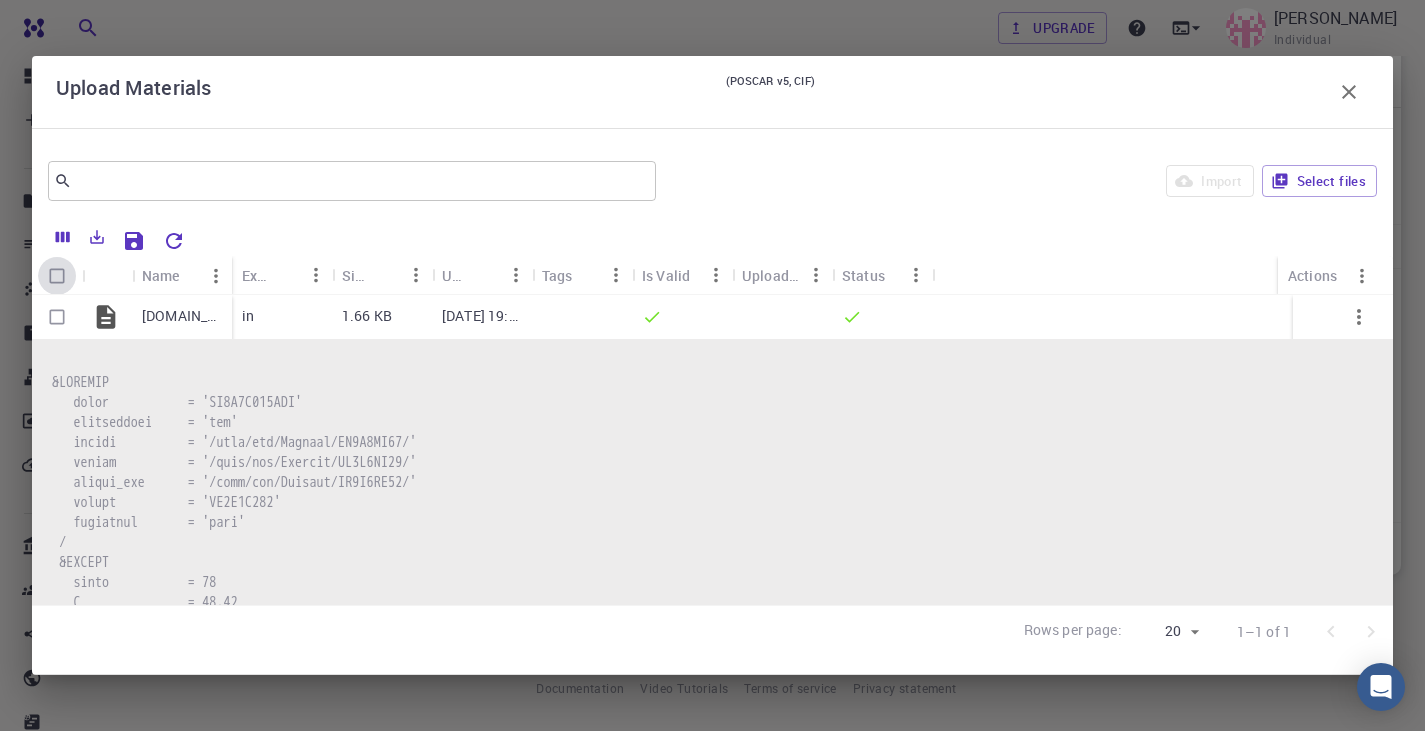 click at bounding box center [57, 276] 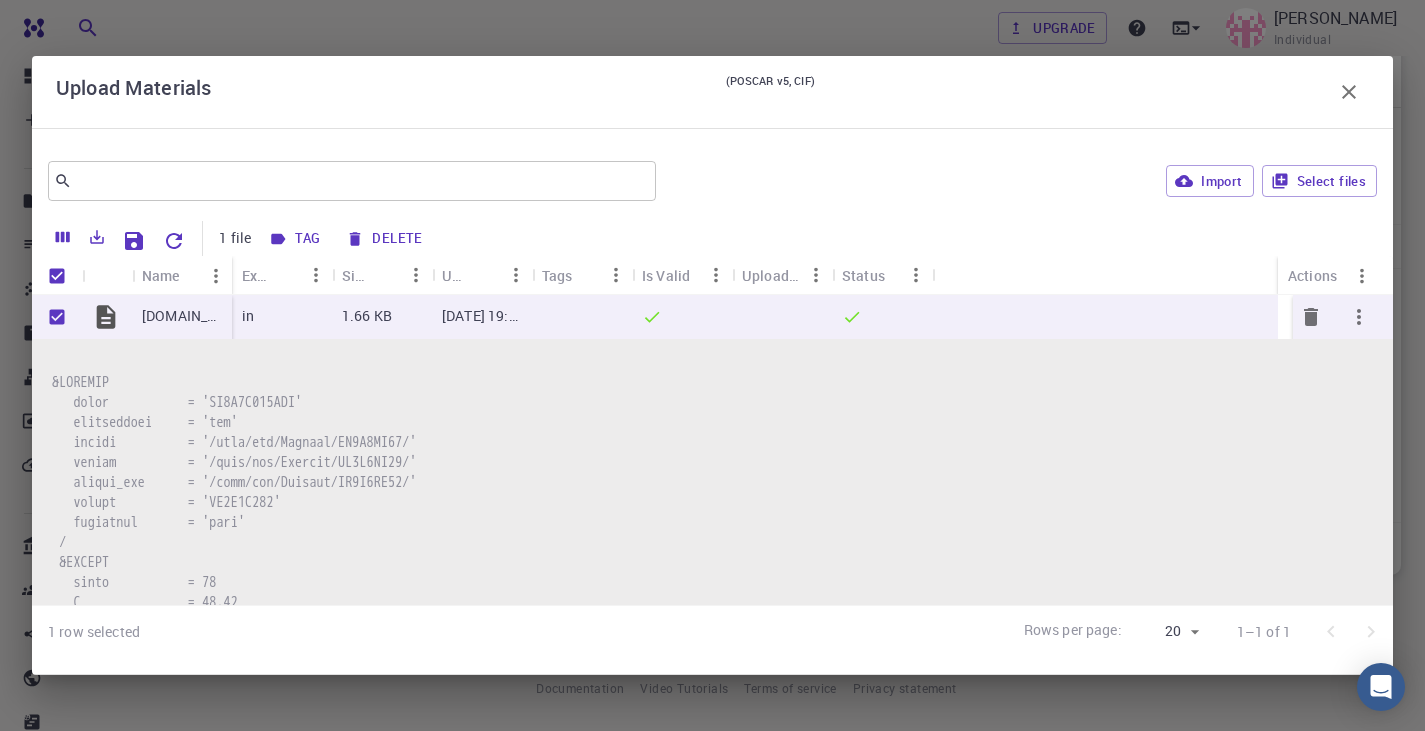 click 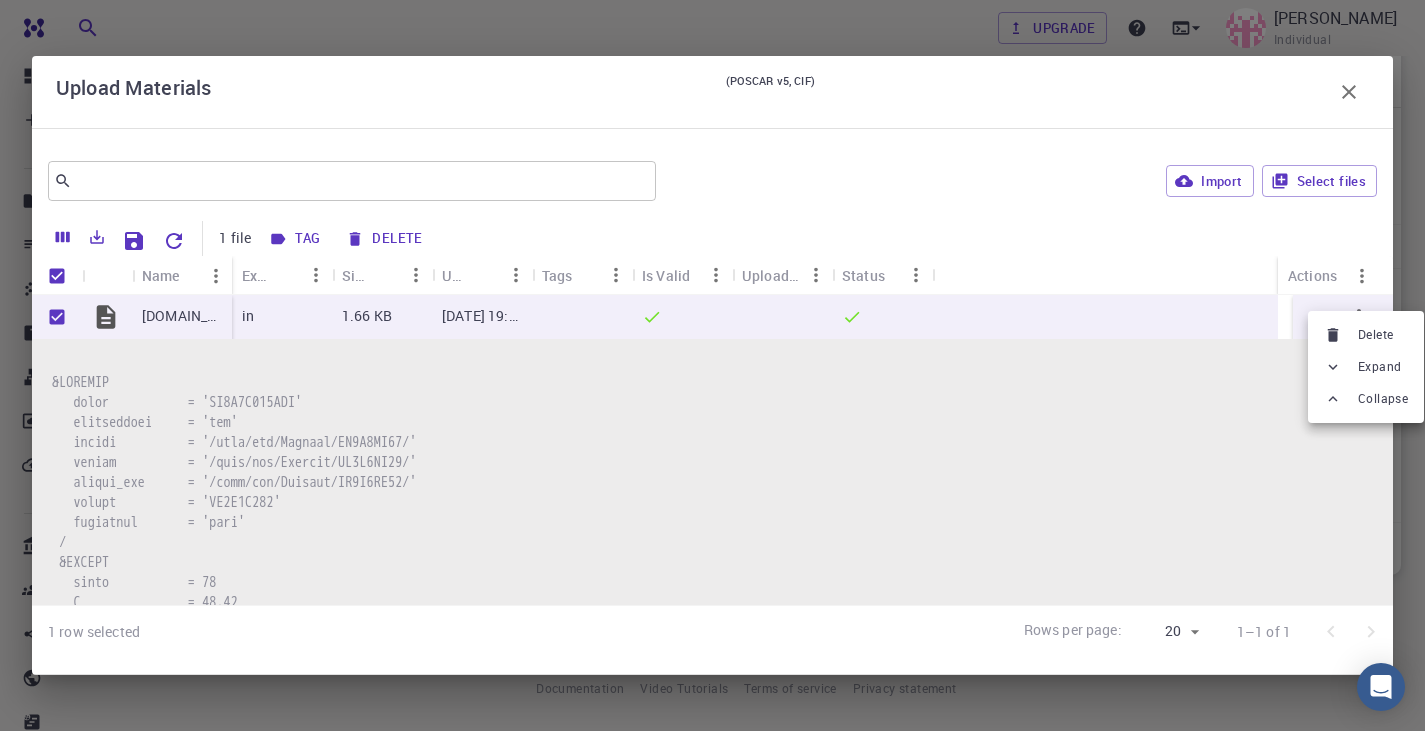 click on "Delete Expand Collapse" at bounding box center [1366, 367] 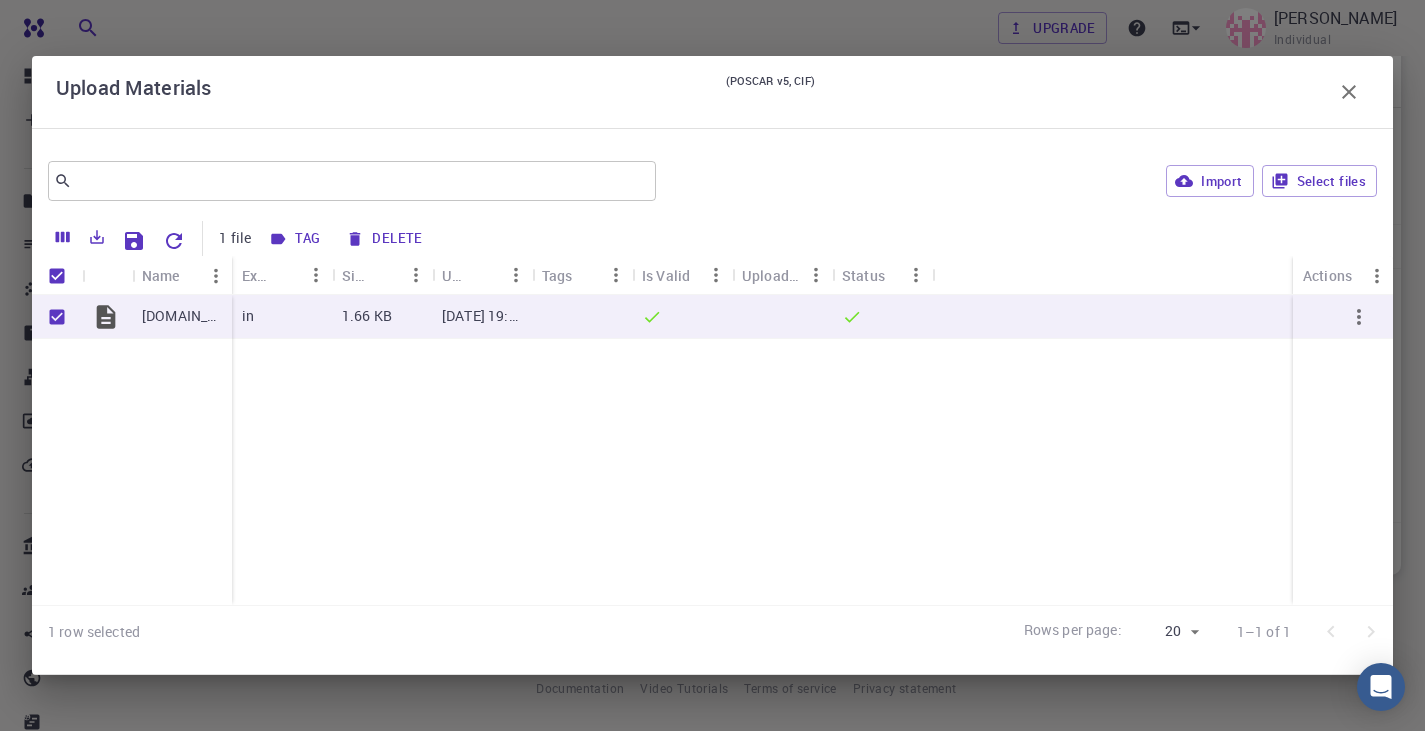 click on "[DOMAIN_NAME]" at bounding box center (132, 450) 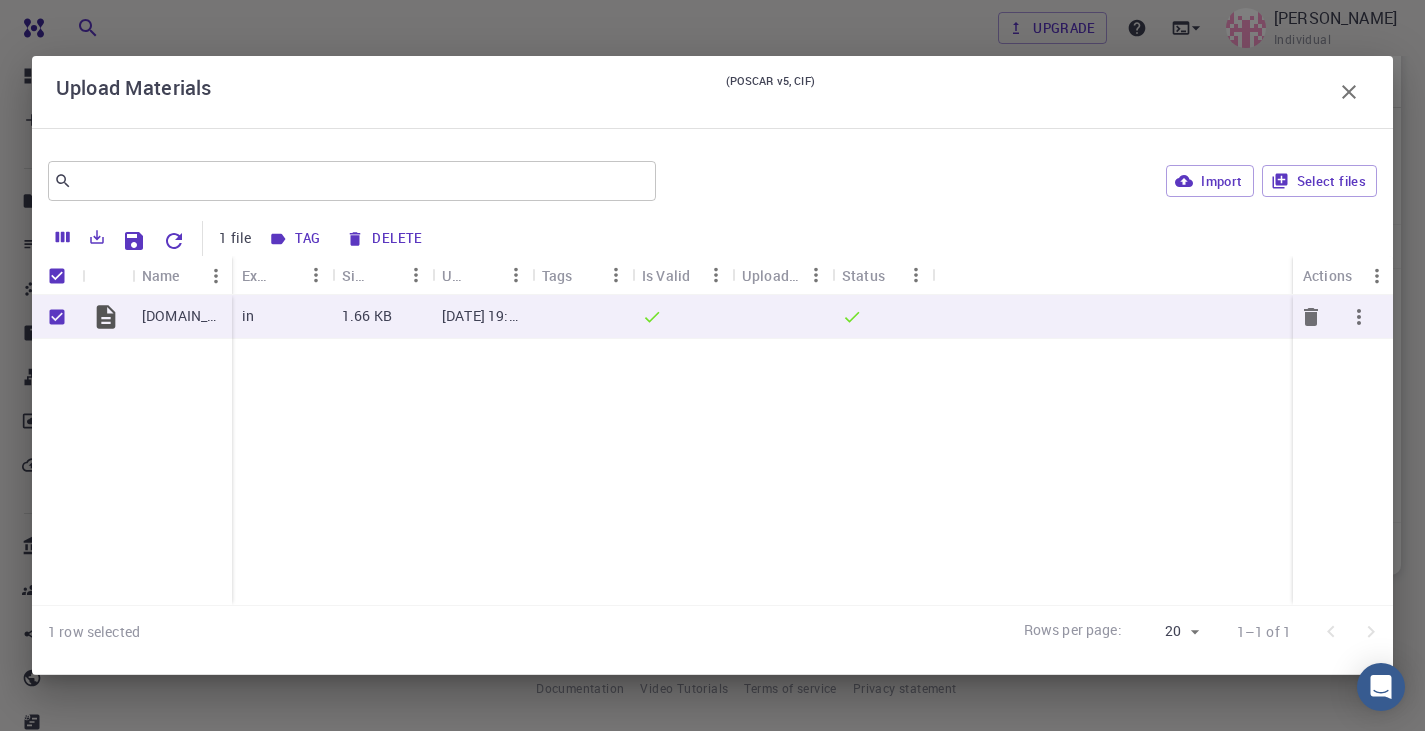 click on "[DOMAIN_NAME]" at bounding box center [182, 316] 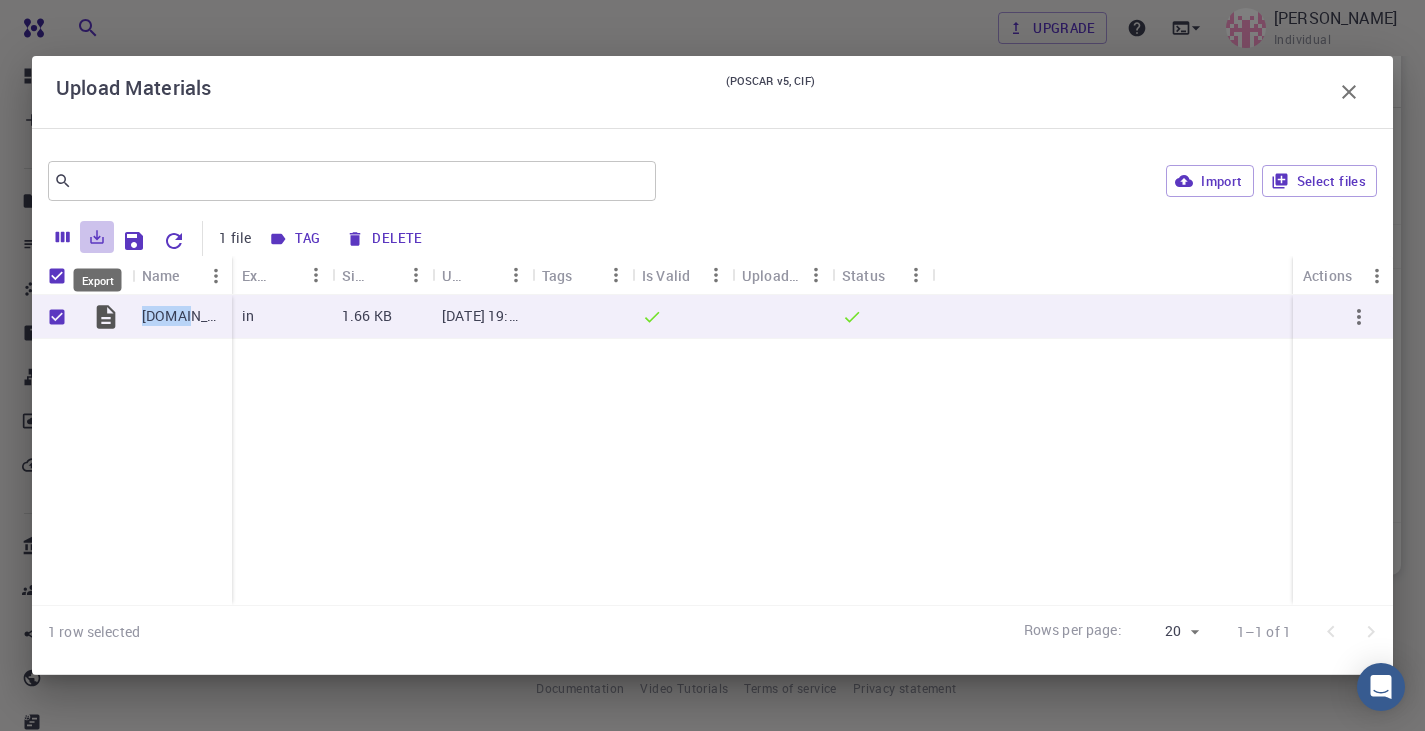 click 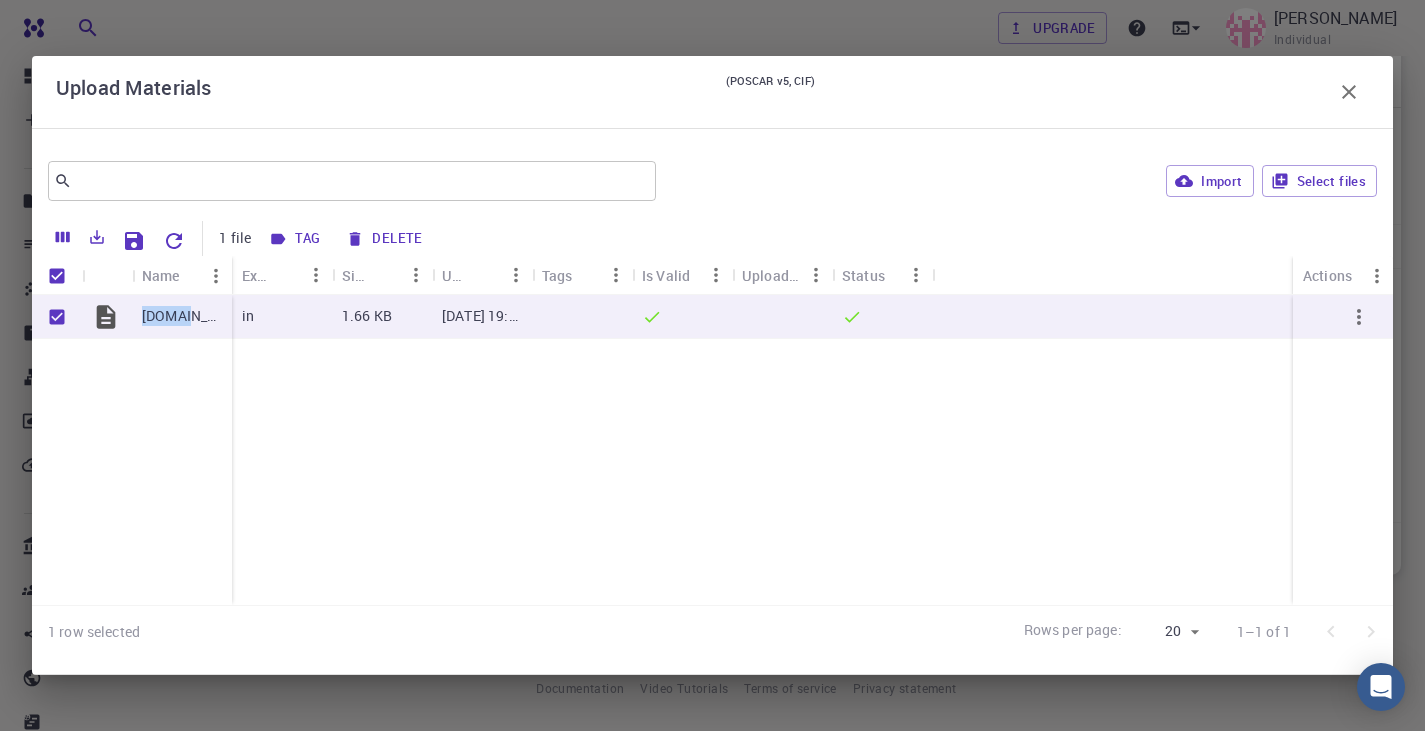 click on "[DOMAIN_NAME]" at bounding box center [132, 450] 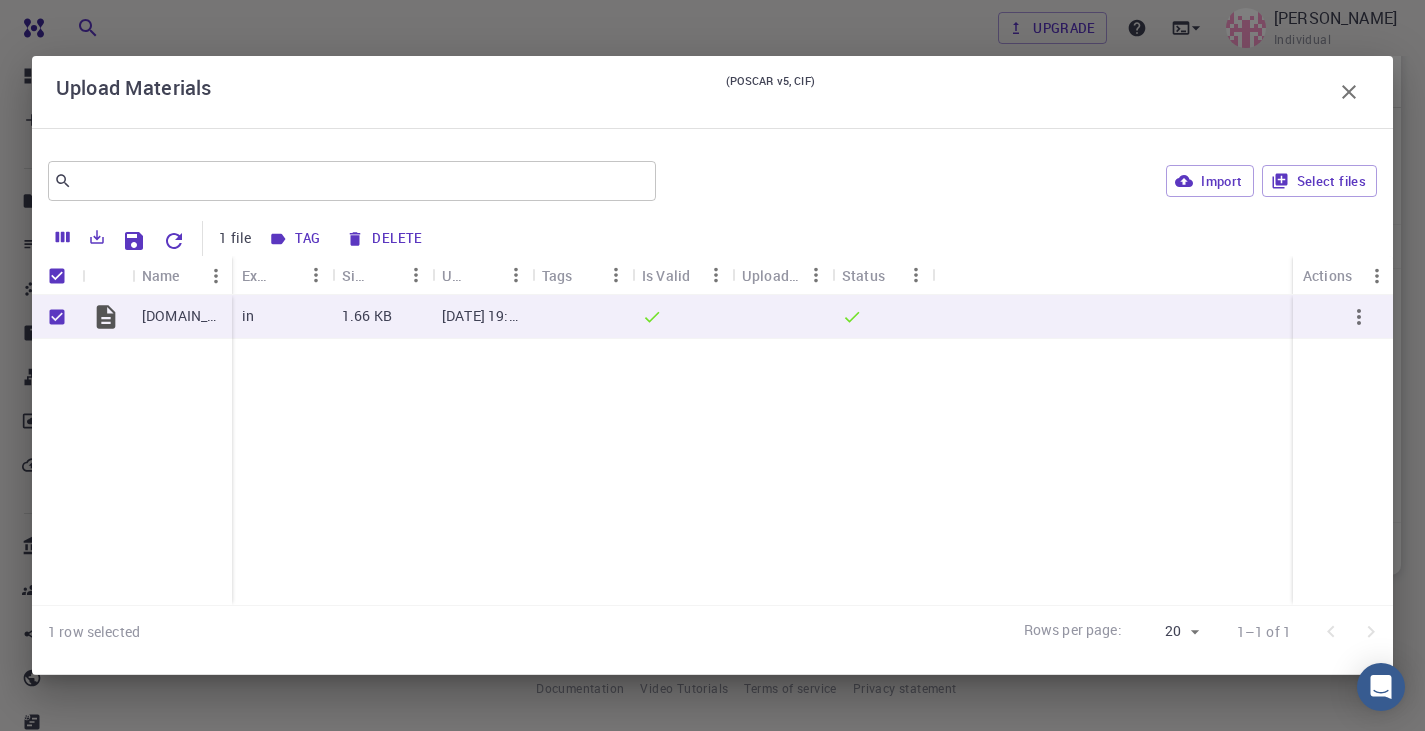 click 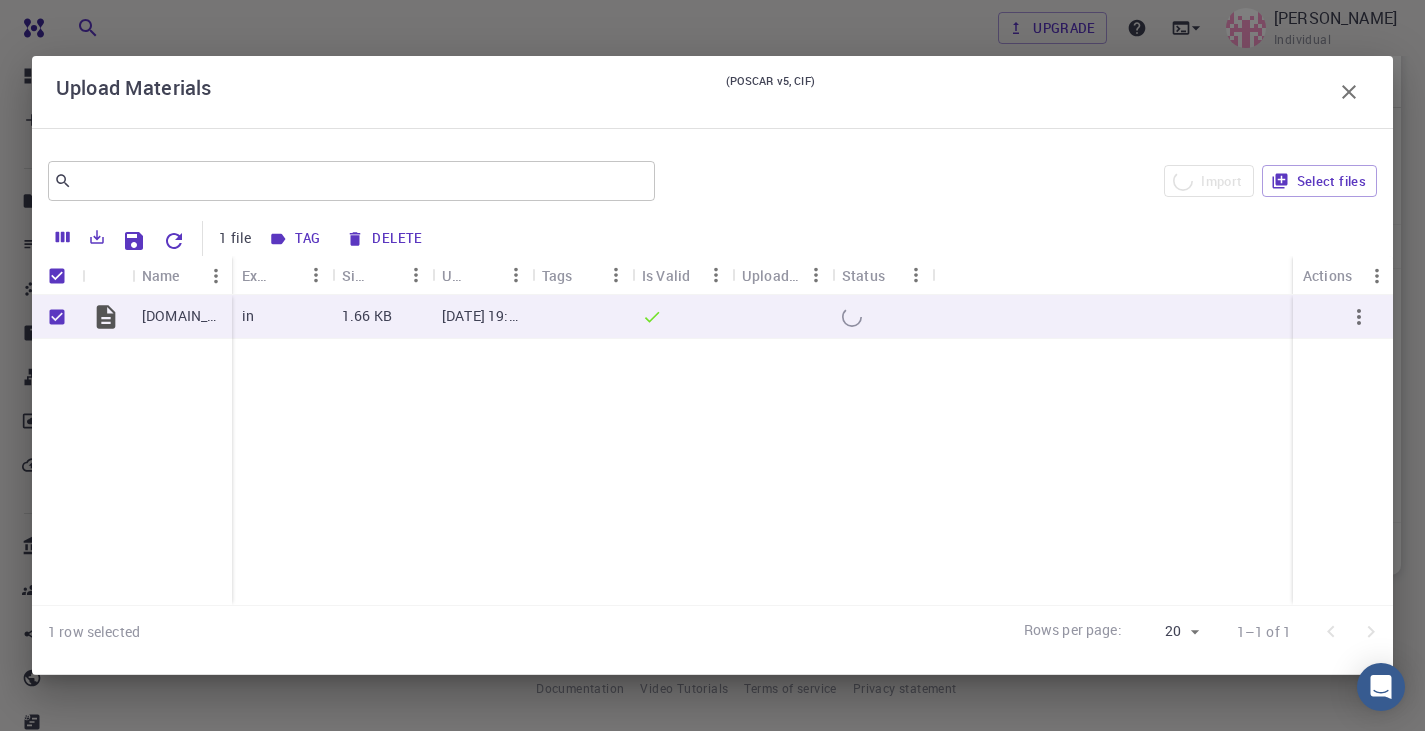 checkbox on "false" 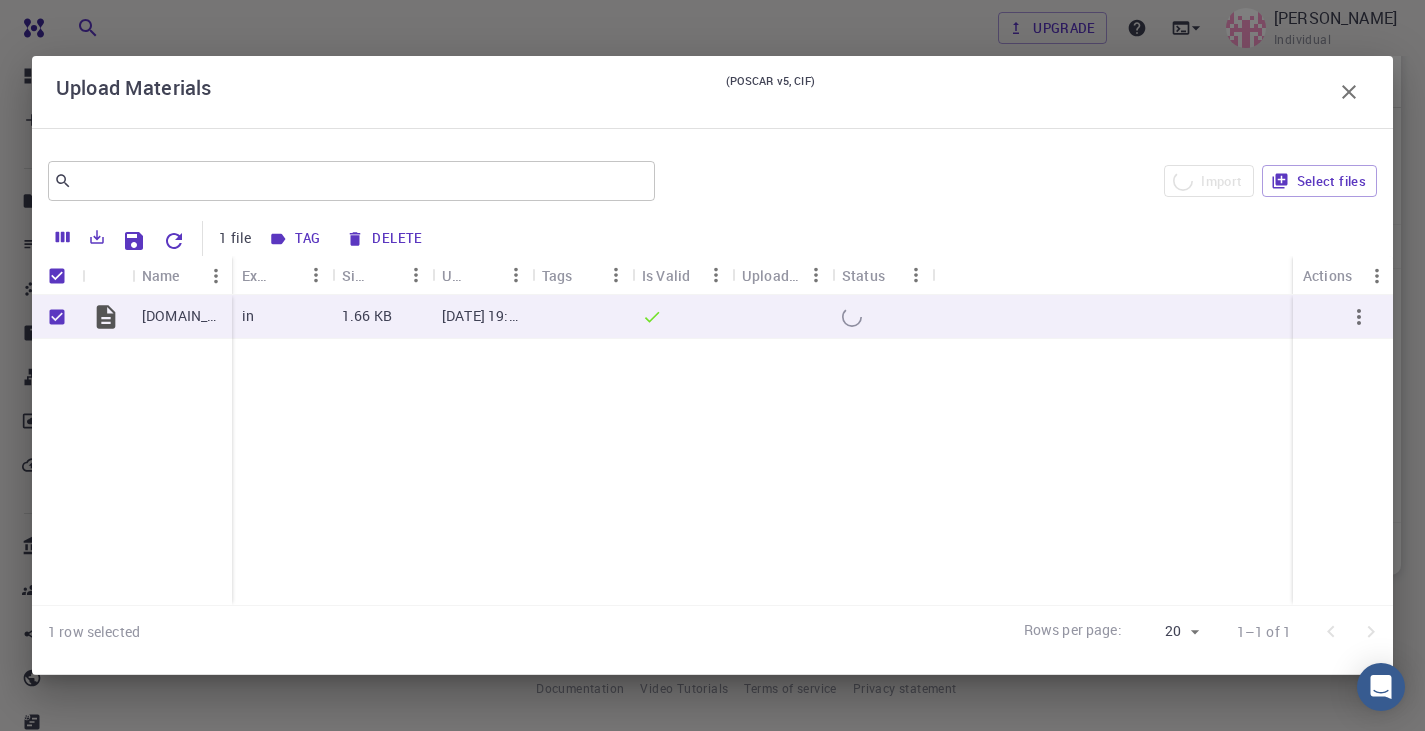 checkbox on "false" 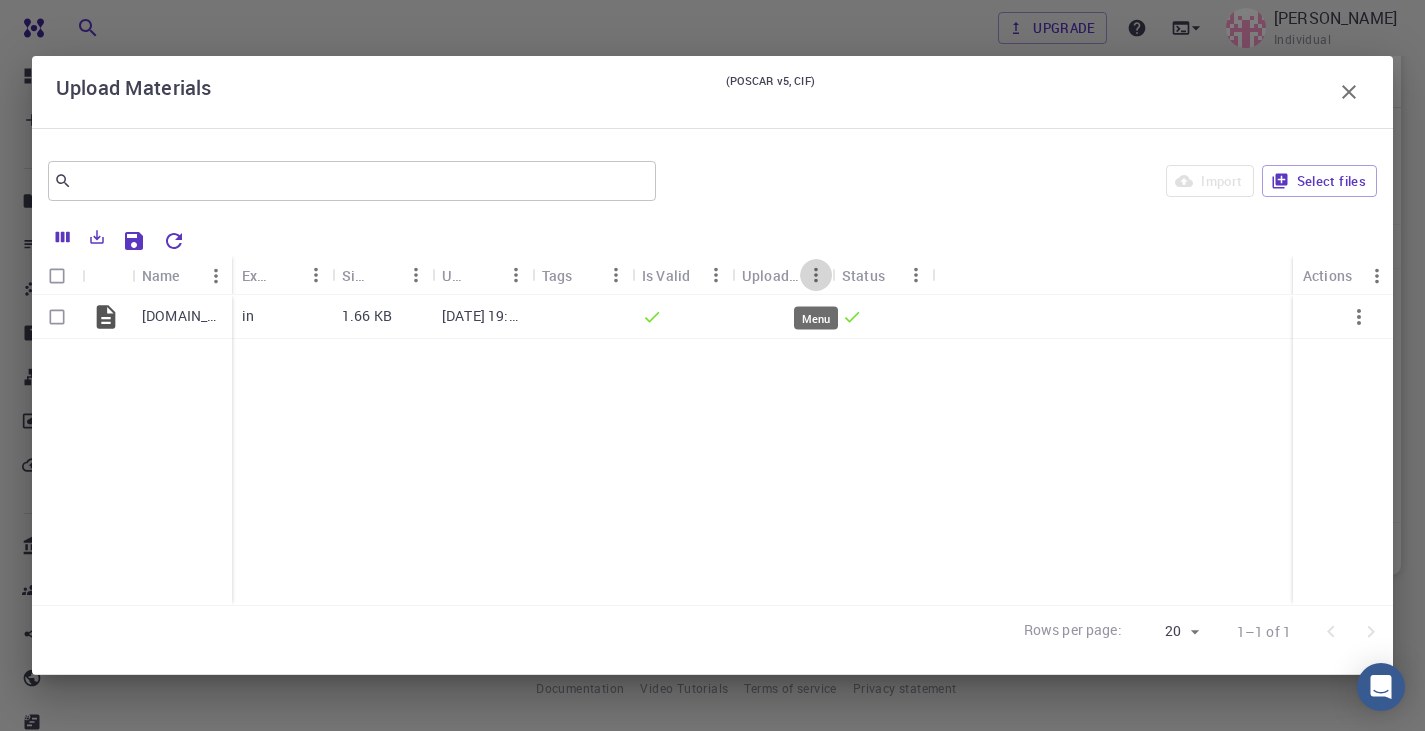 click 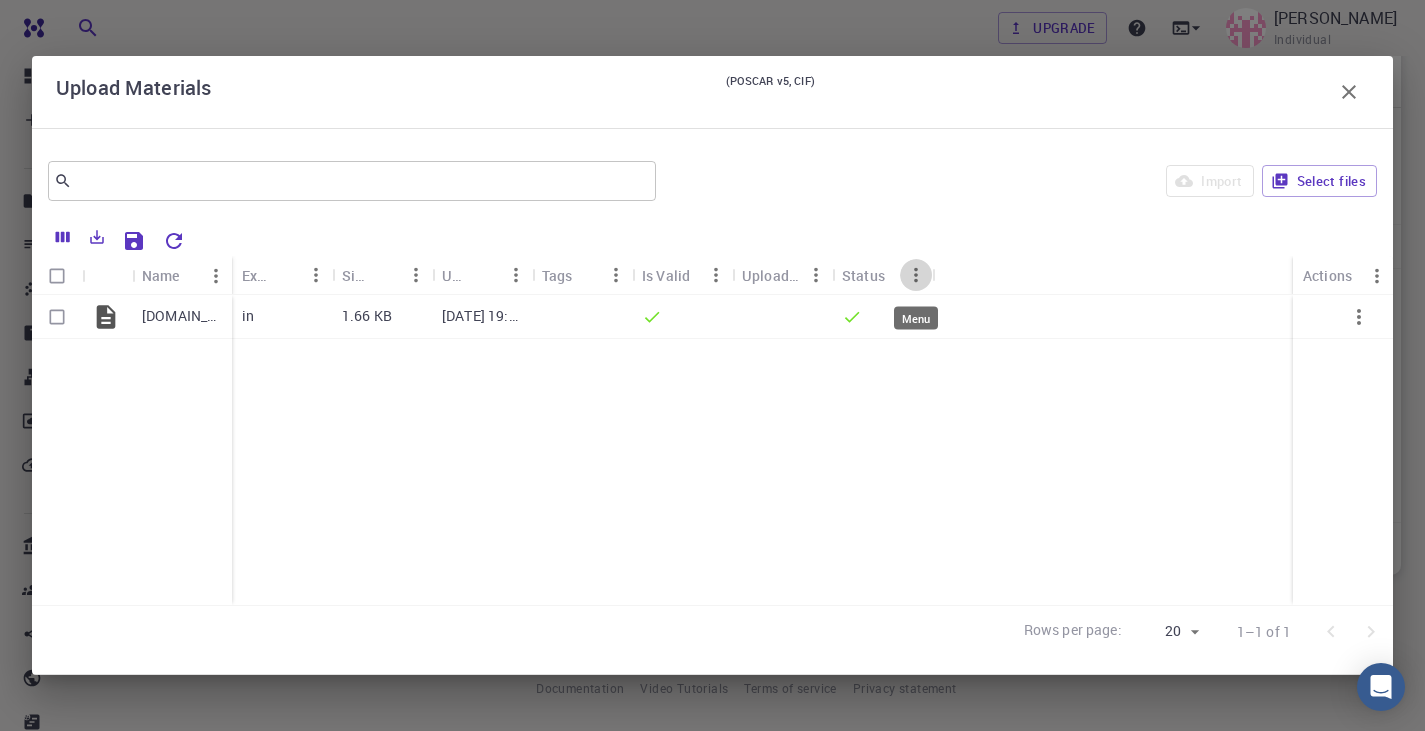 click 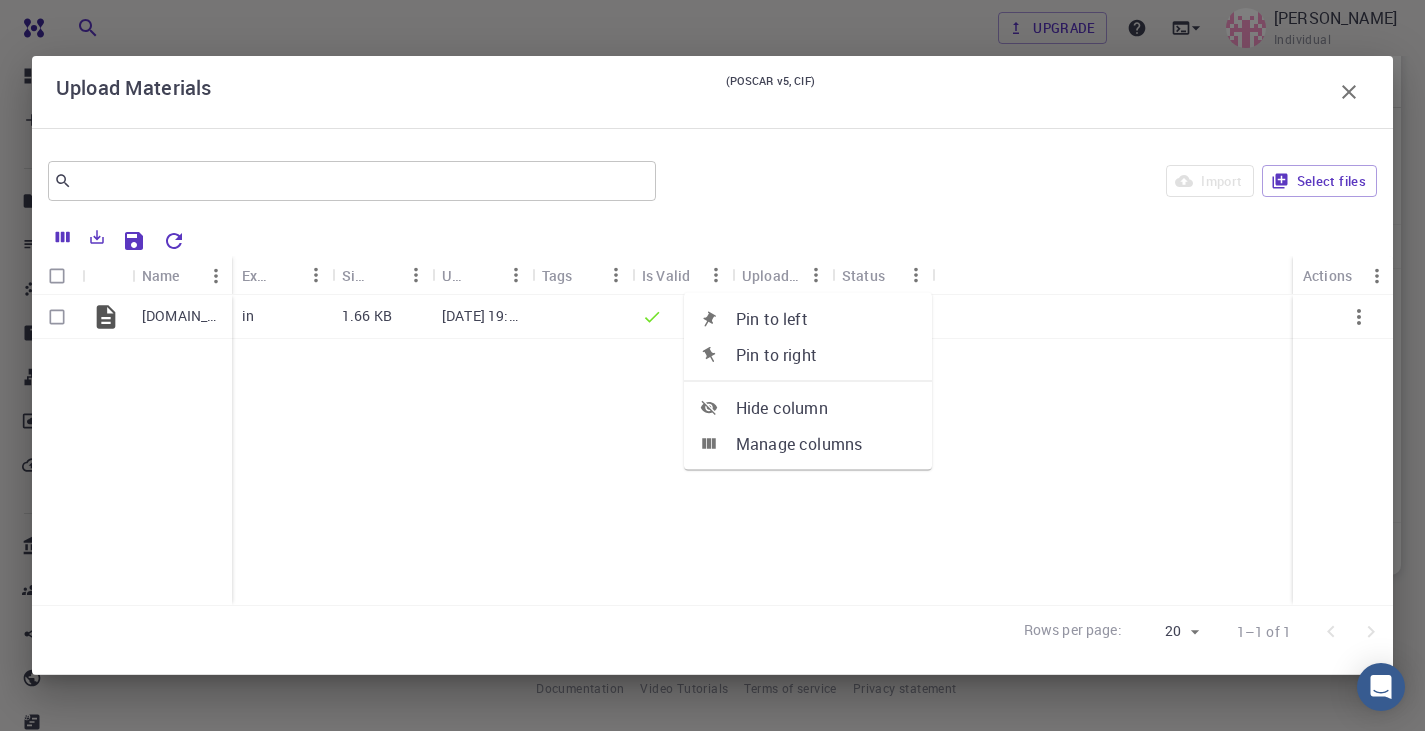 click on "Status" at bounding box center [863, 275] 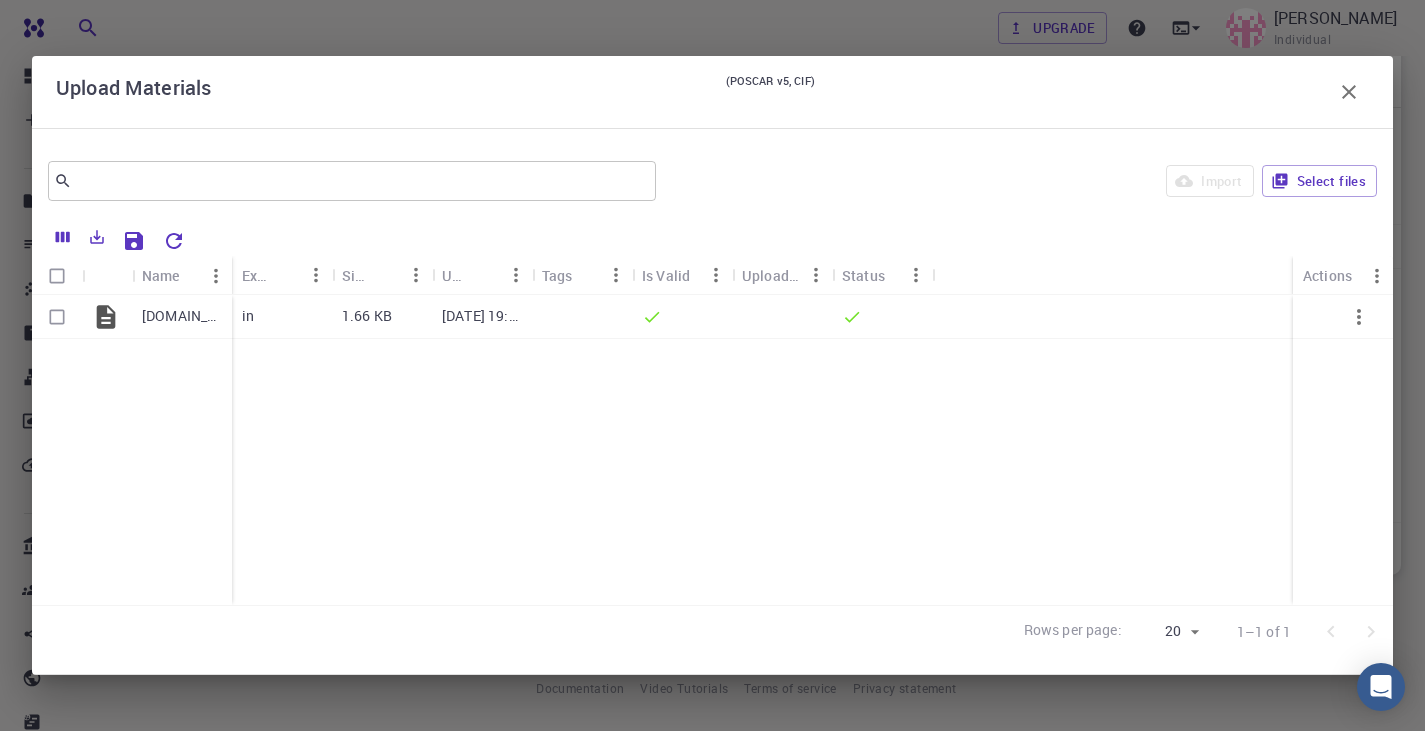 click on "Status" at bounding box center (863, 275) 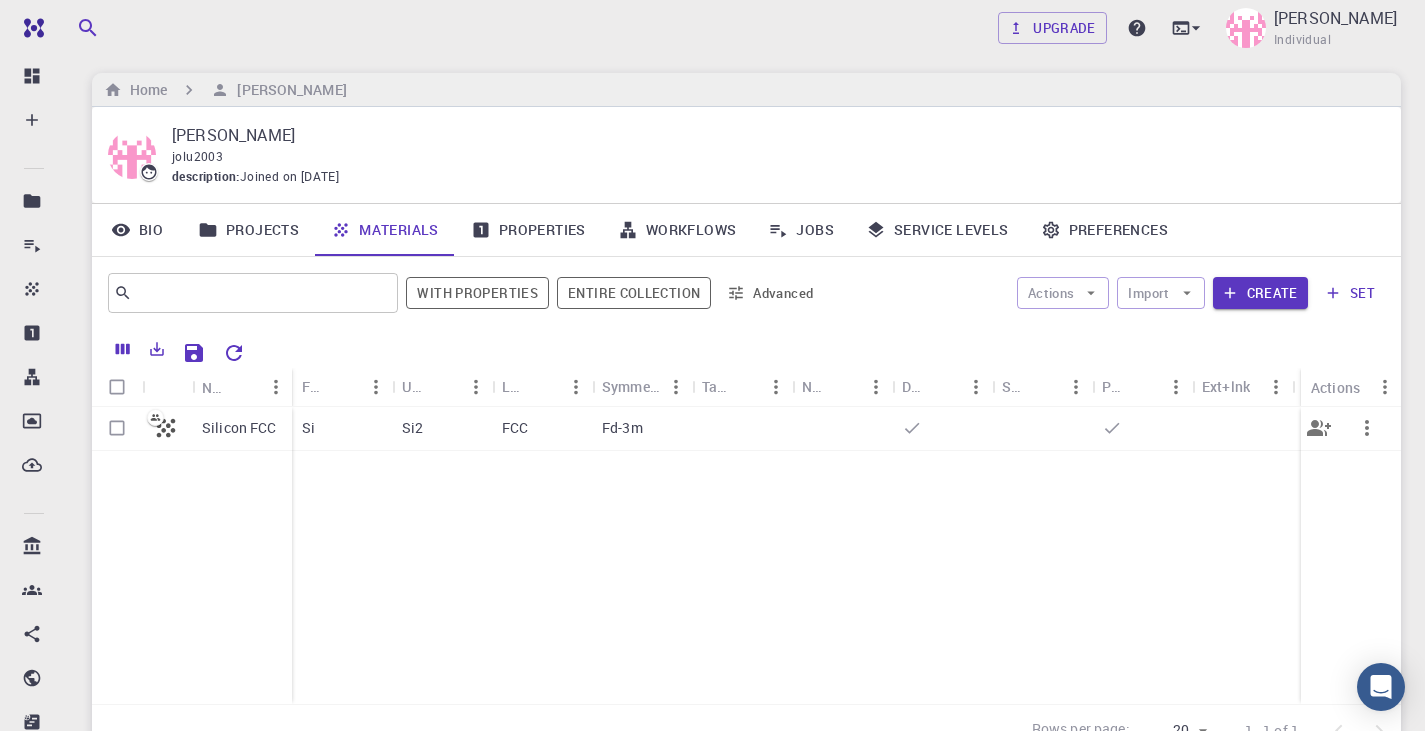 scroll, scrollTop: 0, scrollLeft: 0, axis: both 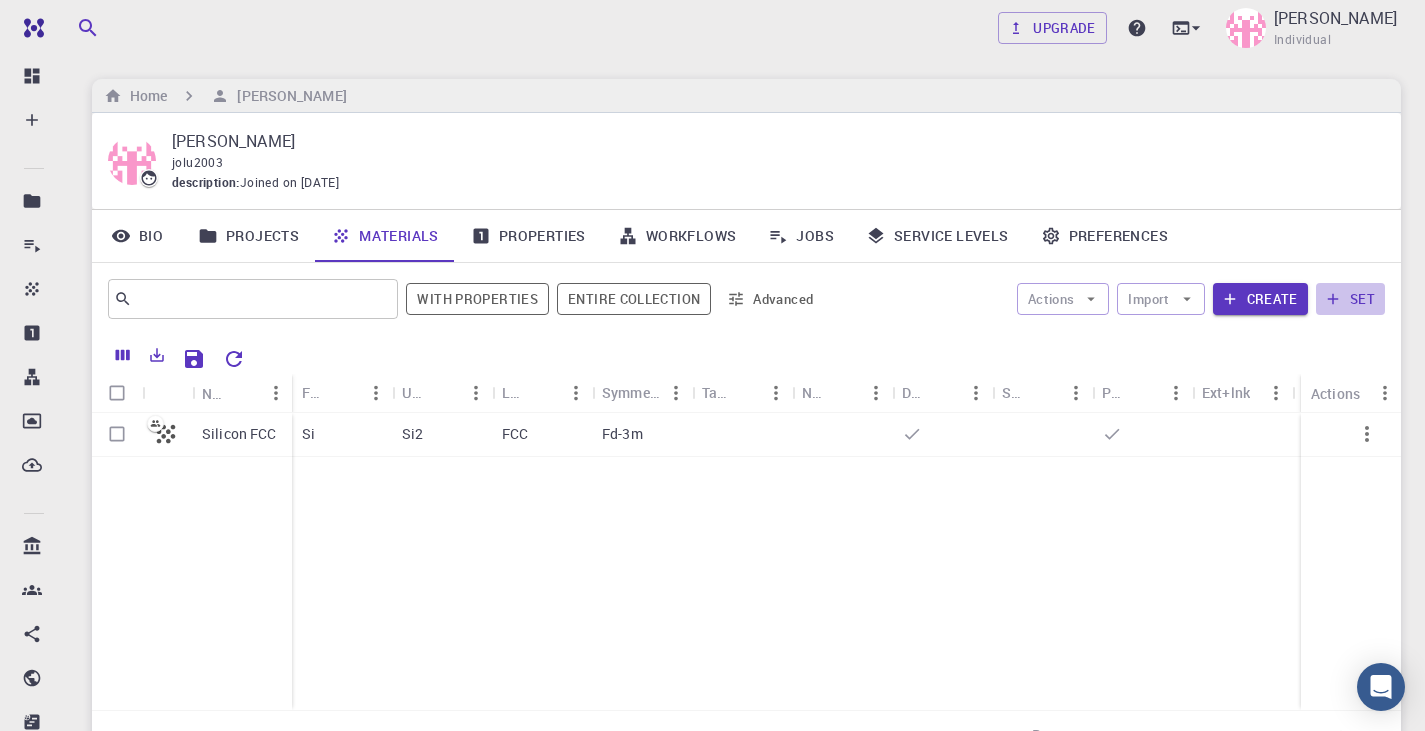 click 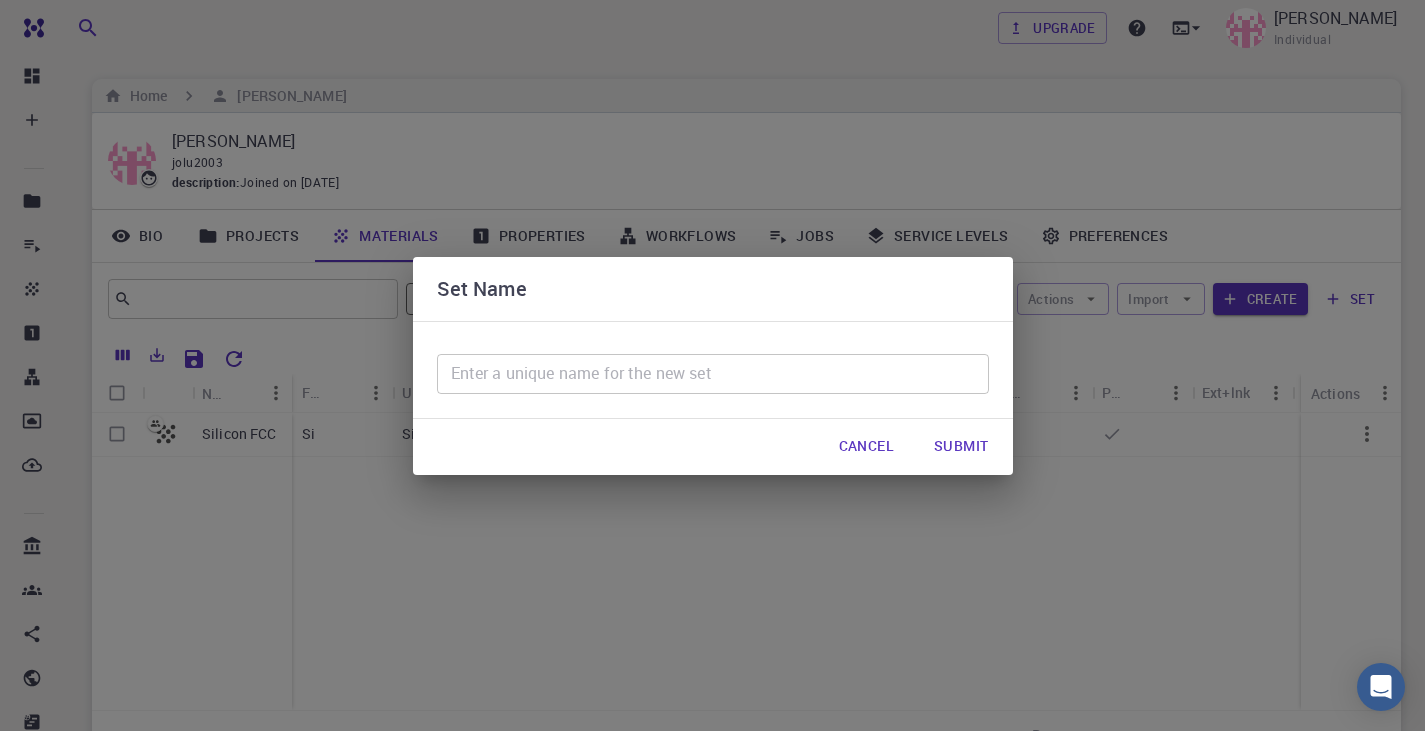 click on "Cancel" at bounding box center (866, 447) 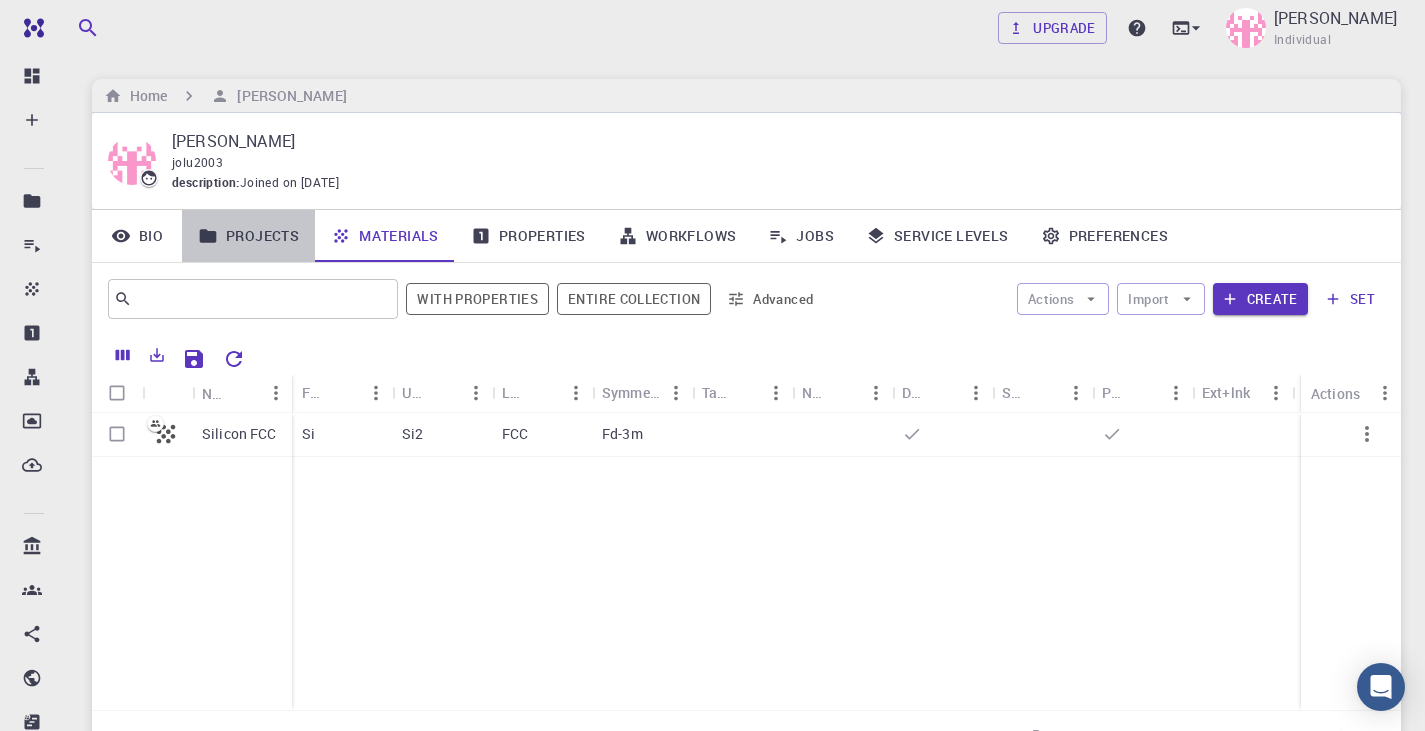 click on "Projects" at bounding box center [248, 236] 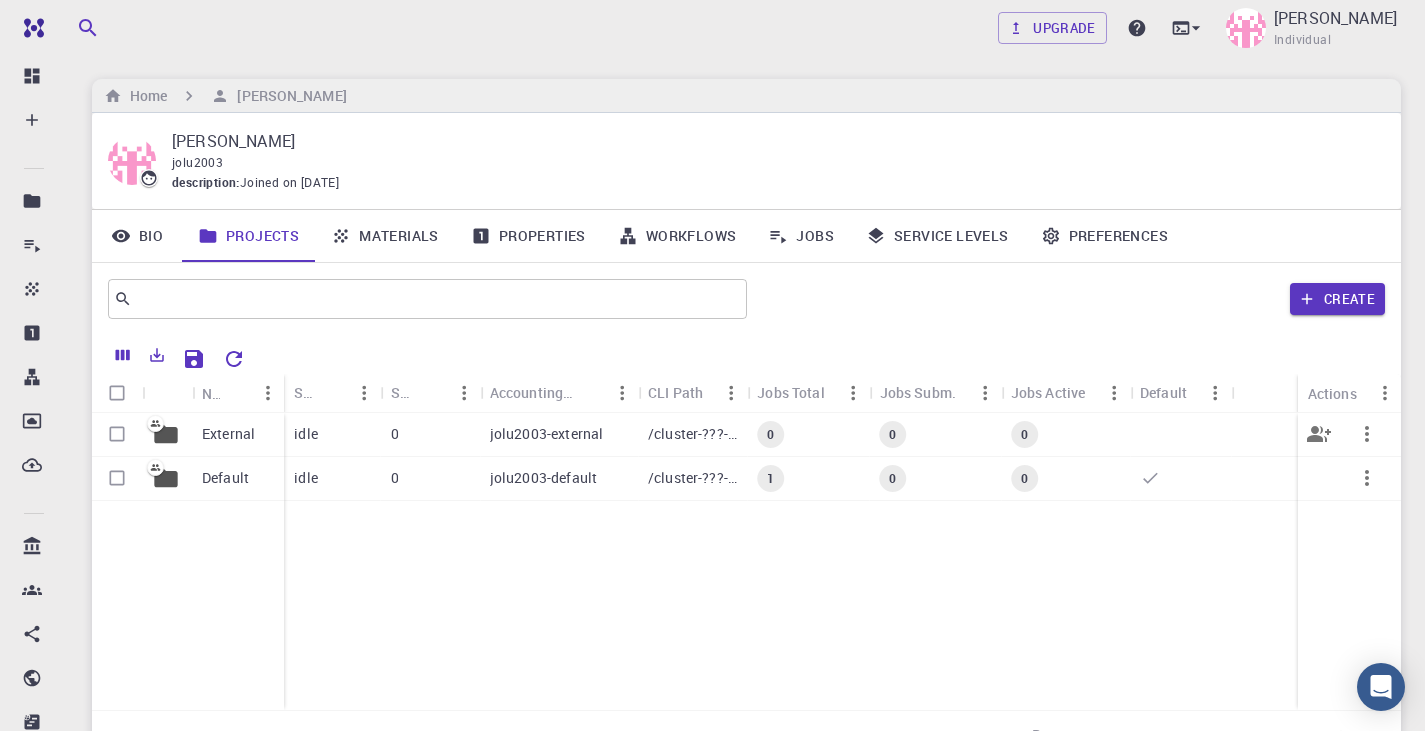 click on "idle" at bounding box center (332, 435) 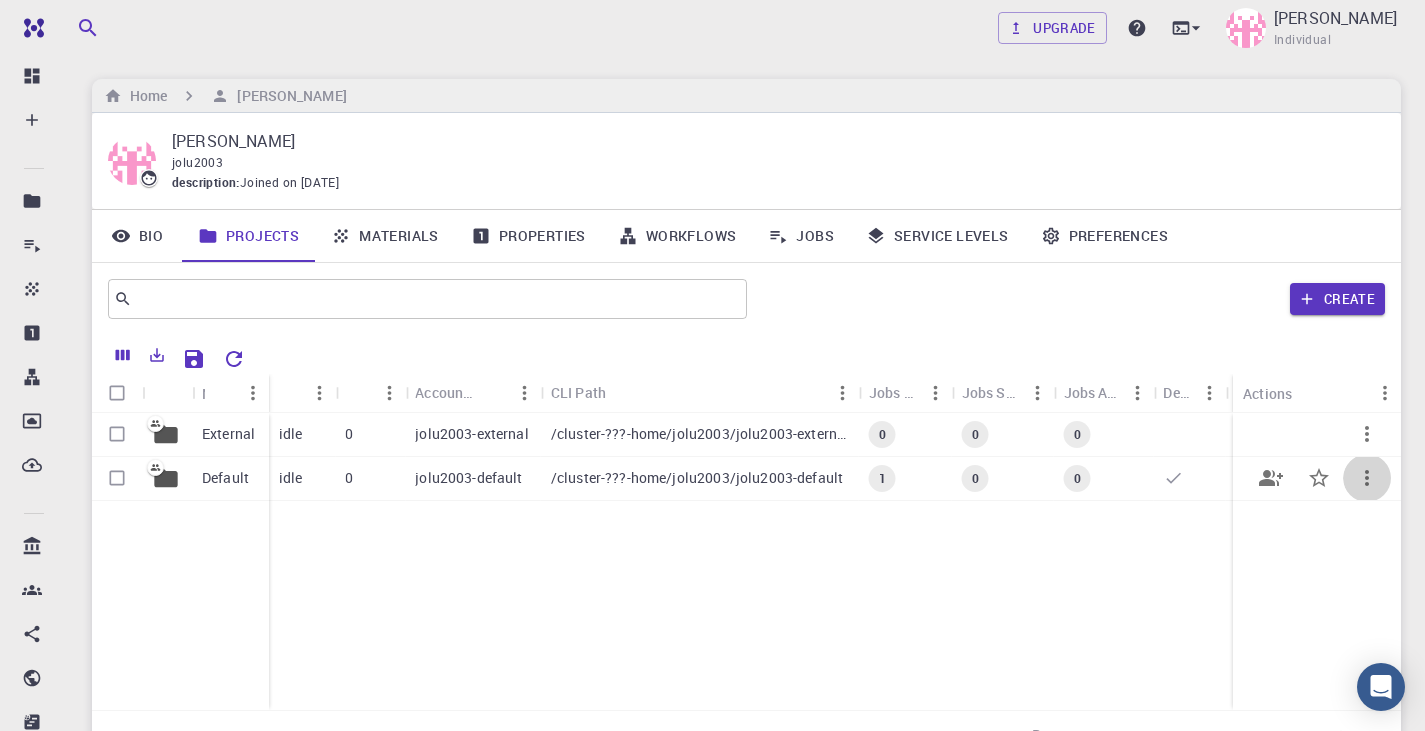 click 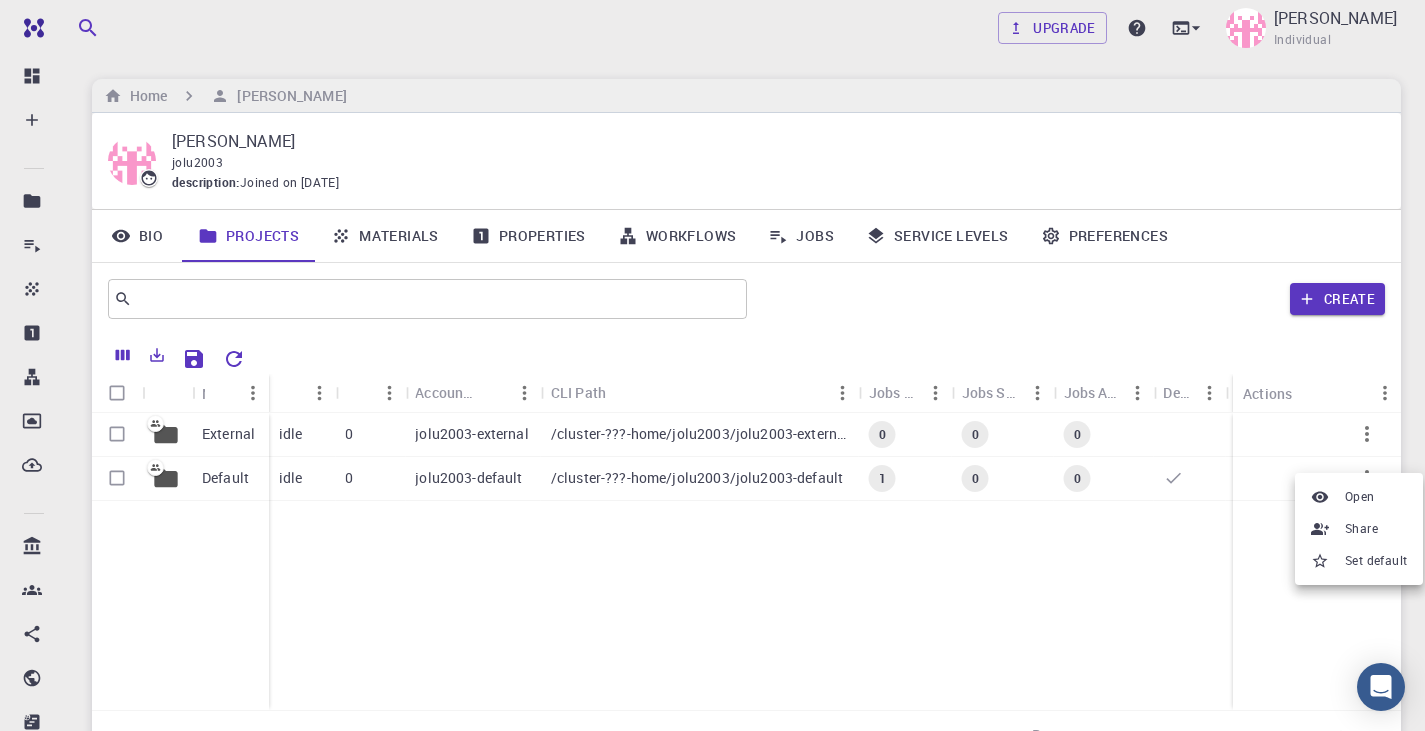 click at bounding box center (712, 365) 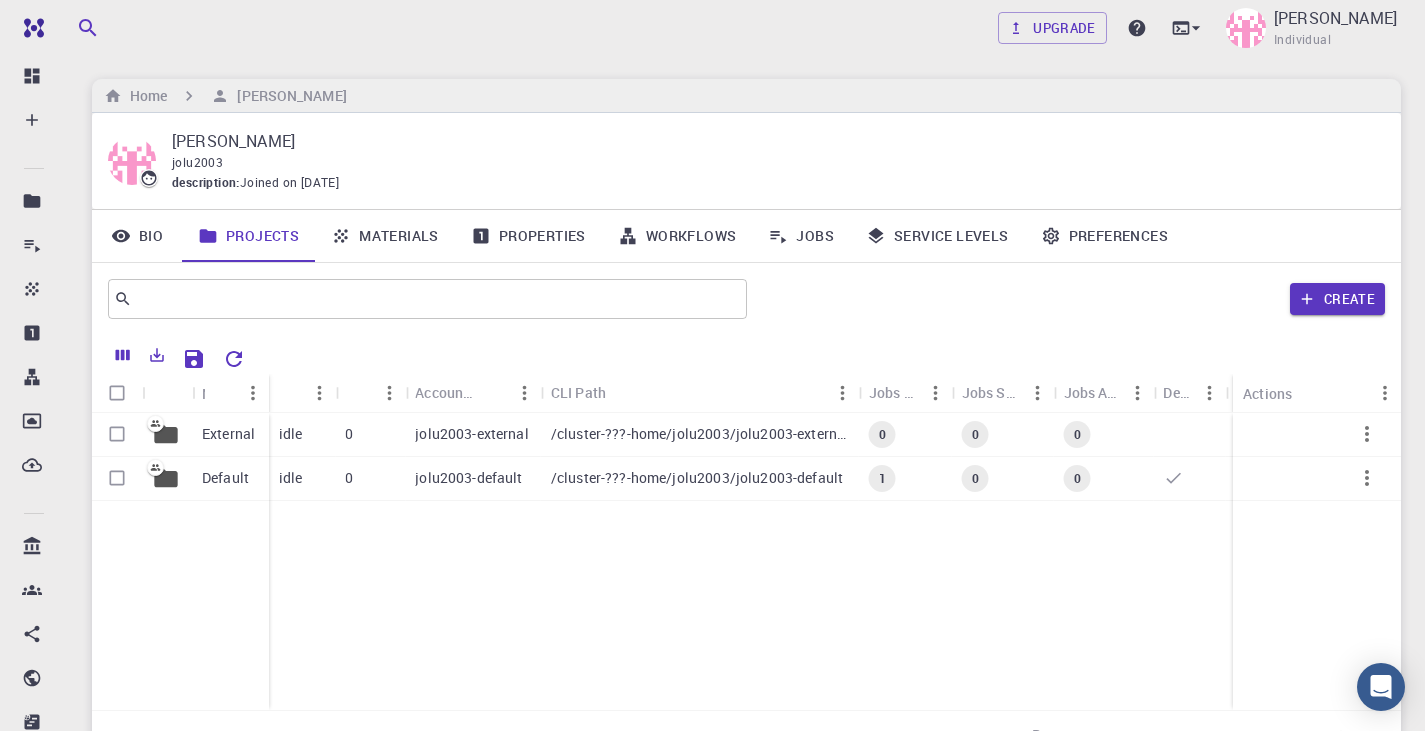 click on "0" at bounding box center [1003, 479] 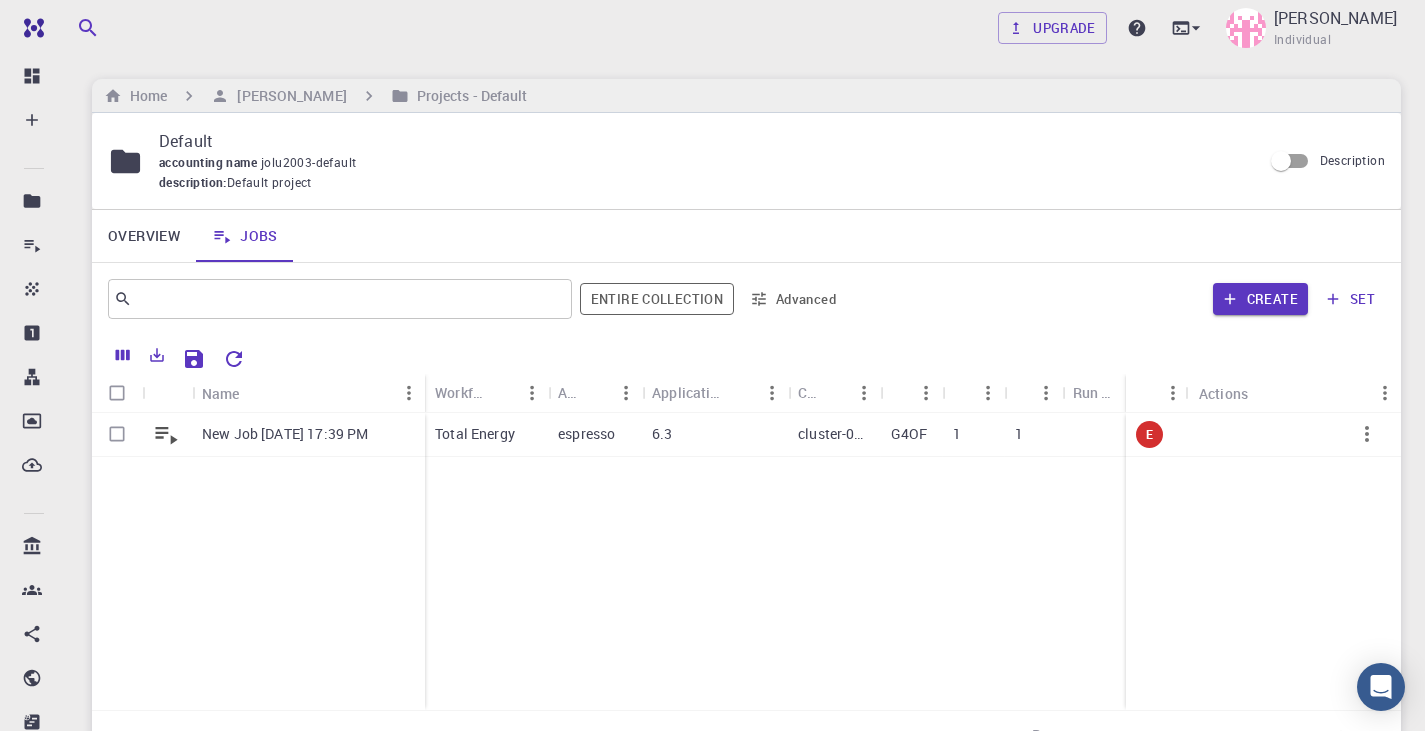 click on "Jobs" at bounding box center [245, 236] 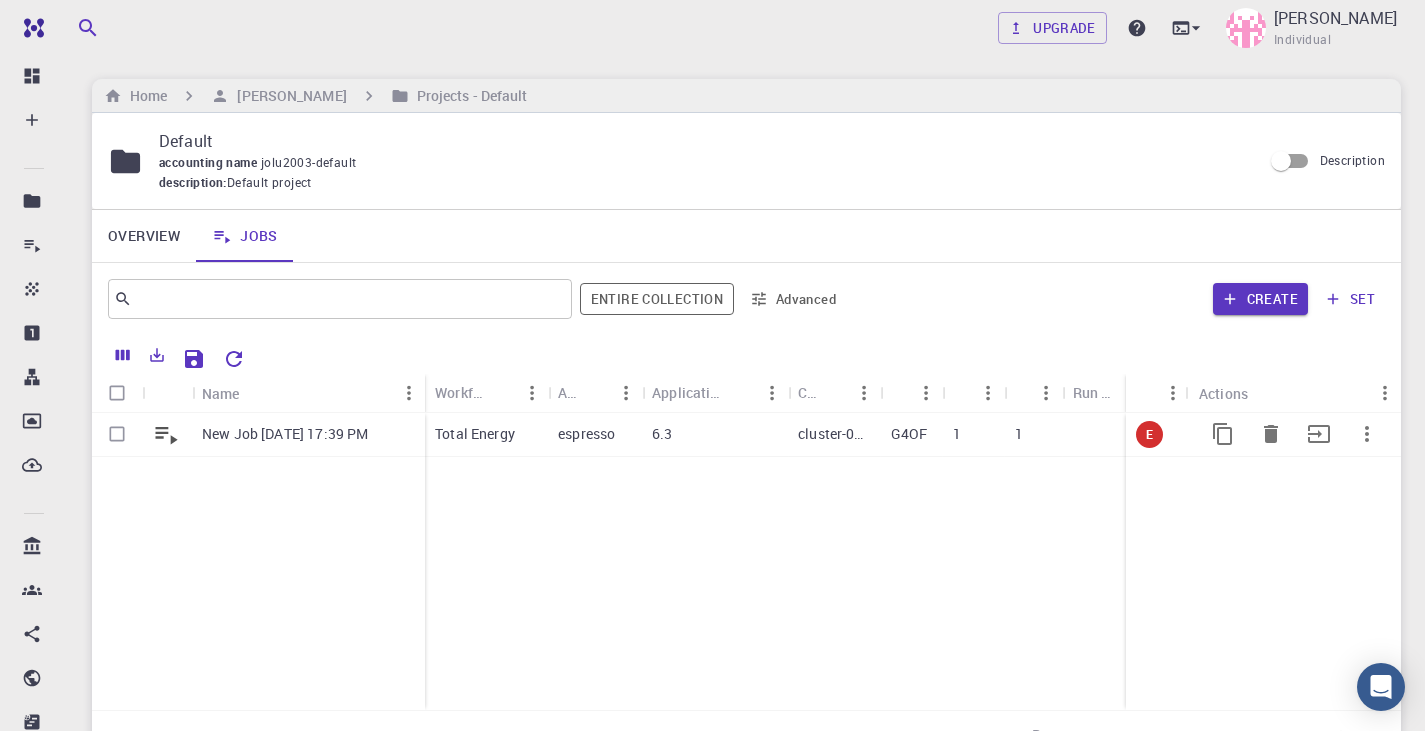 scroll, scrollTop: 189, scrollLeft: 0, axis: vertical 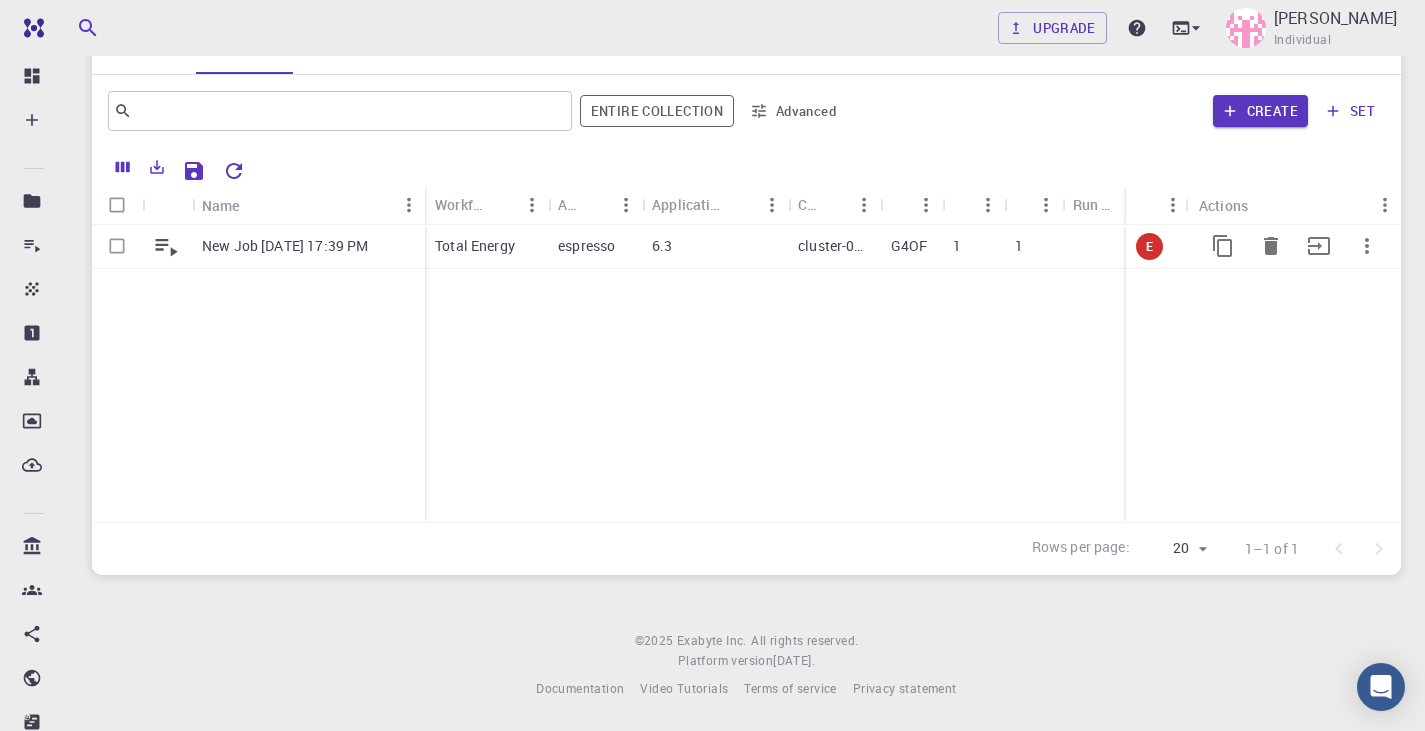 click on "New Job [DATE] 17:39 PM" at bounding box center (308, 247) 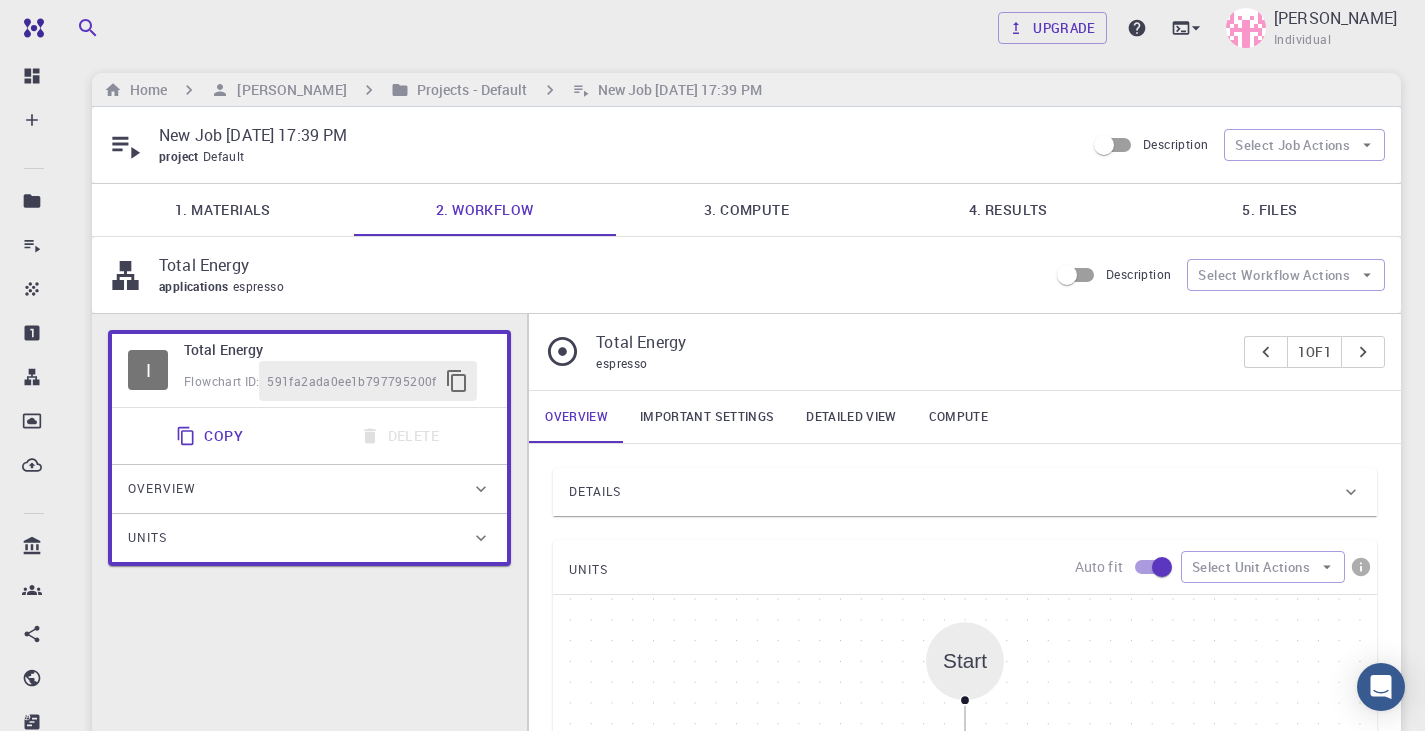 scroll, scrollTop: 5, scrollLeft: 0, axis: vertical 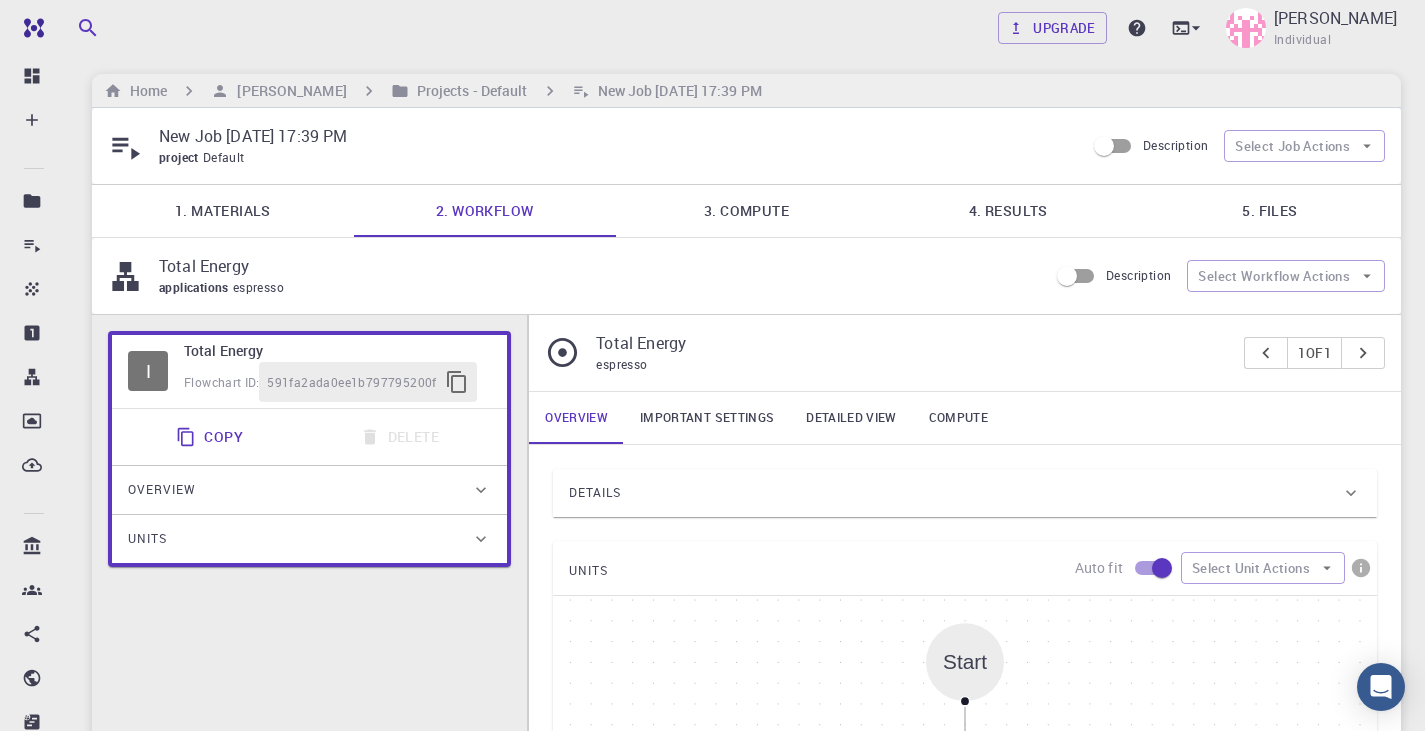 click on "1. Materials" at bounding box center [223, 211] 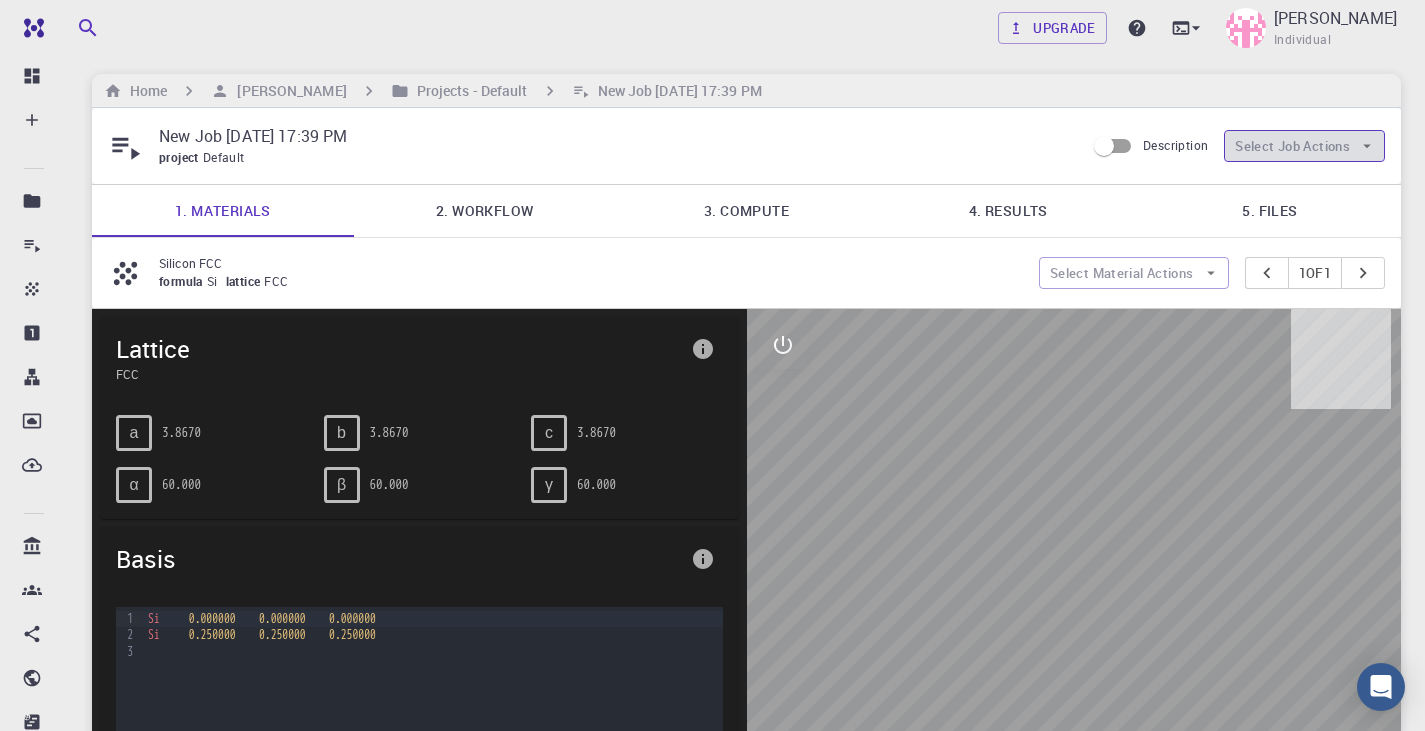 click on "Select Job Actions" at bounding box center (1304, 146) 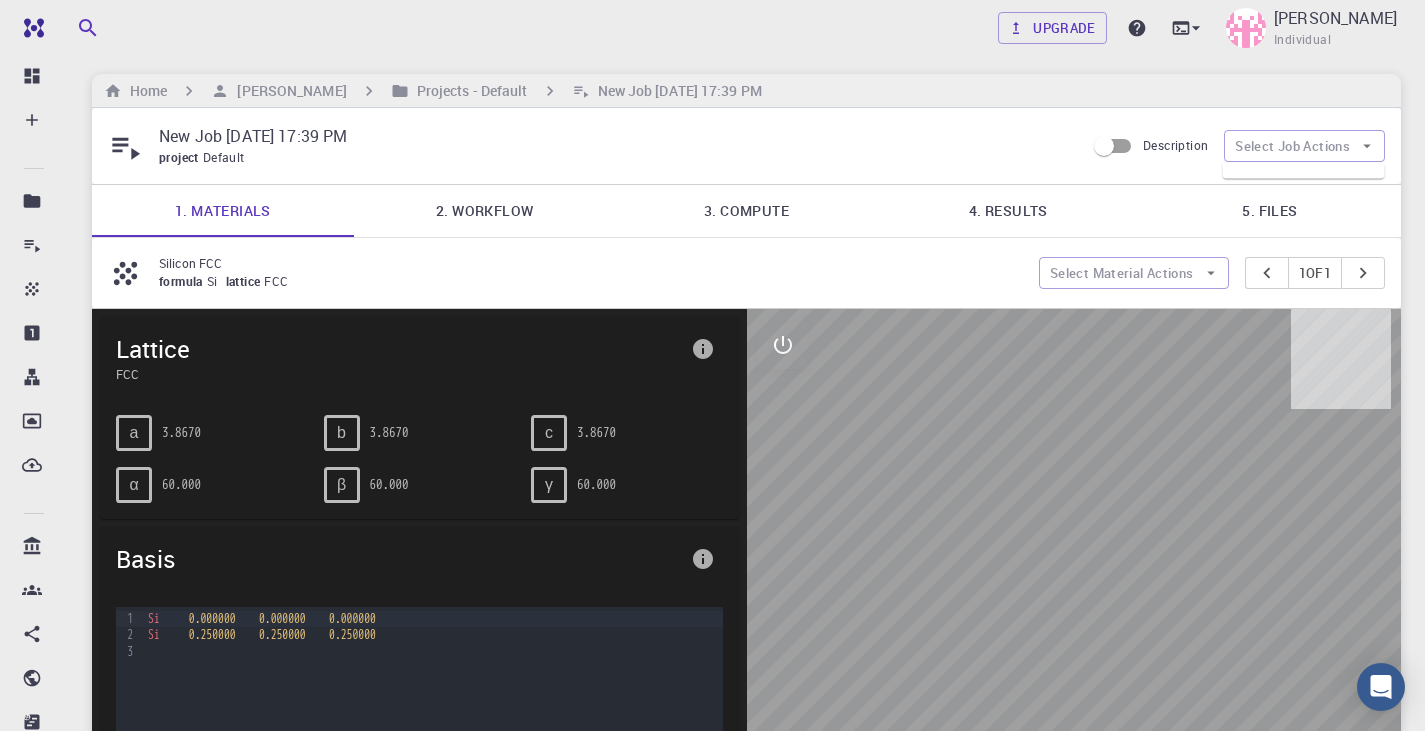 click on "Silicon FCC" at bounding box center [591, 263] 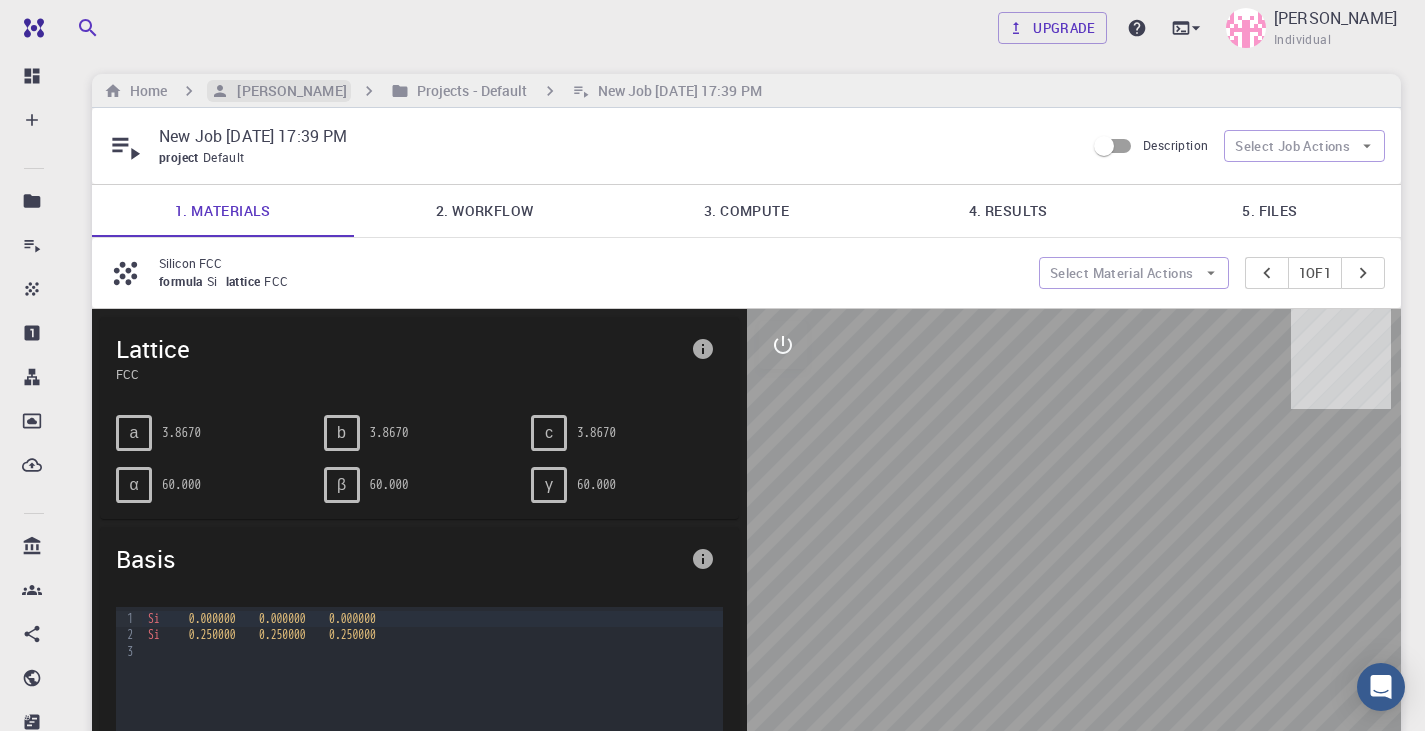 click on "[PERSON_NAME]" at bounding box center (287, 91) 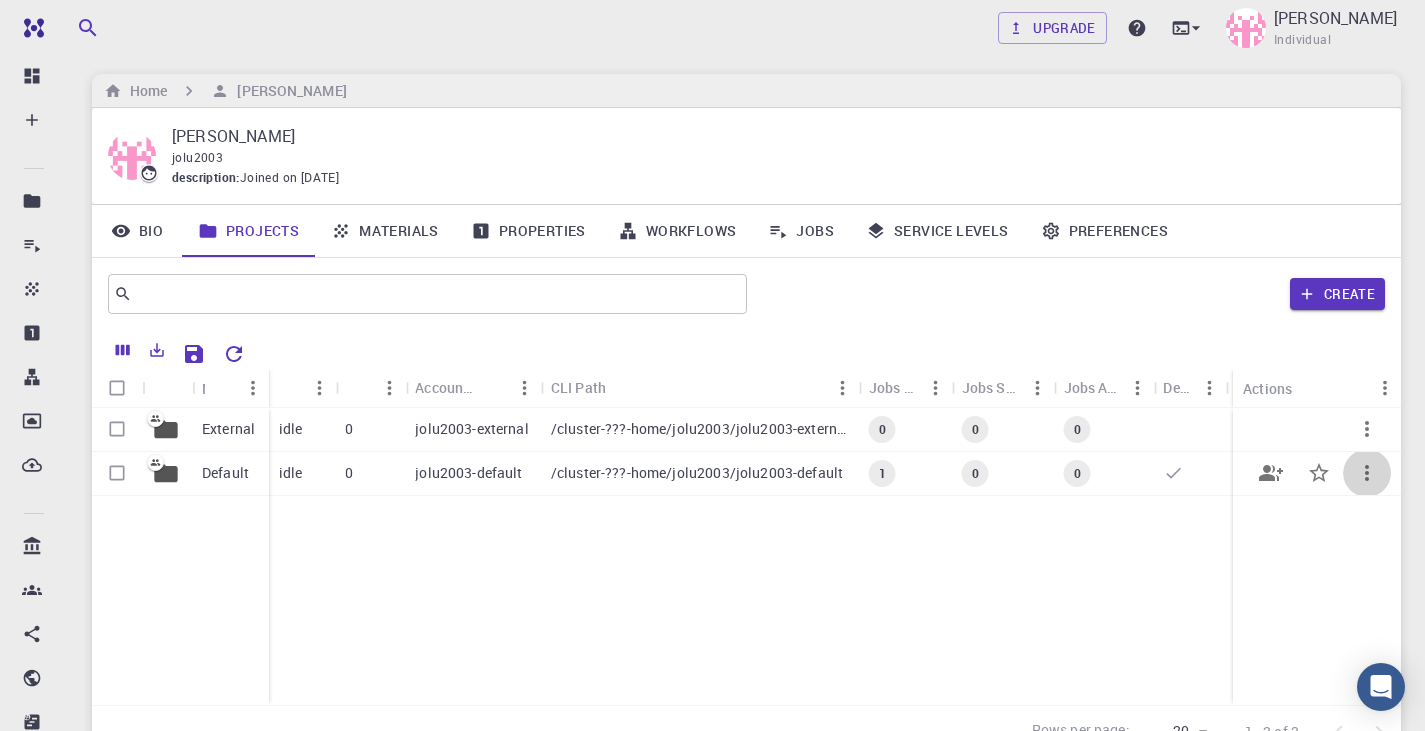 click 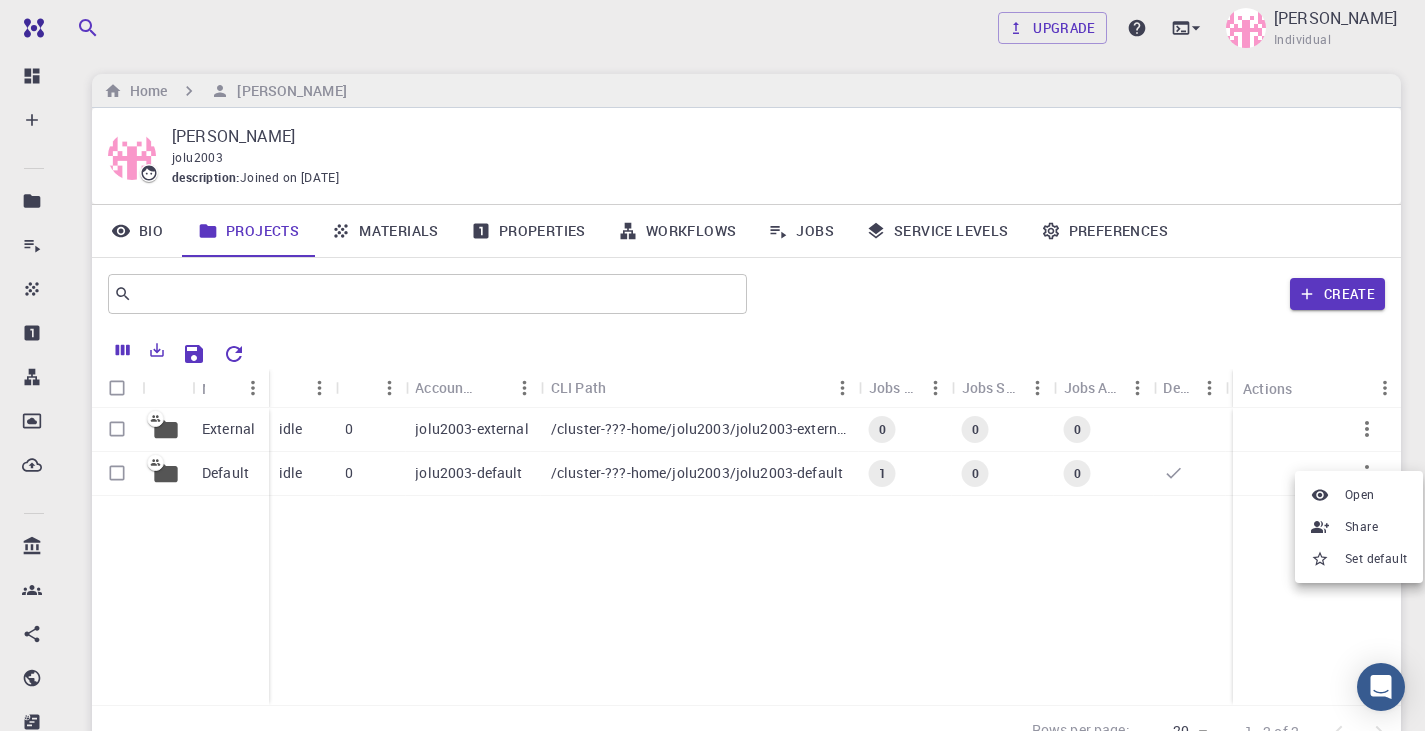 click at bounding box center (712, 365) 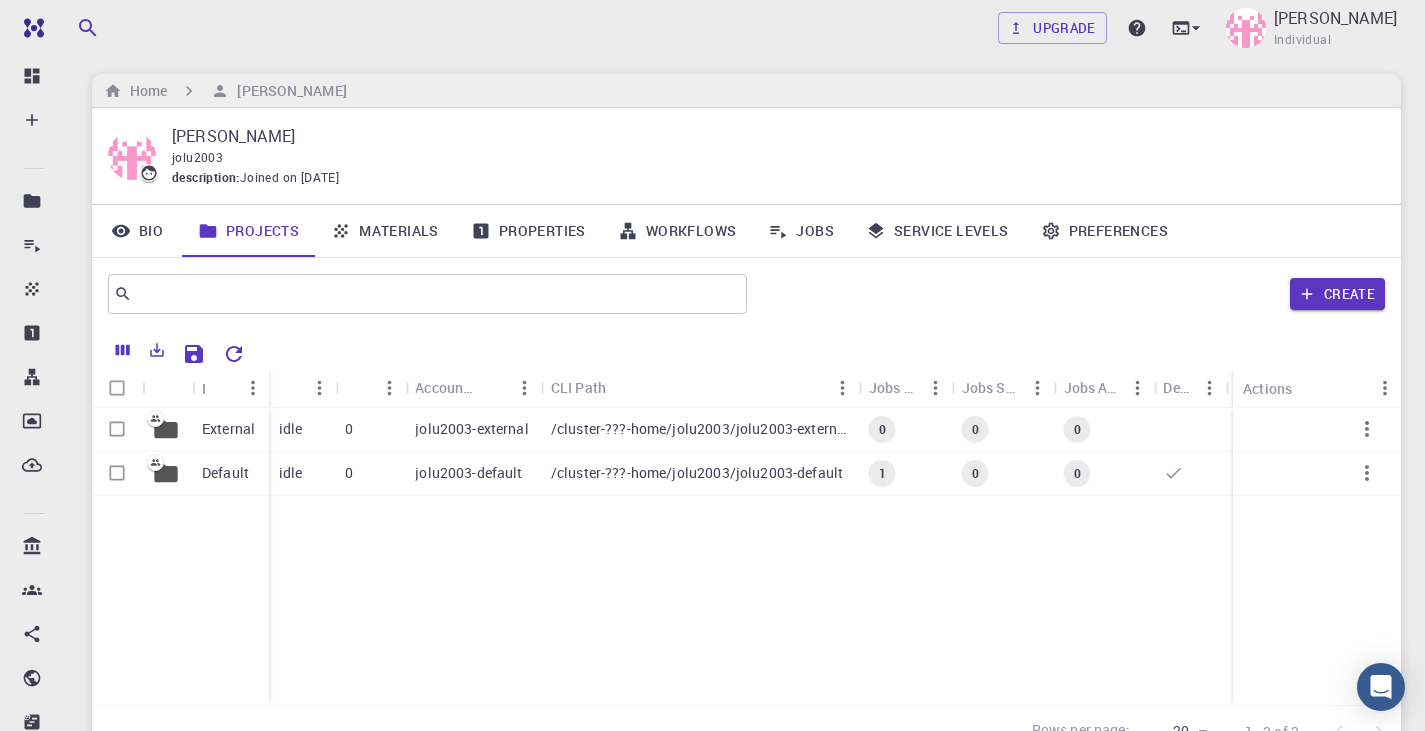 click at bounding box center [117, 473] 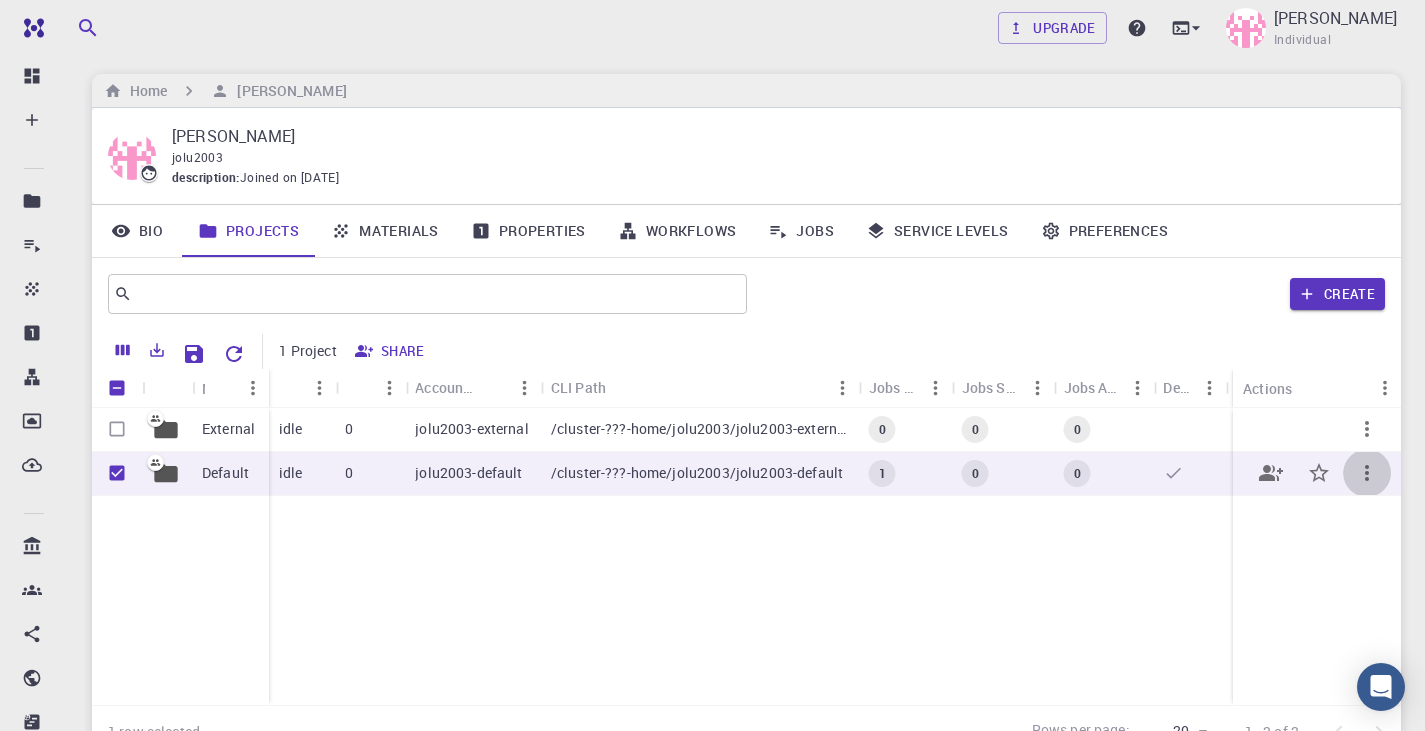 click 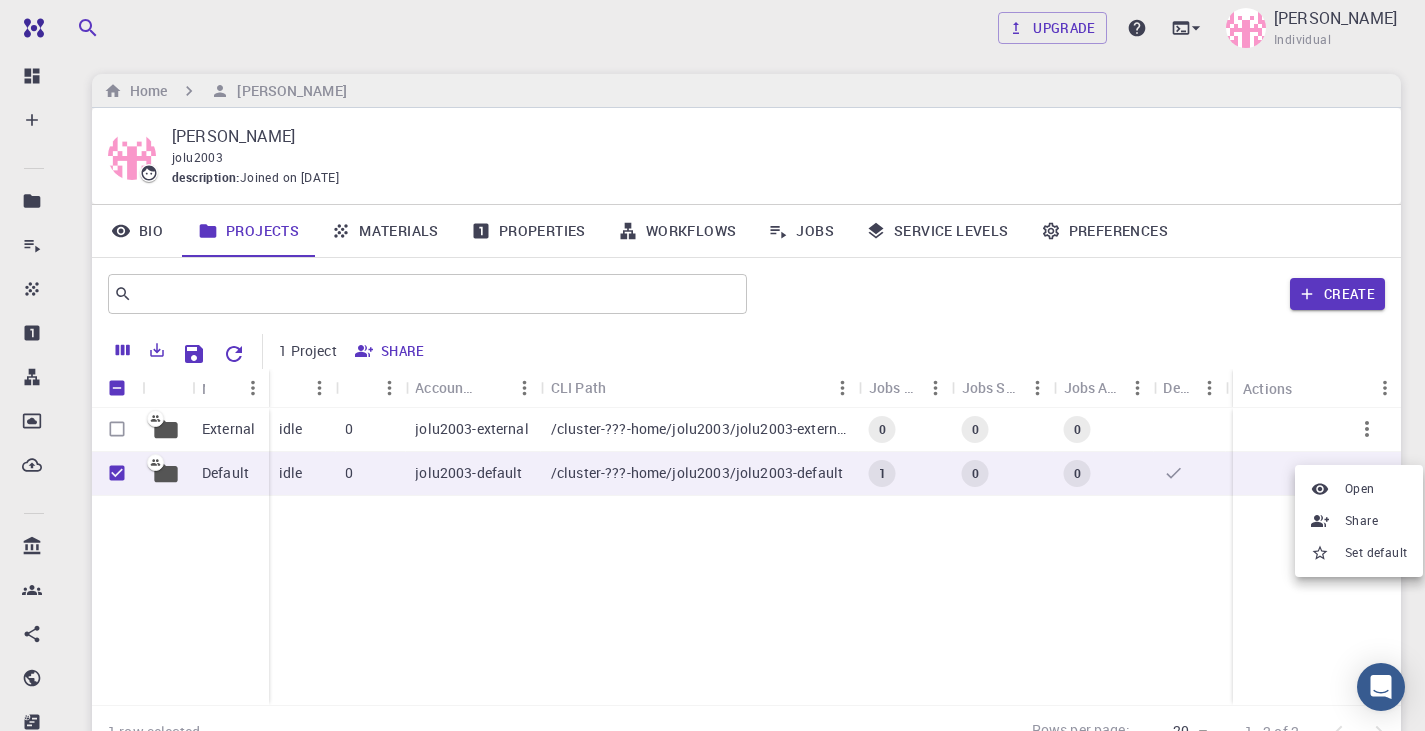 click at bounding box center (712, 365) 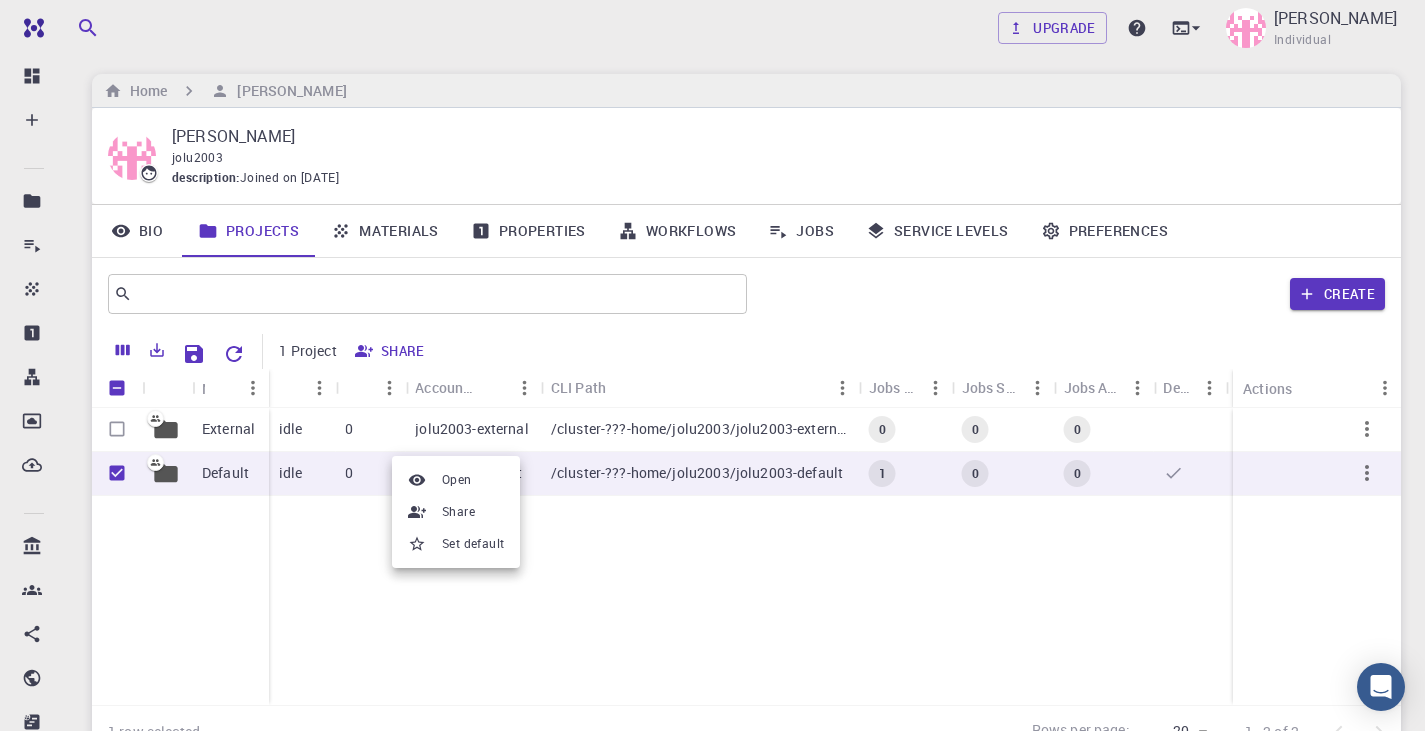 click at bounding box center (712, 365) 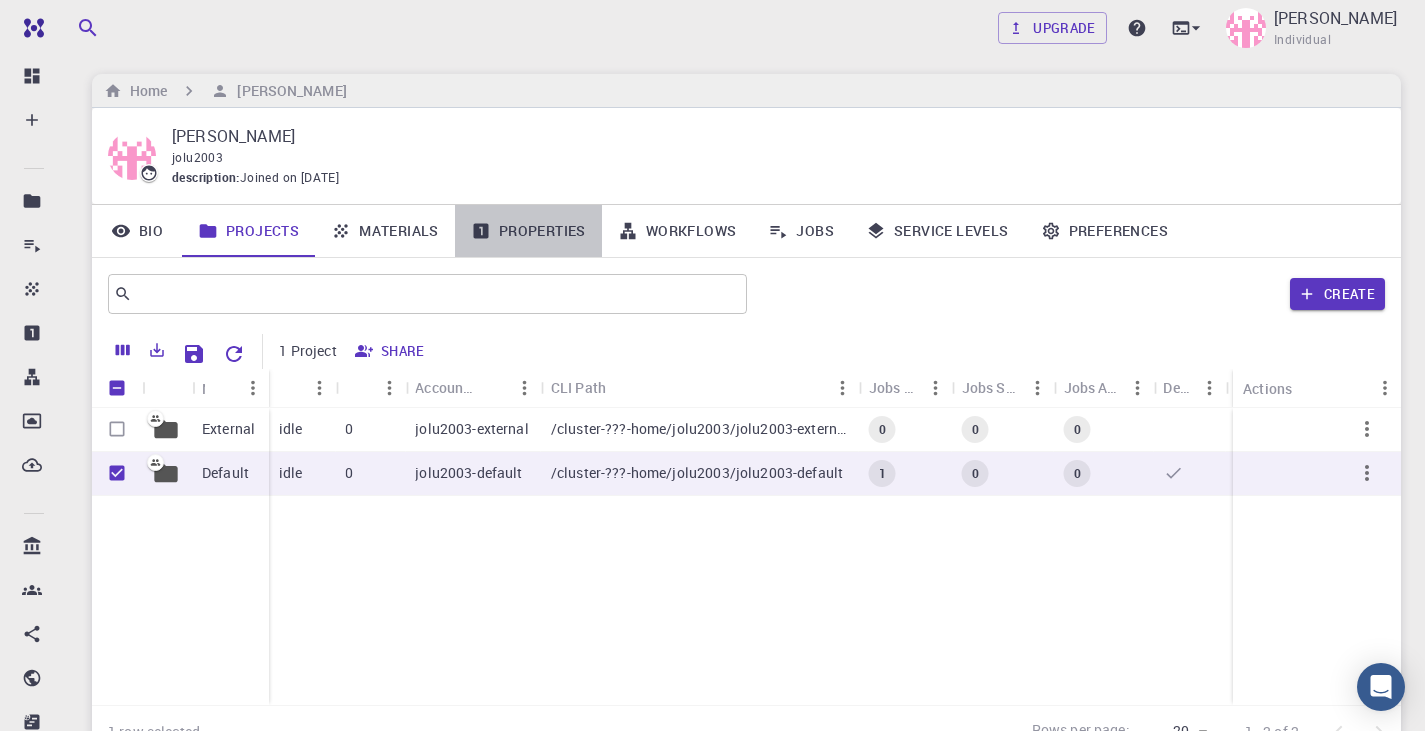 click on "Properties" at bounding box center [528, 231] 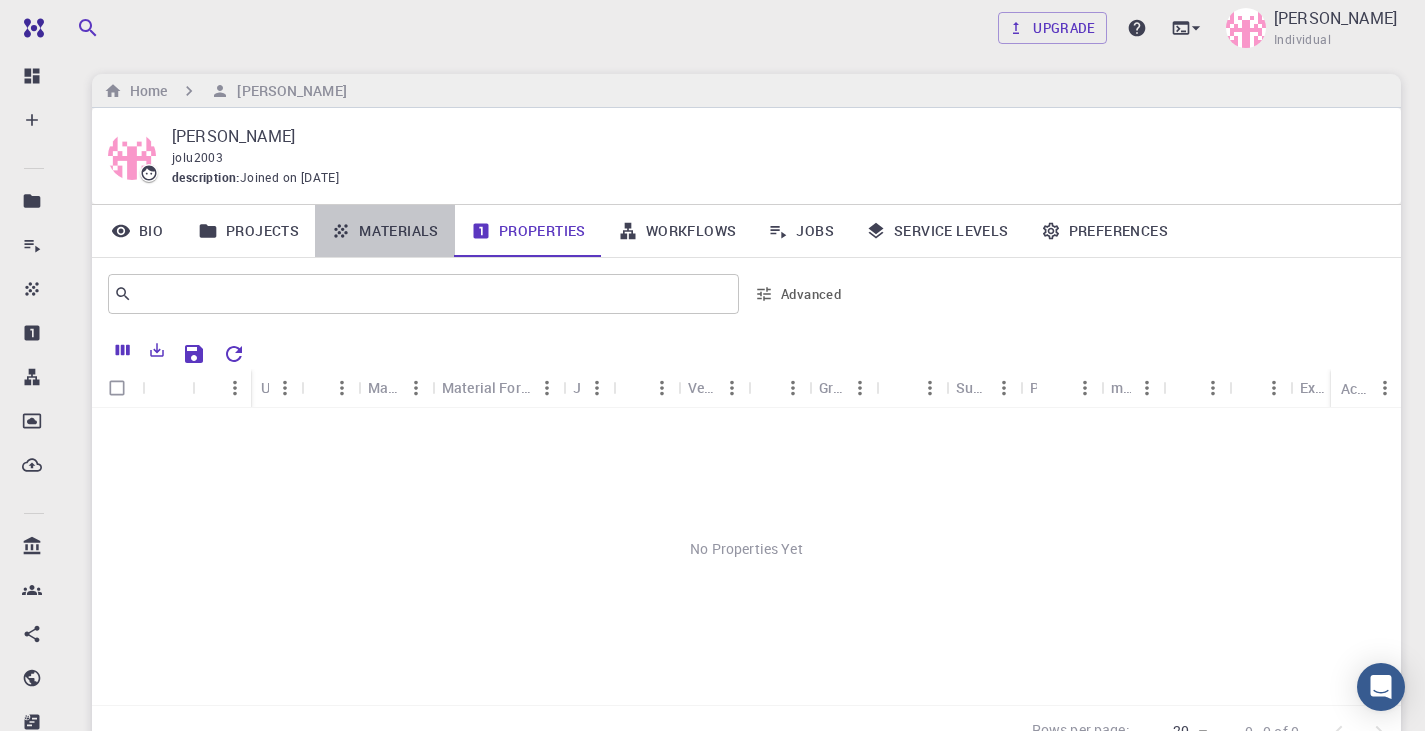 click on "Materials" at bounding box center [385, 231] 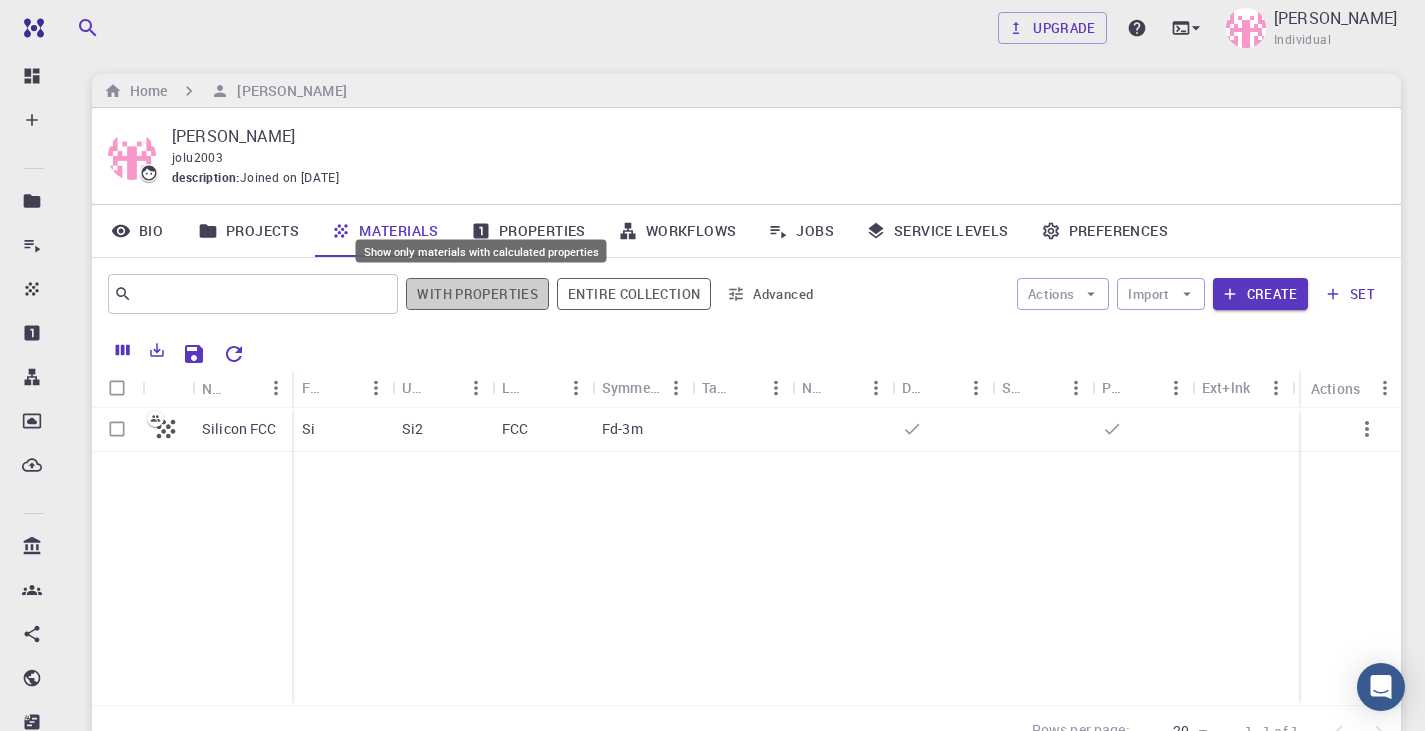 click on "With properties" at bounding box center [477, 294] 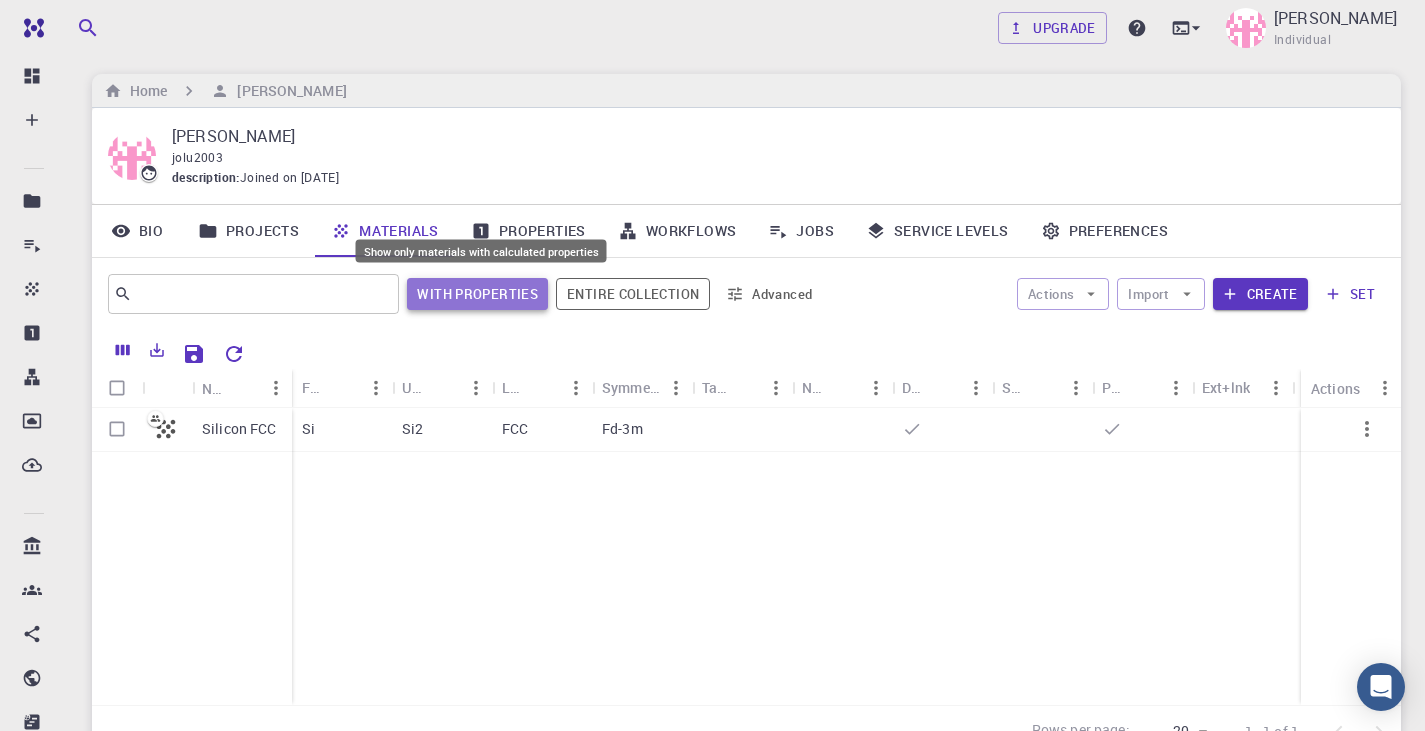 click on "With properties" at bounding box center [477, 294] 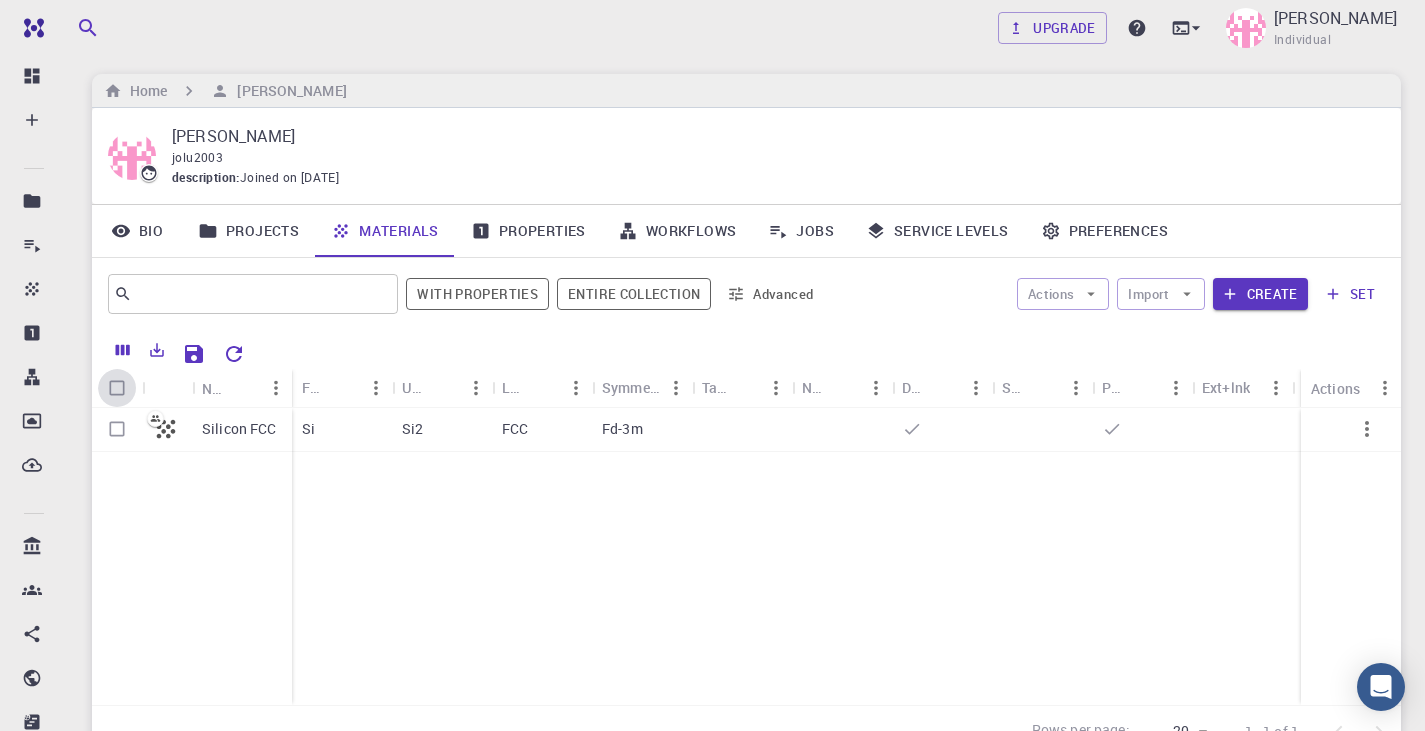 click at bounding box center [117, 388] 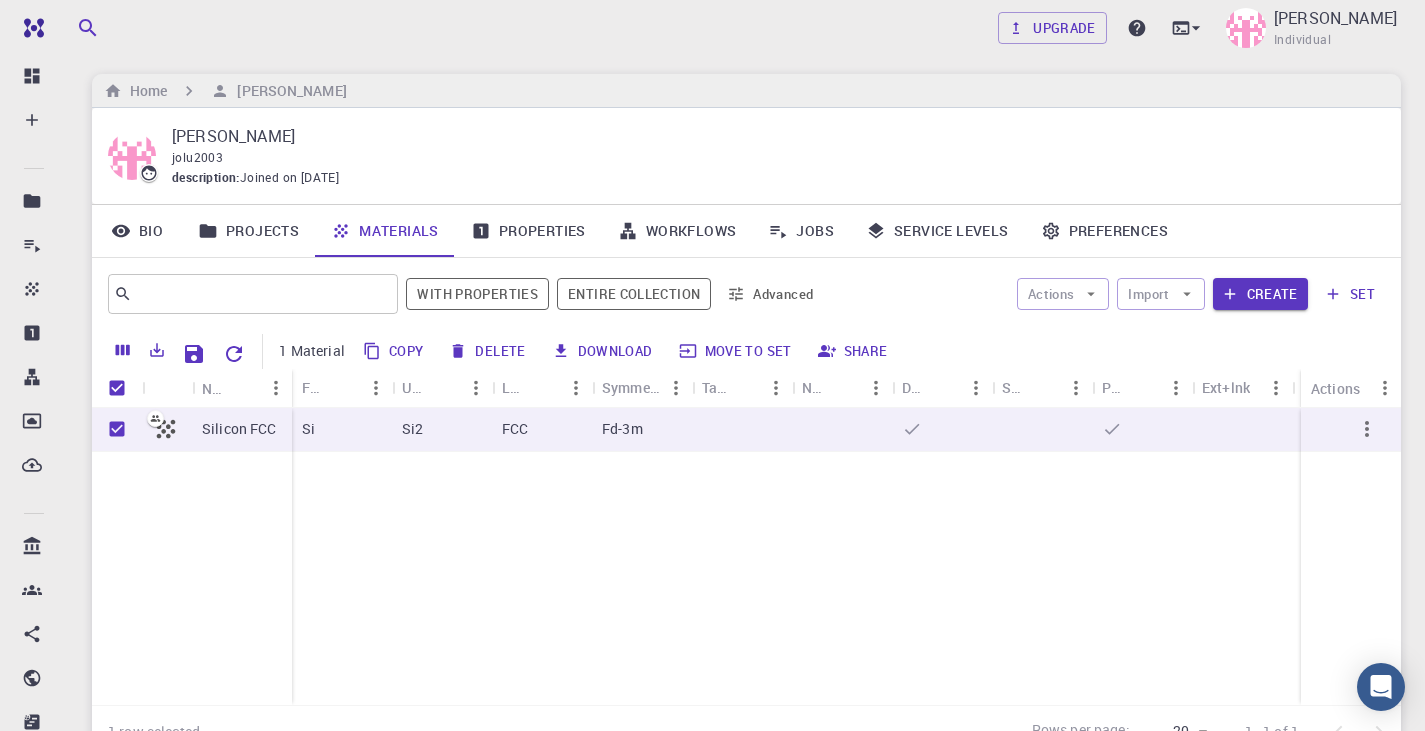click on "Delete" at bounding box center (488, 351) 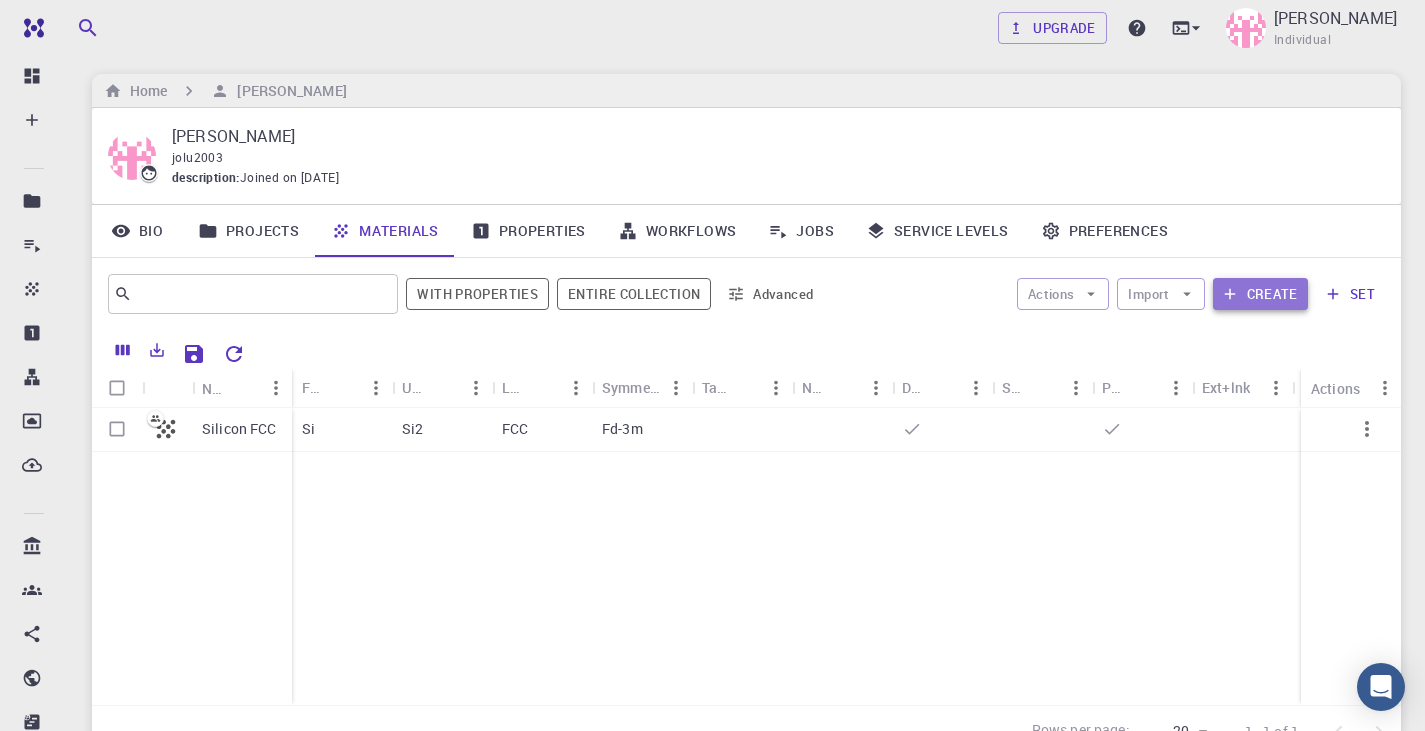 click on "Create" at bounding box center (1260, 294) 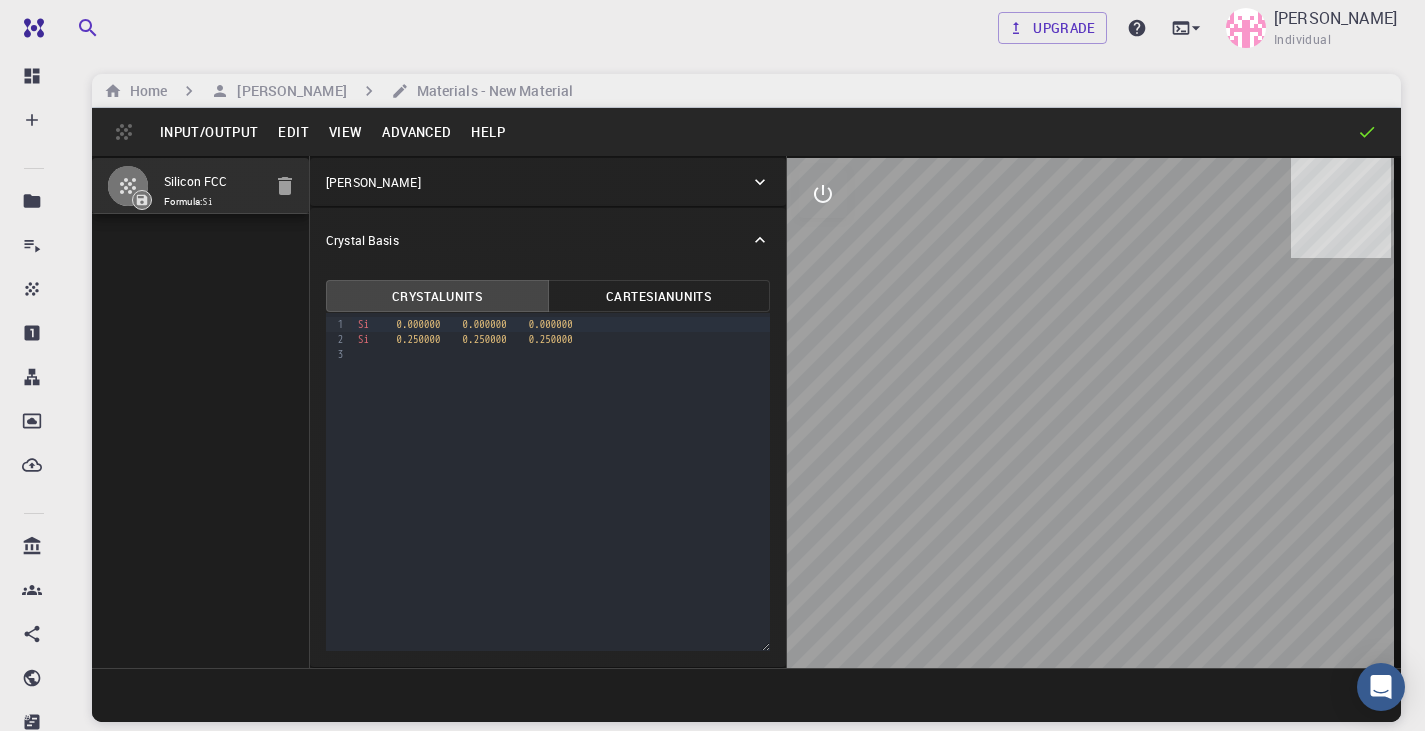 click on "Edit" at bounding box center [293, 132] 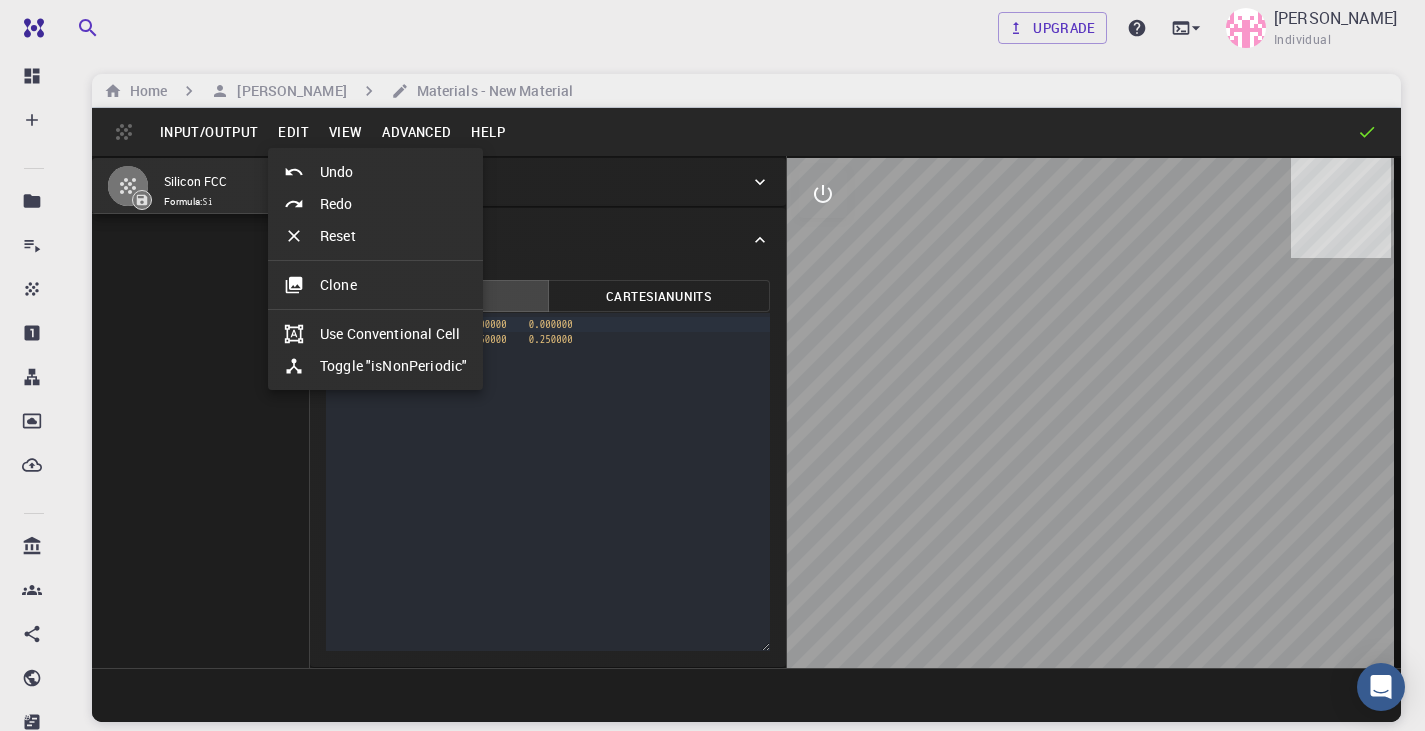 click at bounding box center (712, 365) 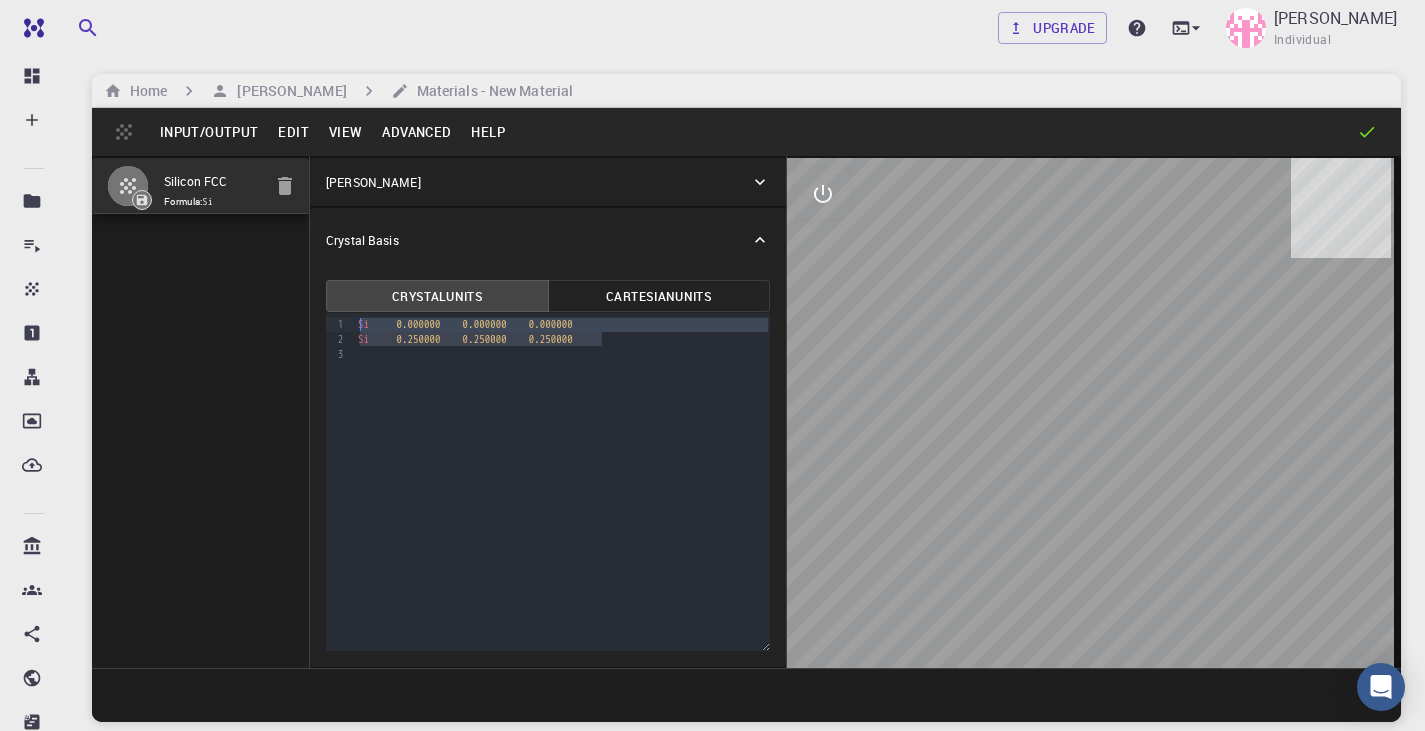 drag, startPoint x: 616, startPoint y: 345, endPoint x: 361, endPoint y: 324, distance: 255.86325 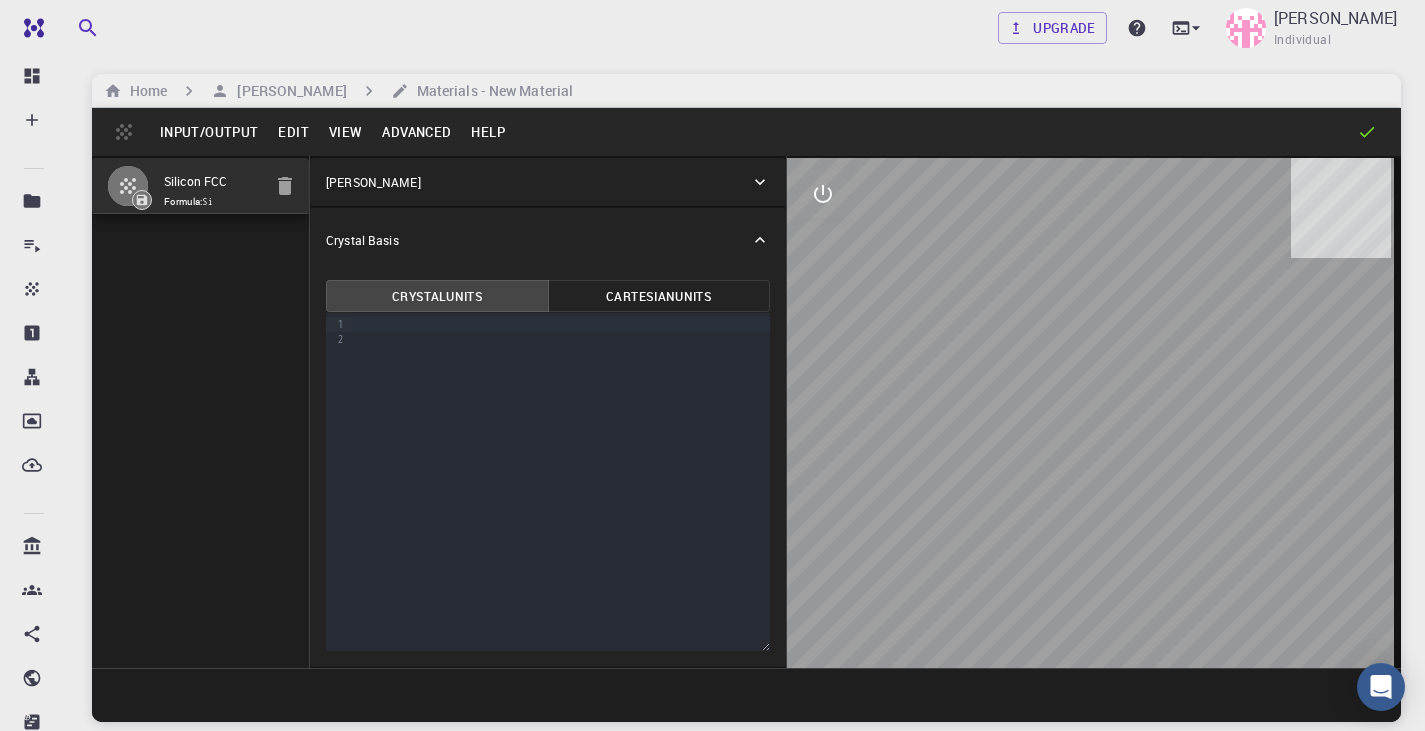 click at bounding box center (1094, 413) 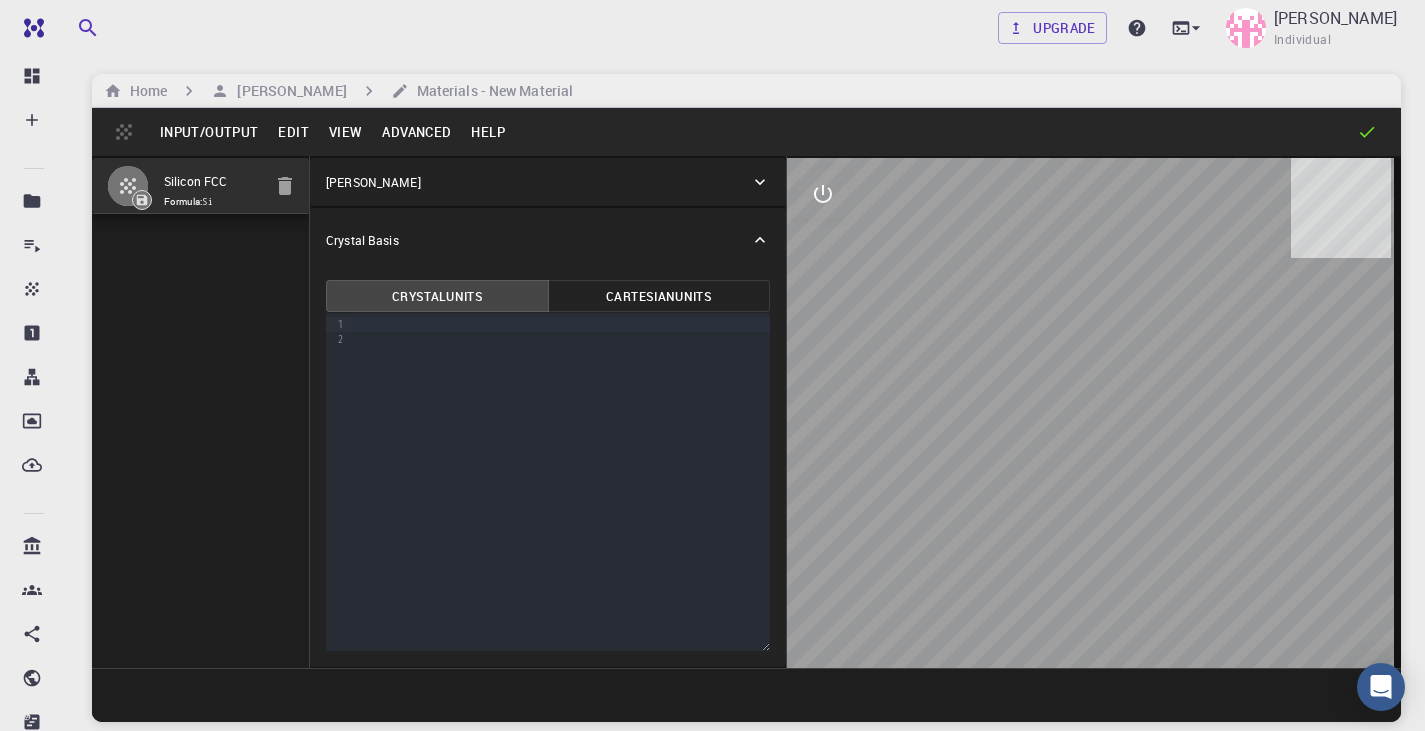 click on "Input/Output" at bounding box center [209, 132] 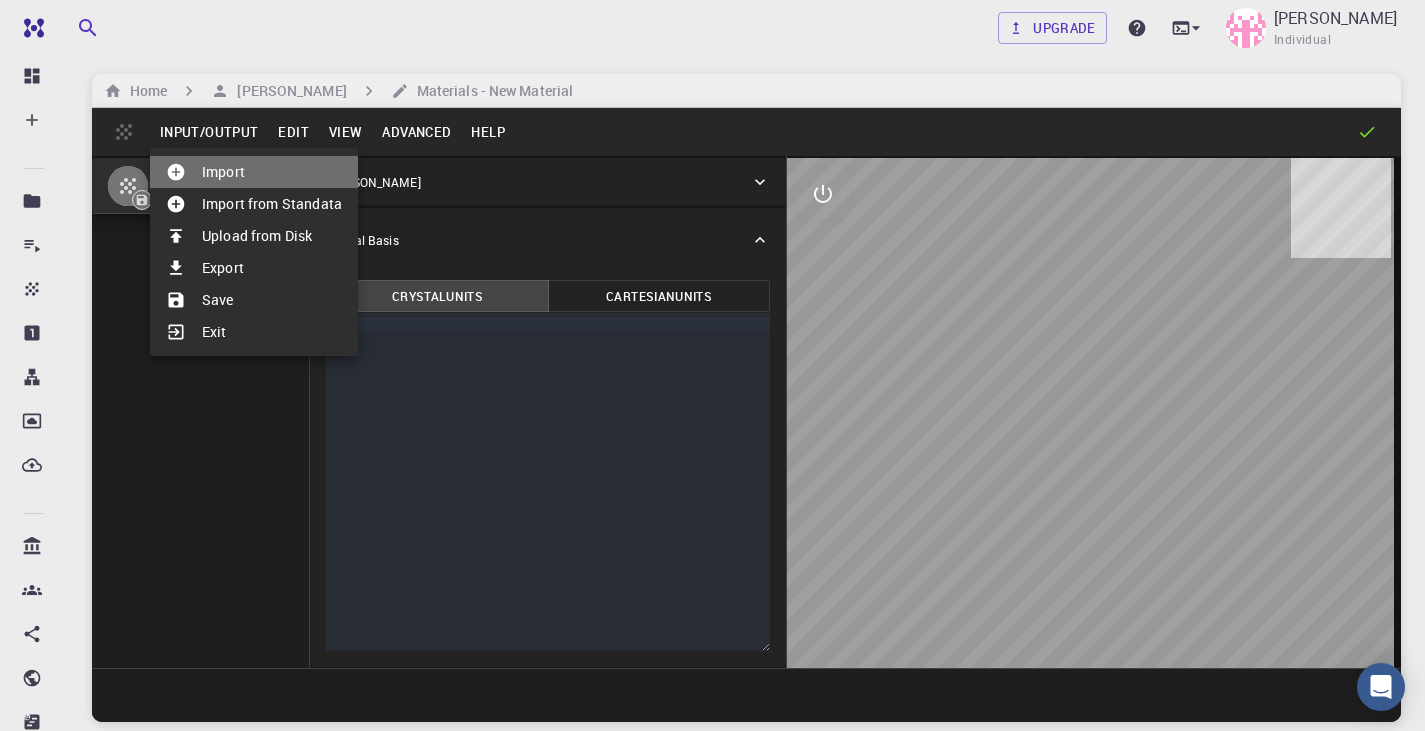 click on "Import" at bounding box center [254, 172] 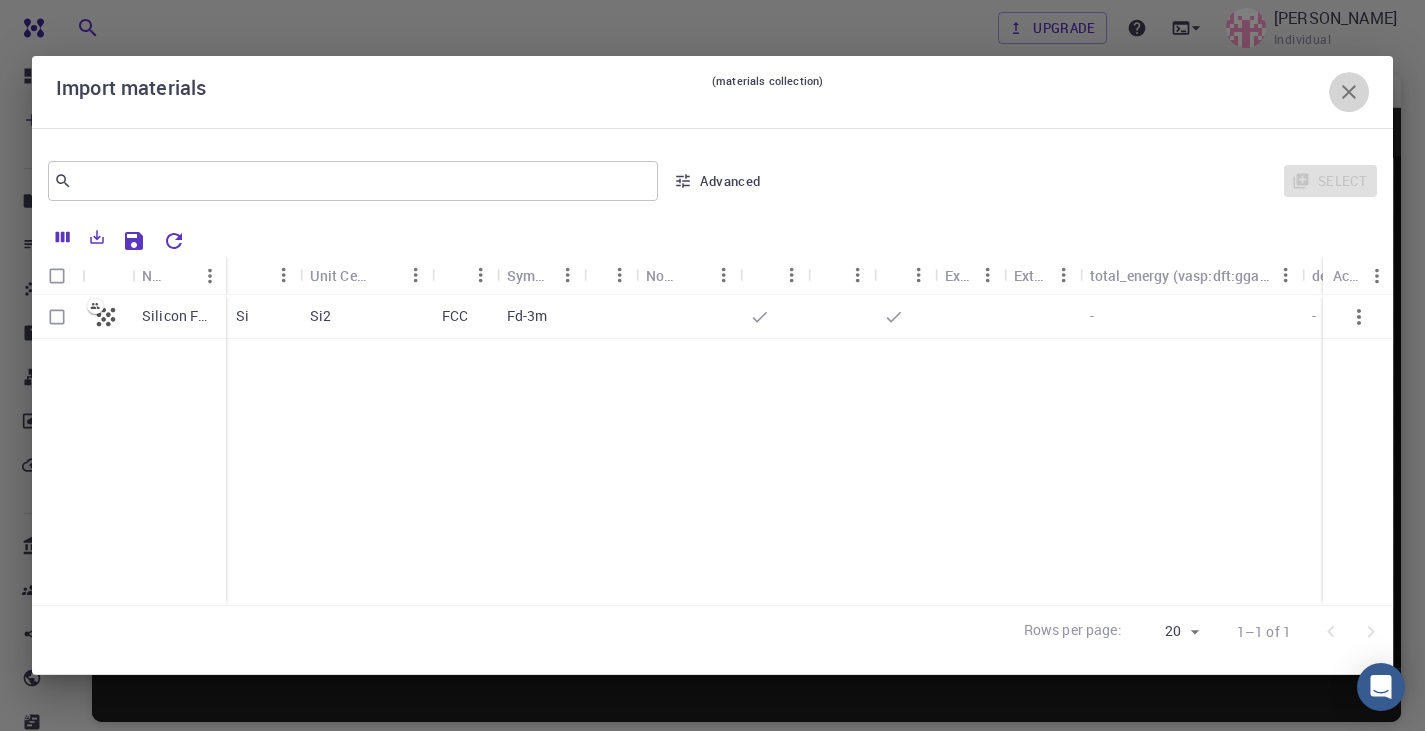 click 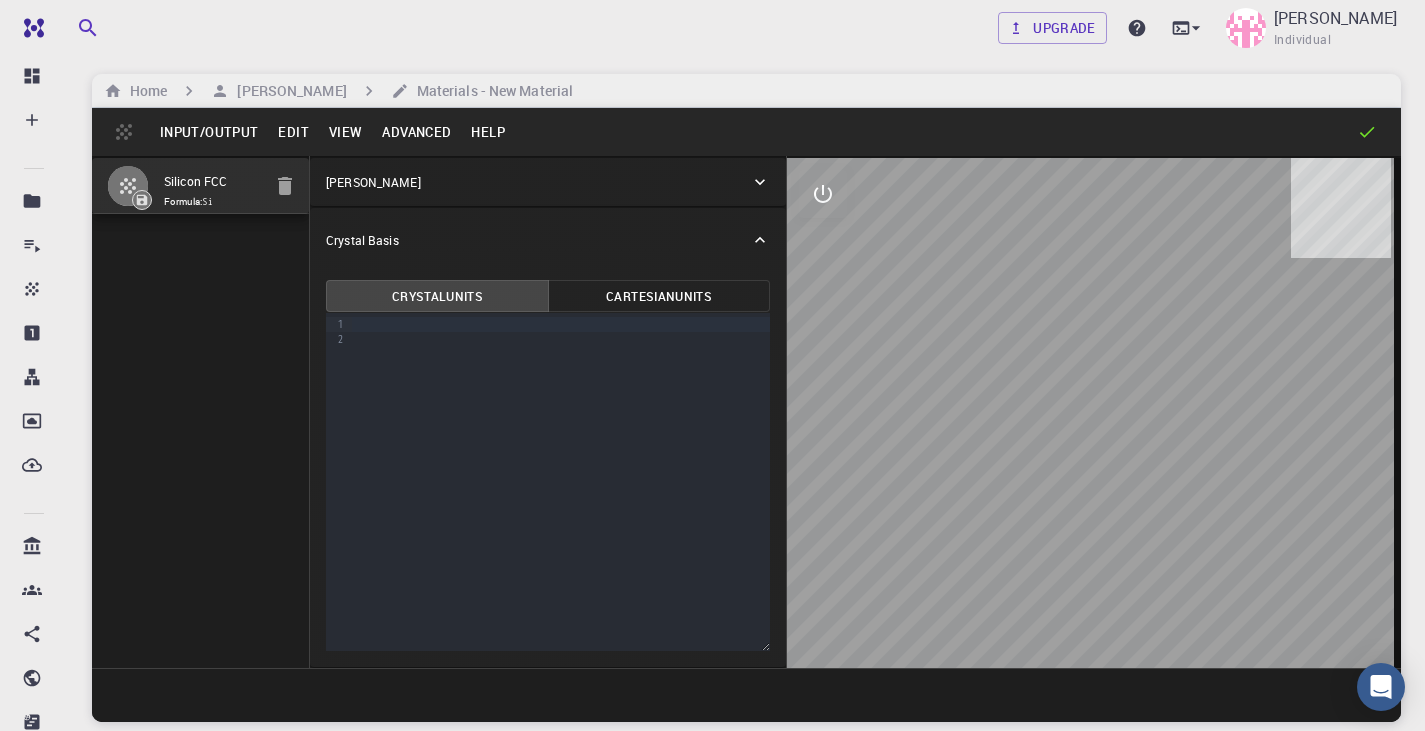 click on "Input/Output" at bounding box center [209, 132] 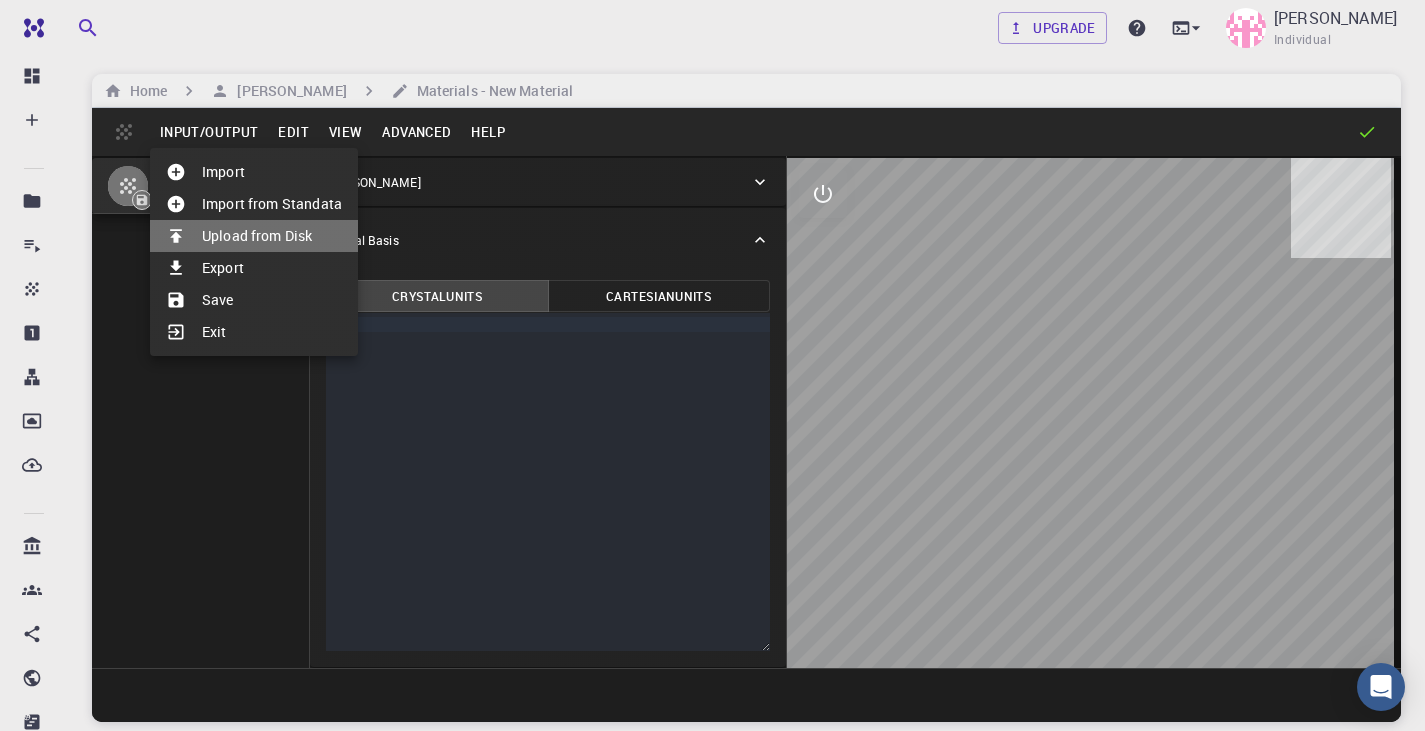 click on "Upload from Disk" at bounding box center (254, 236) 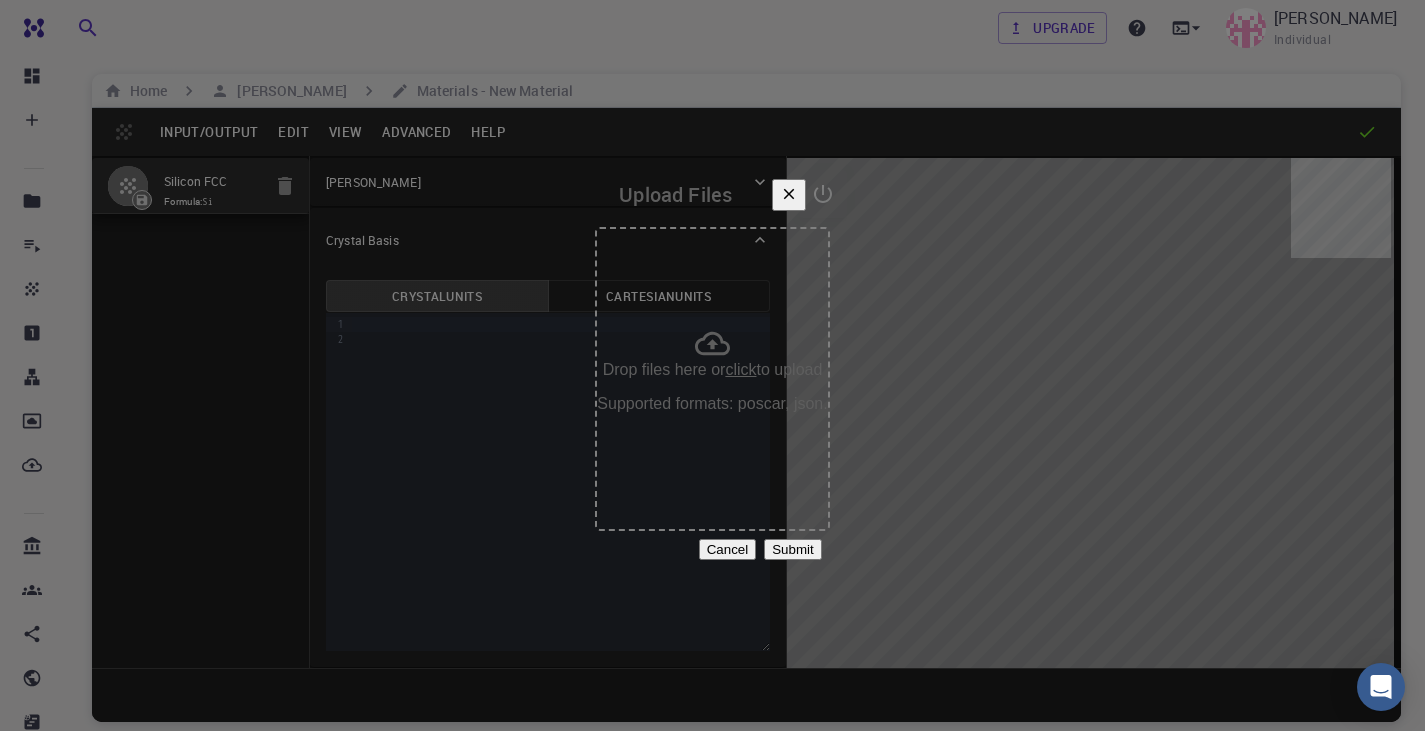 click on "click" at bounding box center [740, 369] 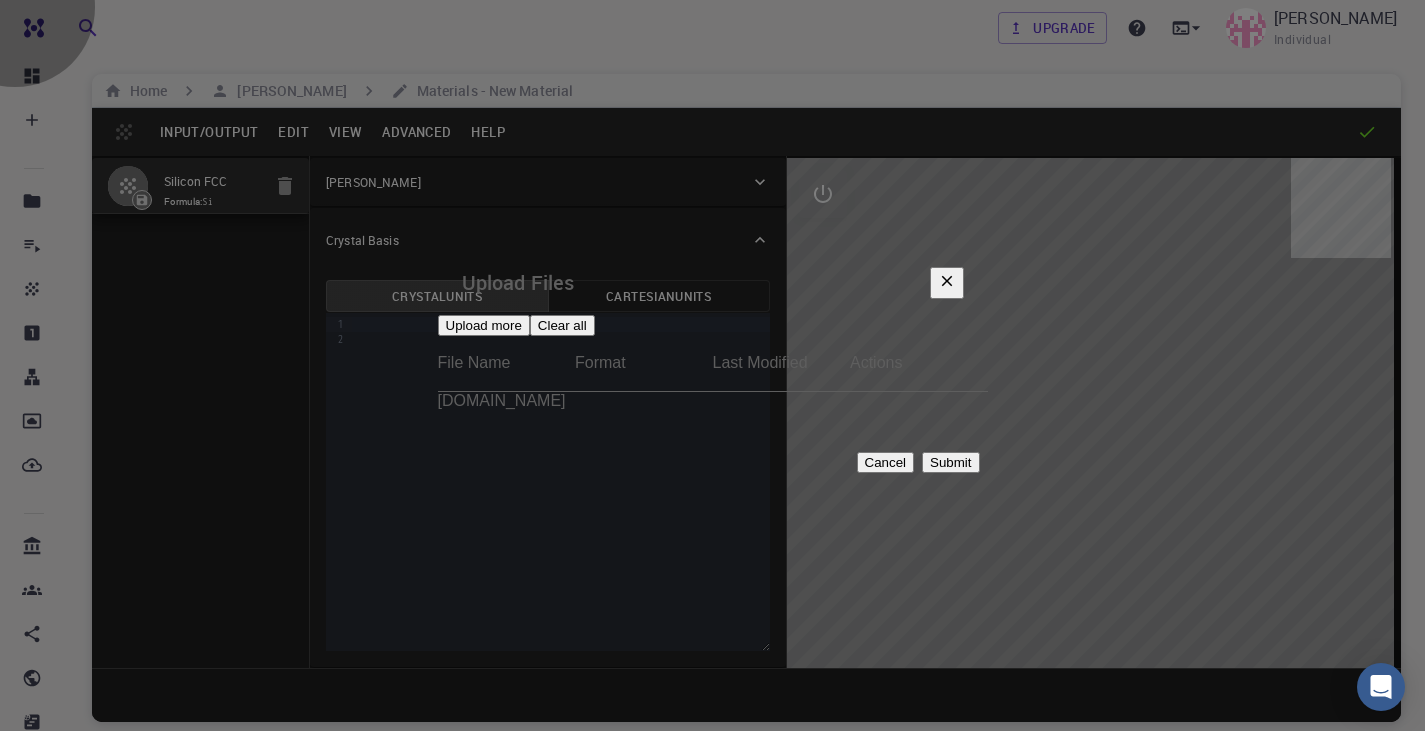 click on "Submit" at bounding box center [950, 462] 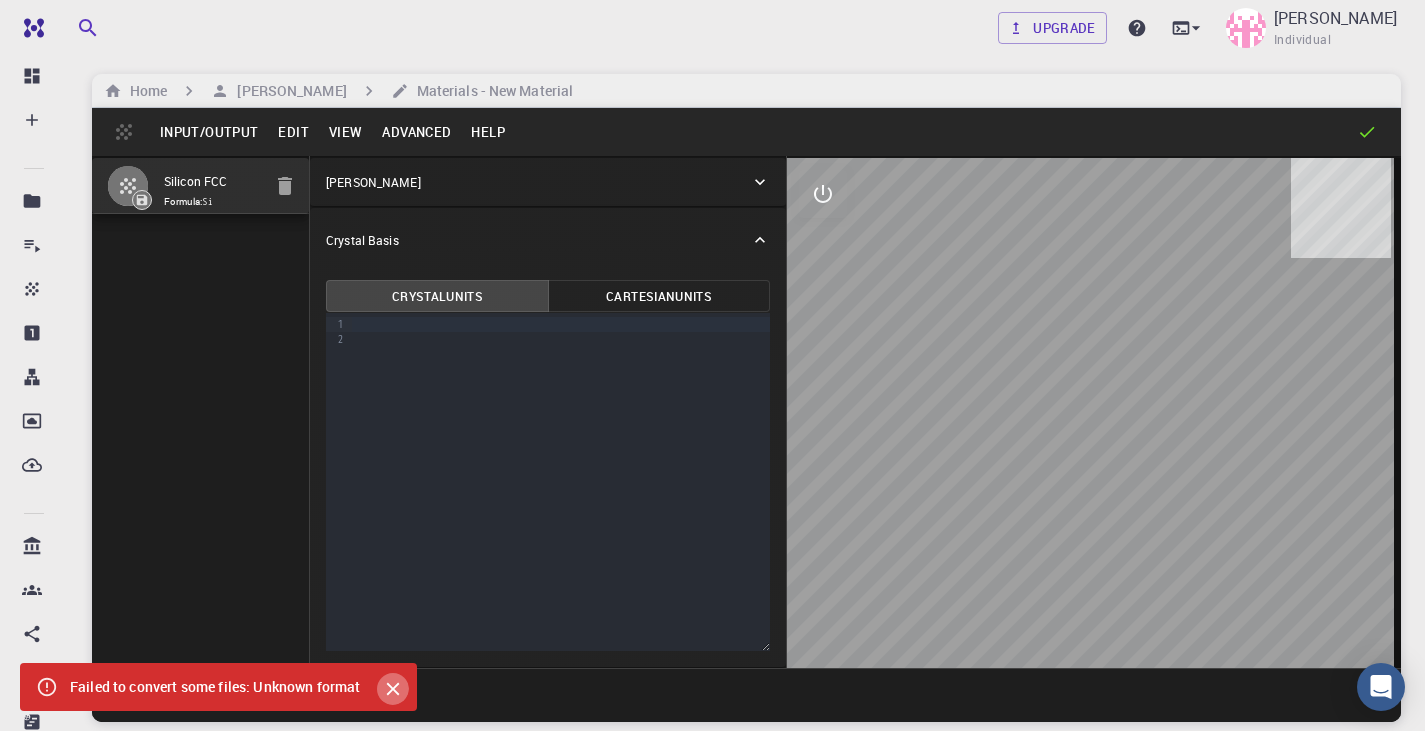 click 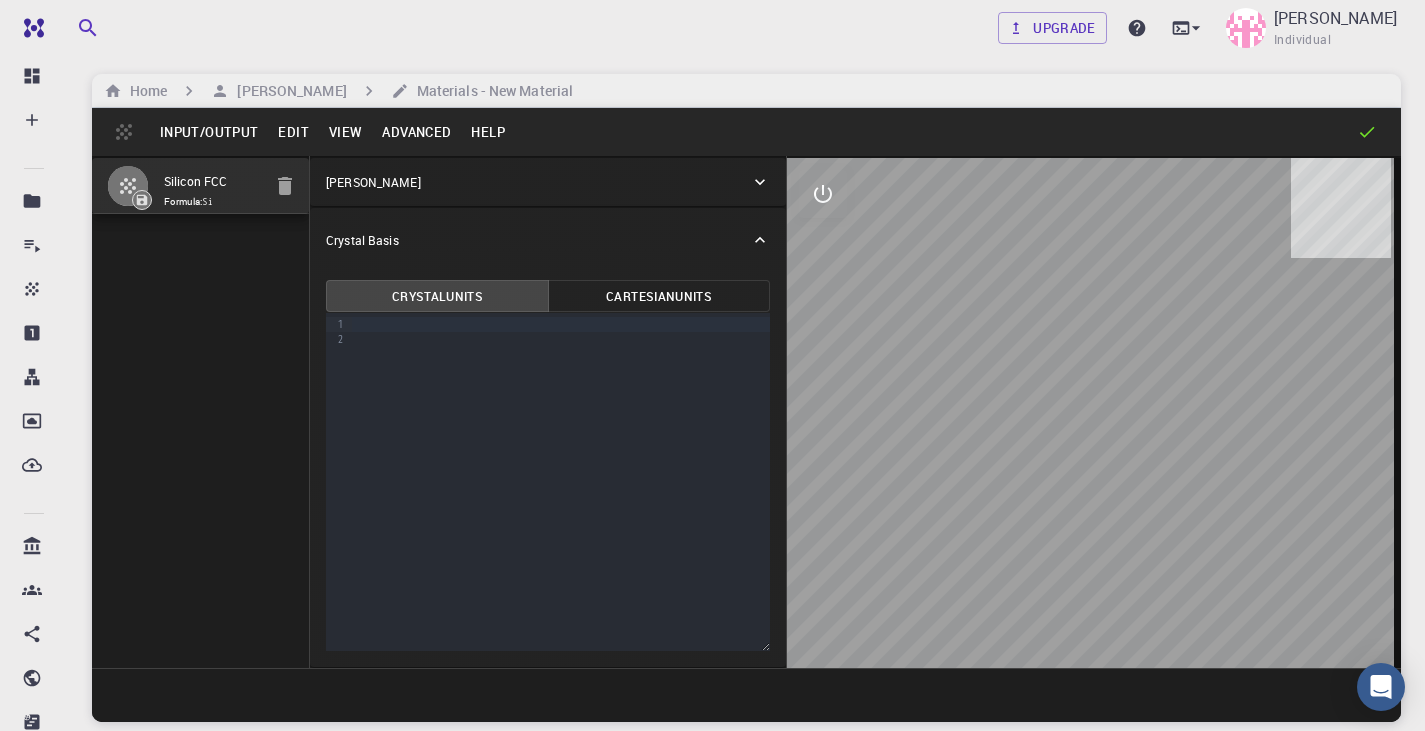 click on "View" at bounding box center (346, 132) 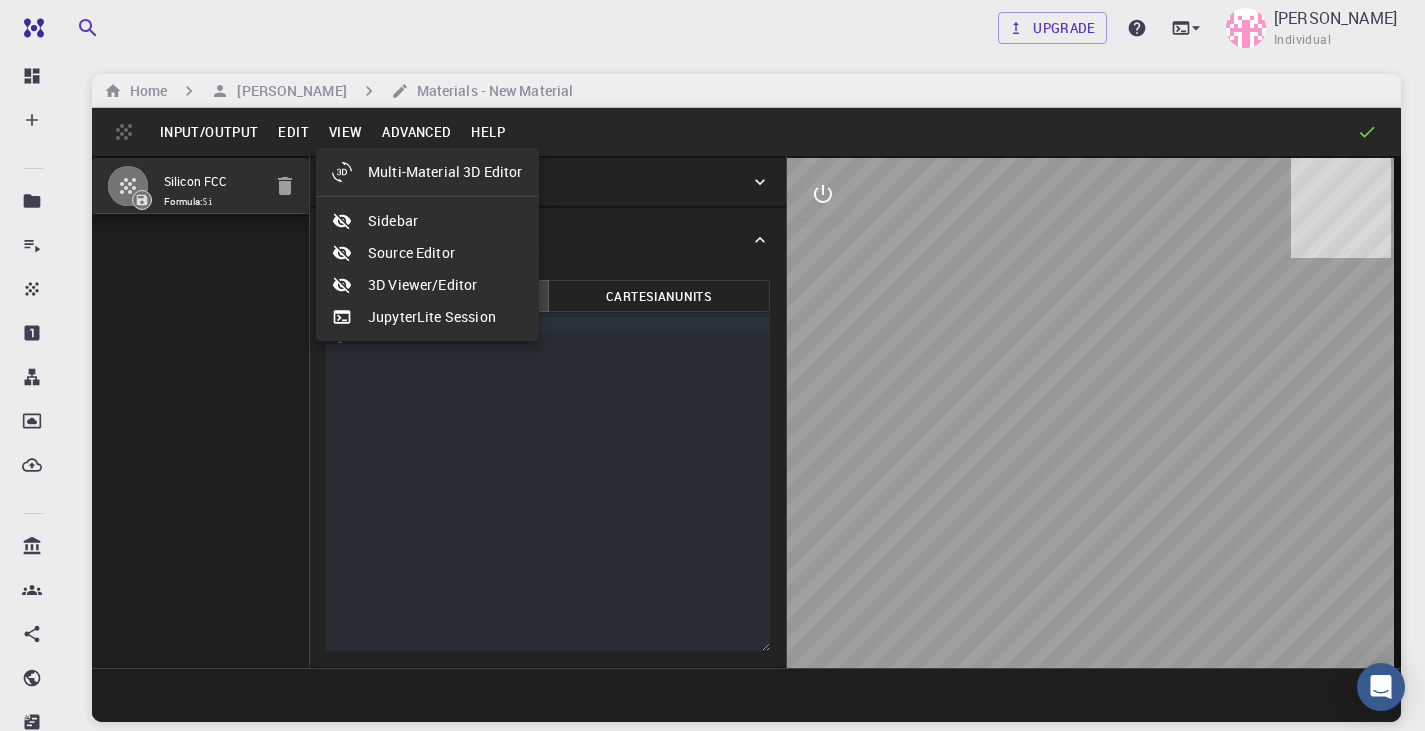 click at bounding box center (712, 365) 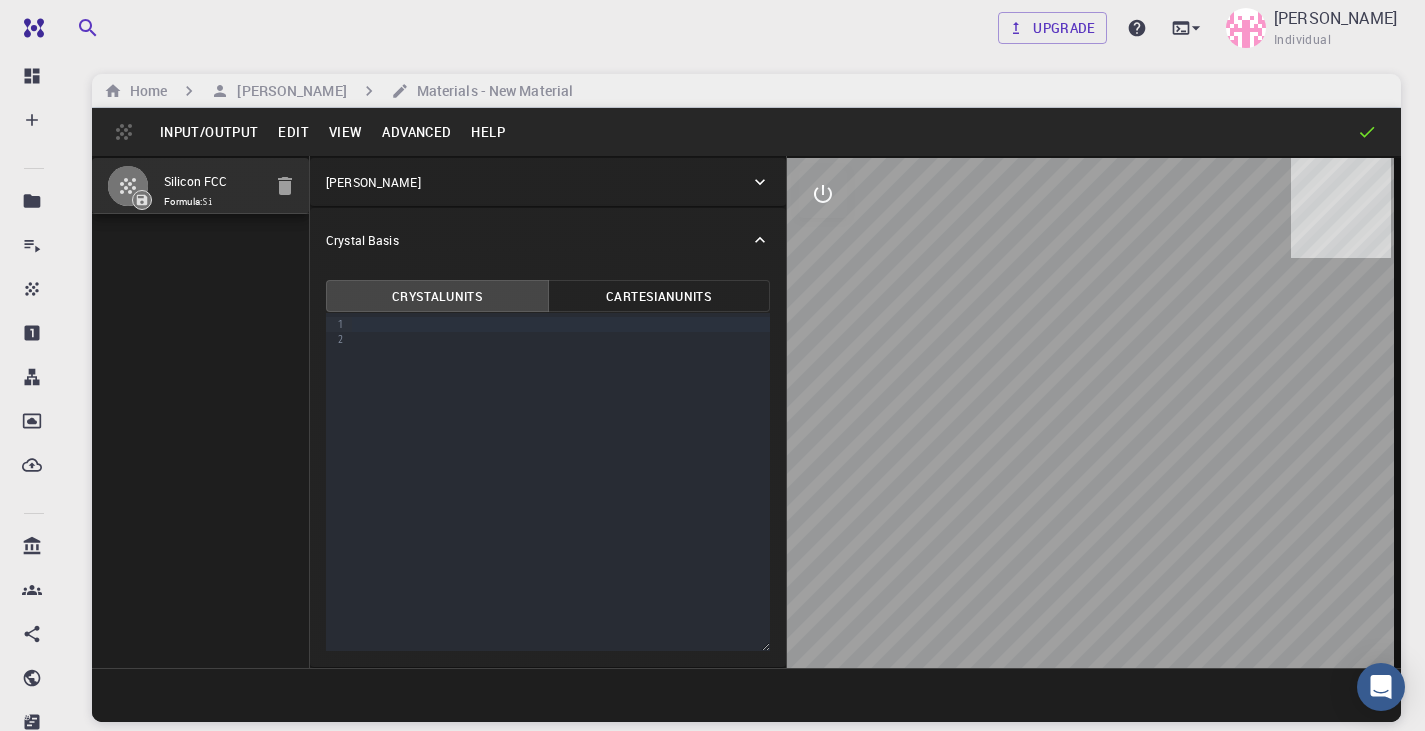 click on "Edit" at bounding box center (293, 132) 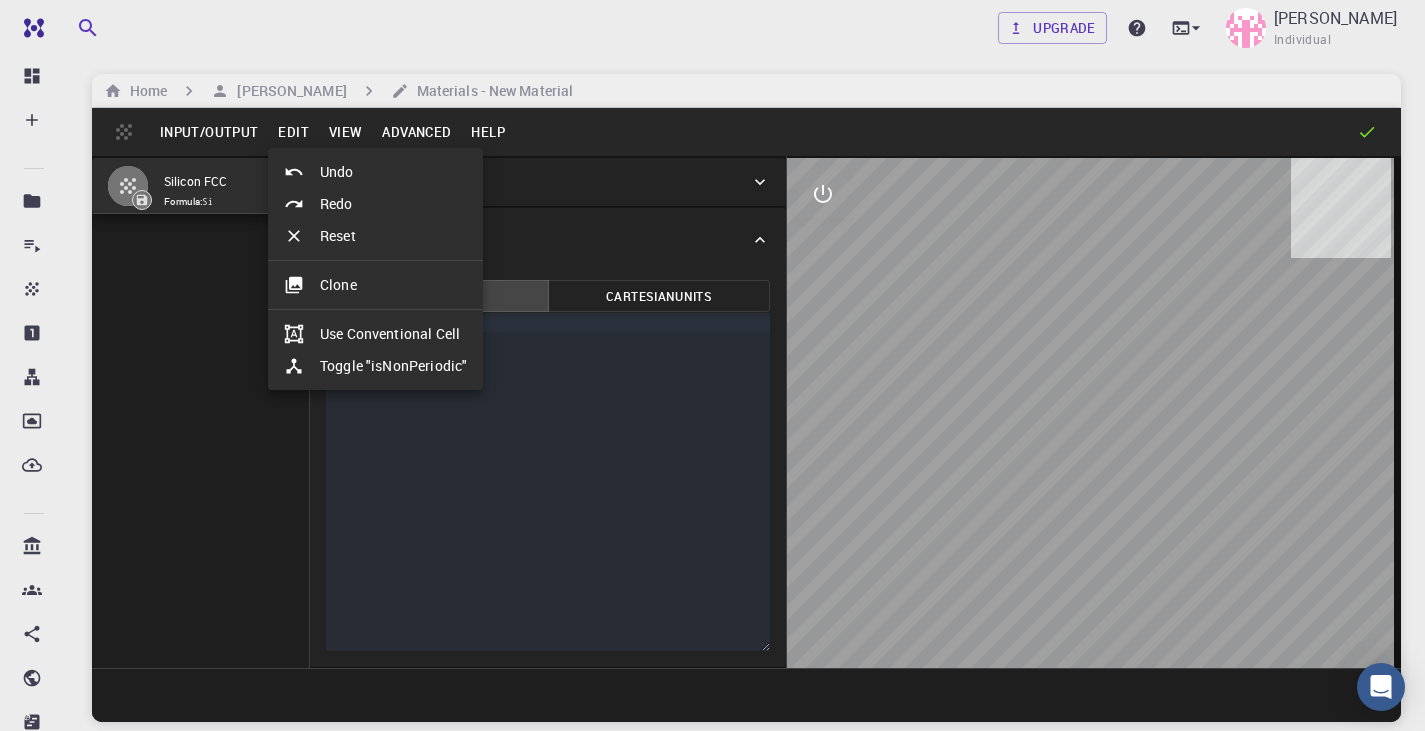 click at bounding box center [712, 365] 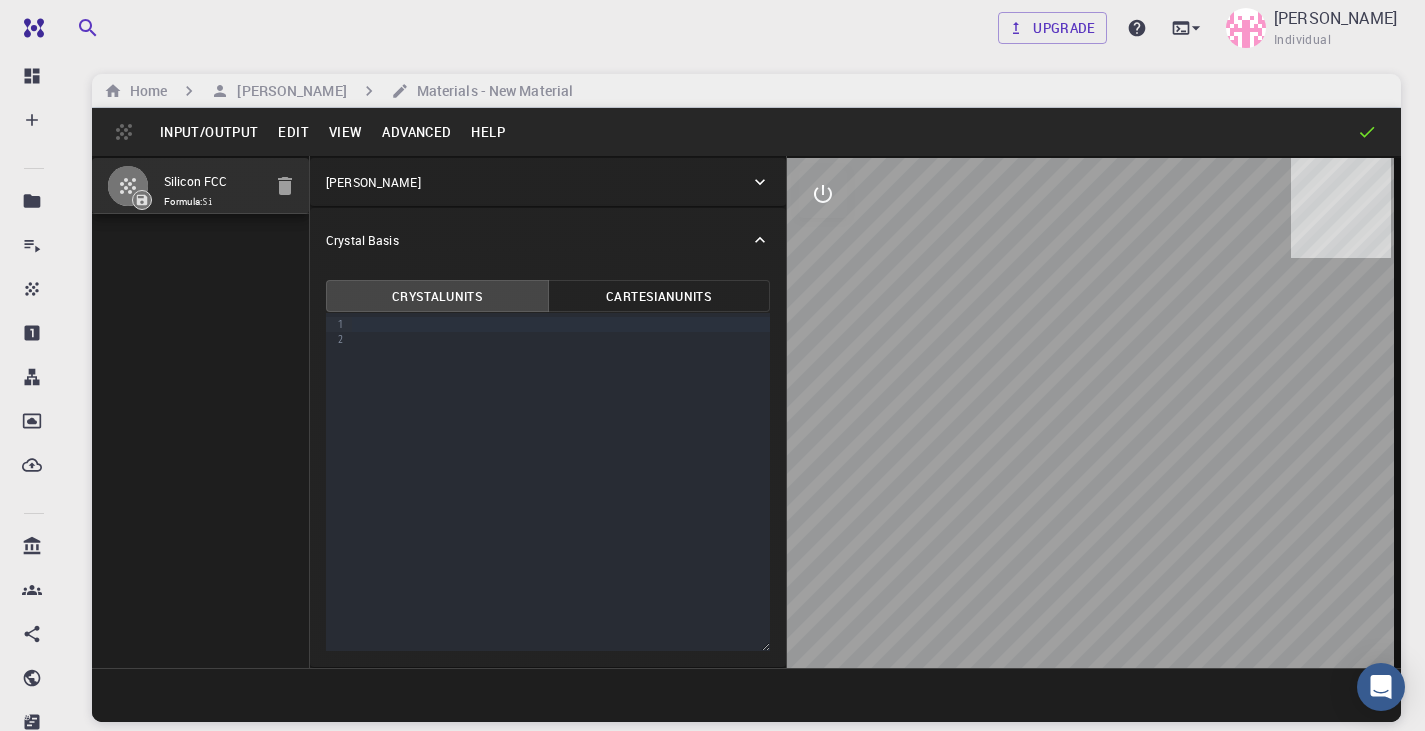 click on "Input/Output" at bounding box center (209, 132) 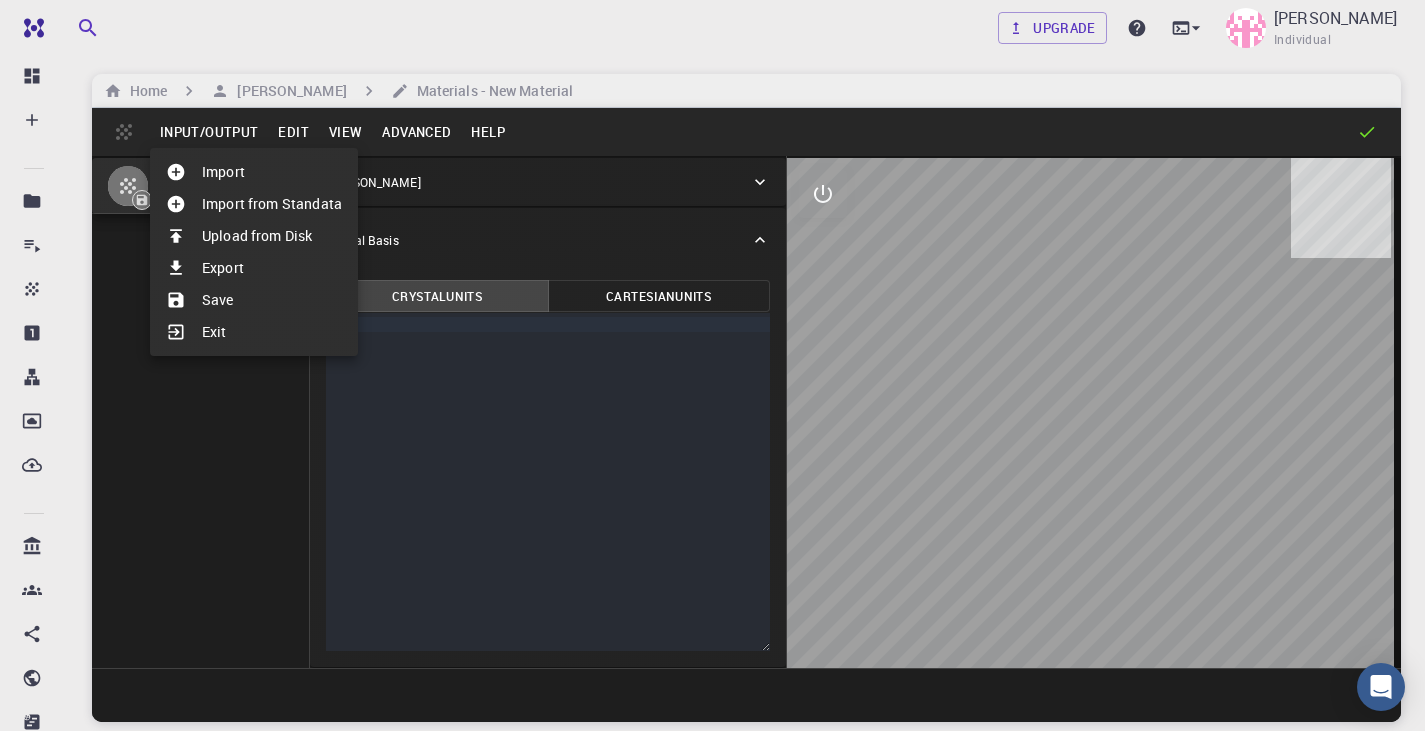click on "Exit" at bounding box center [254, 332] 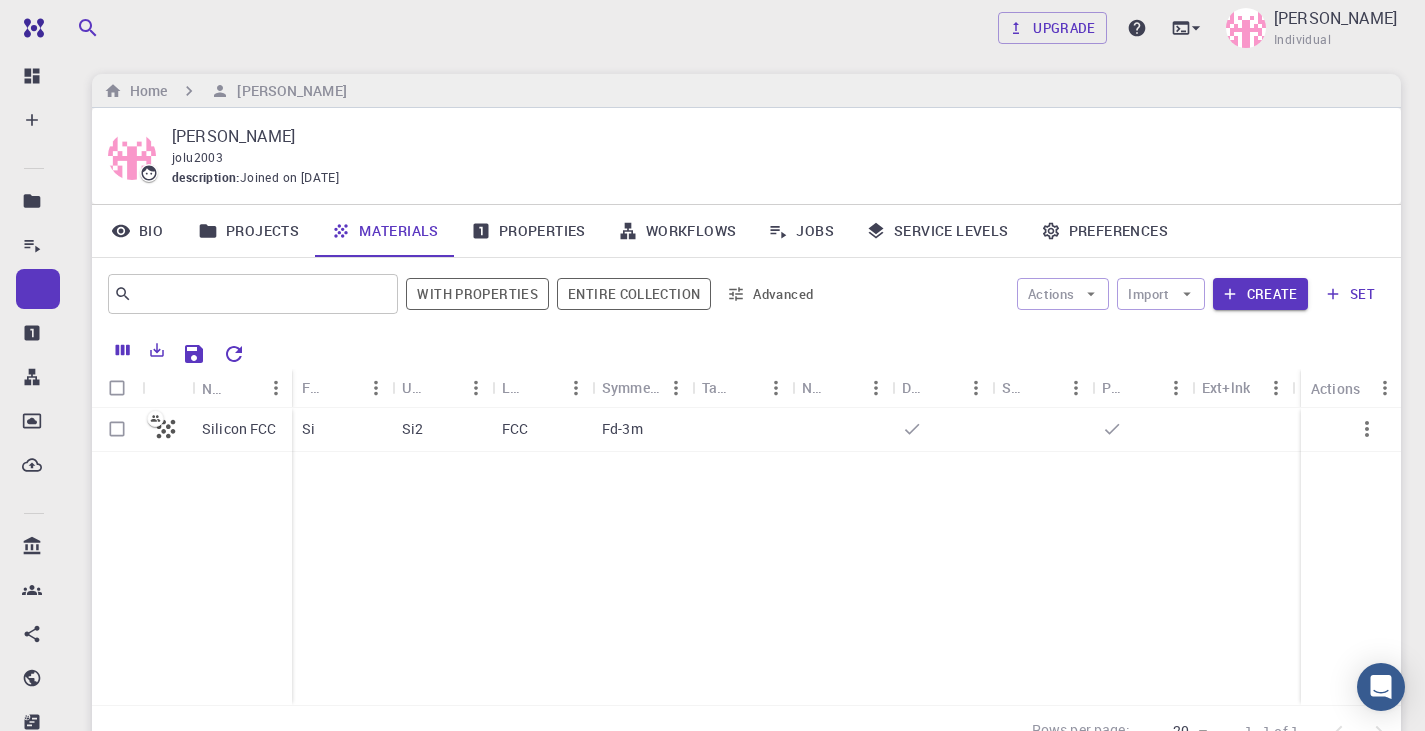 click on "Advanced" at bounding box center [771, 294] 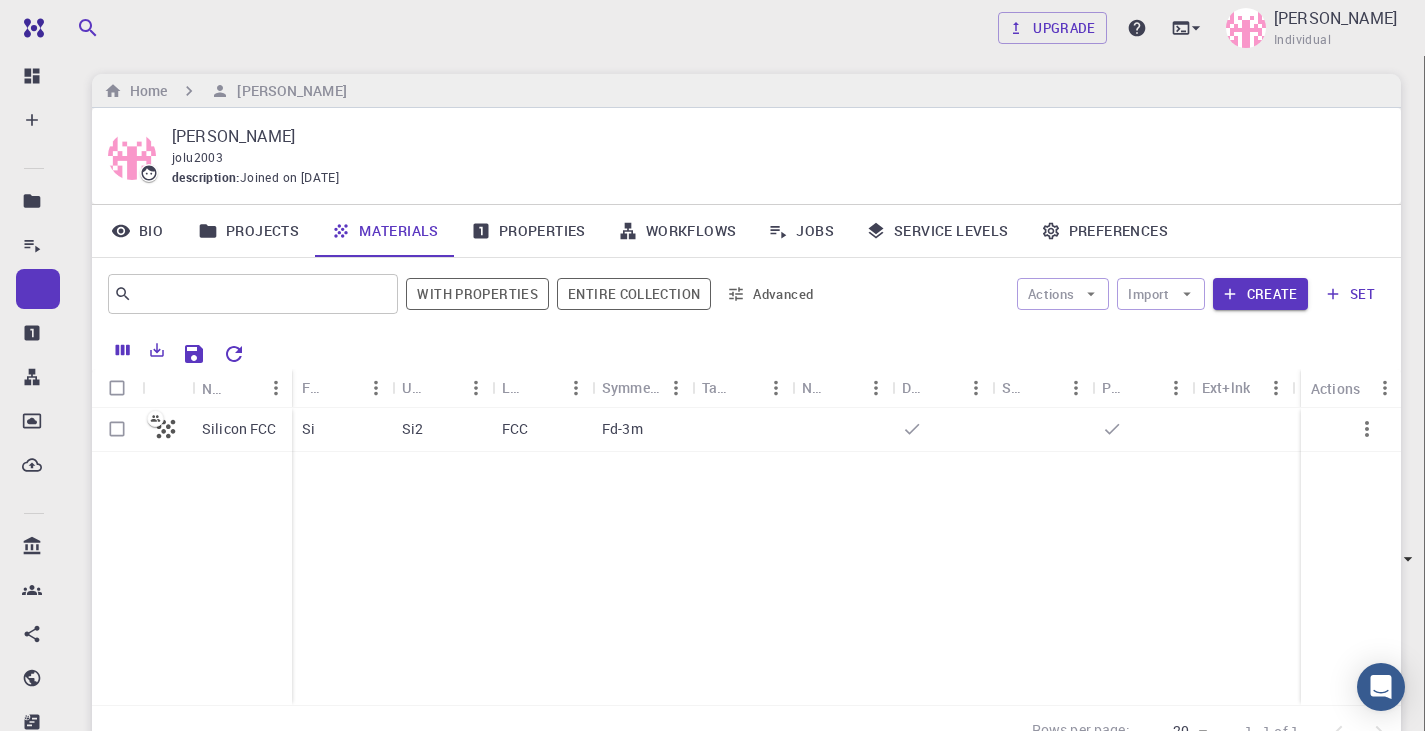 click at bounding box center (712, 365) 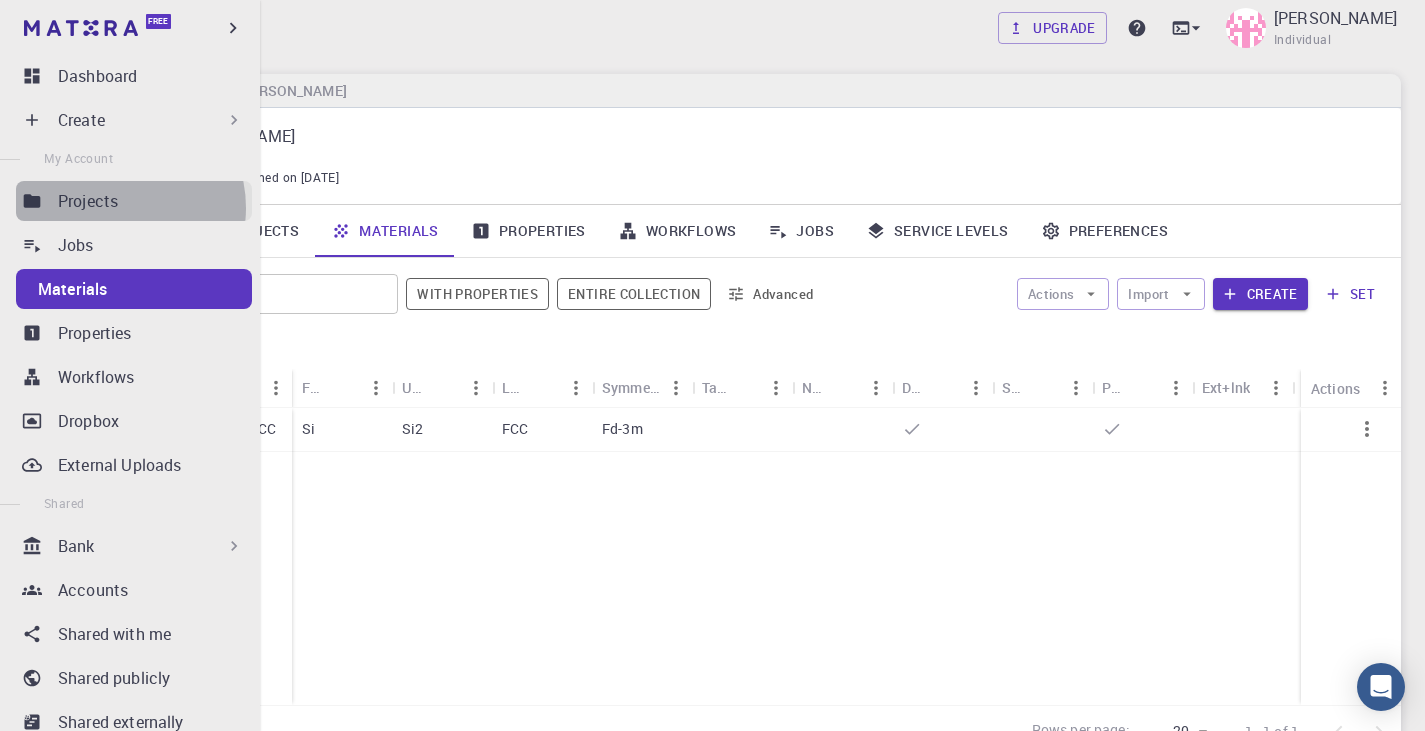 click on "Projects" at bounding box center (88, 201) 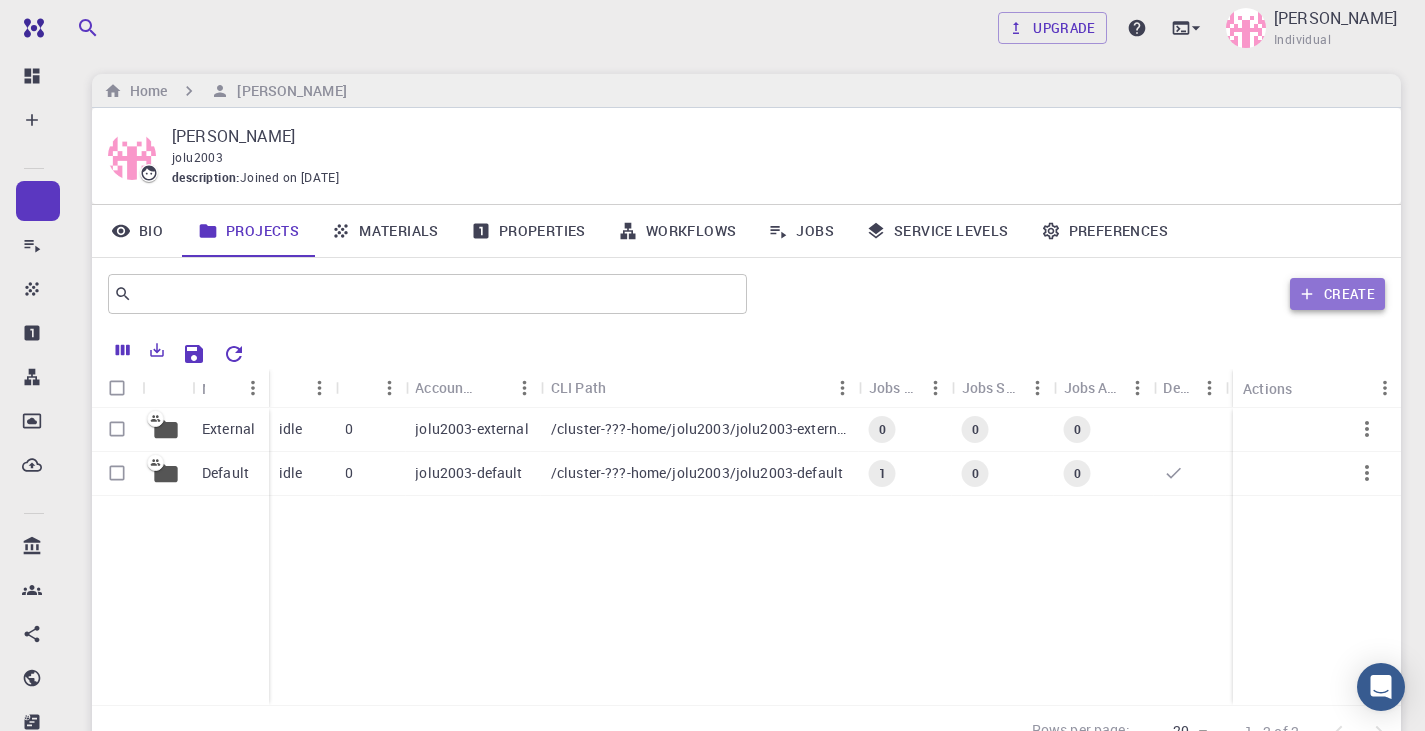 click on "Create" at bounding box center (1337, 294) 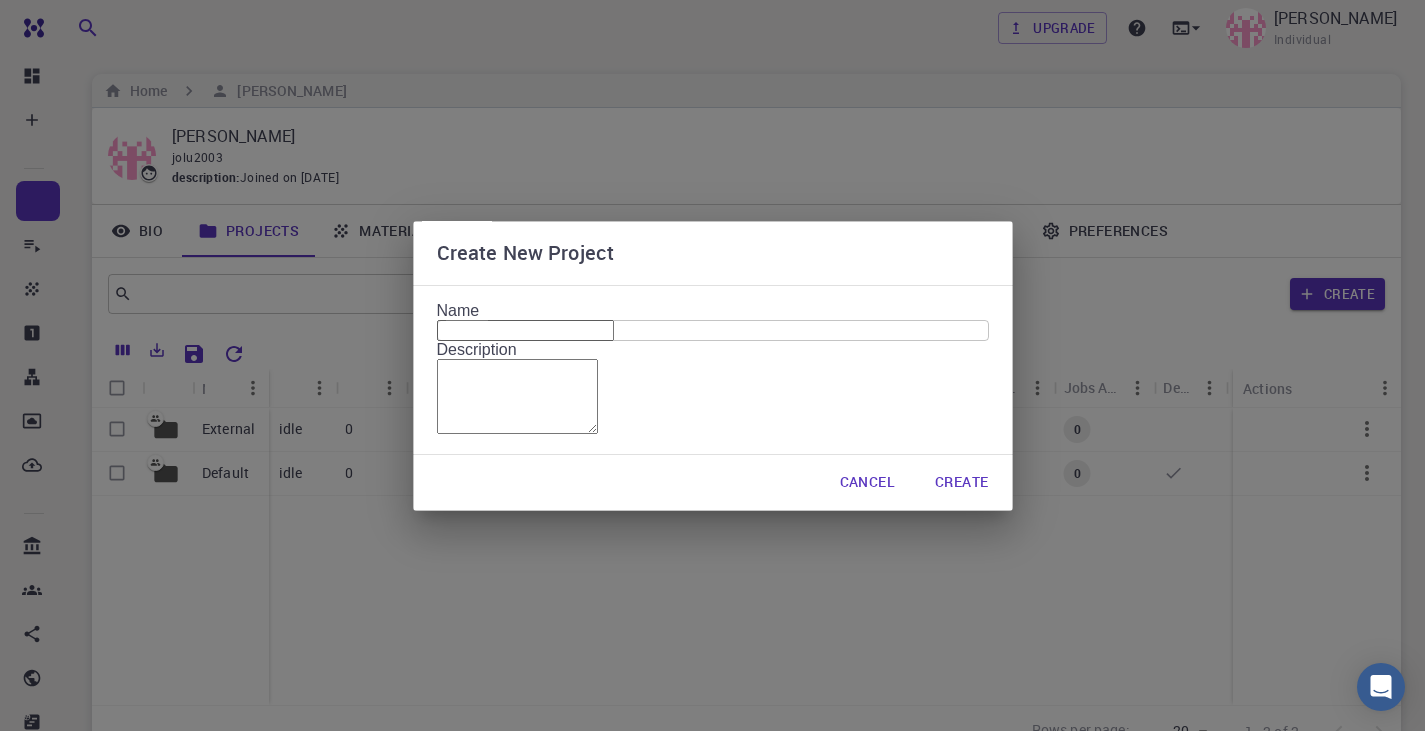 click on "Name" at bounding box center [525, 330] 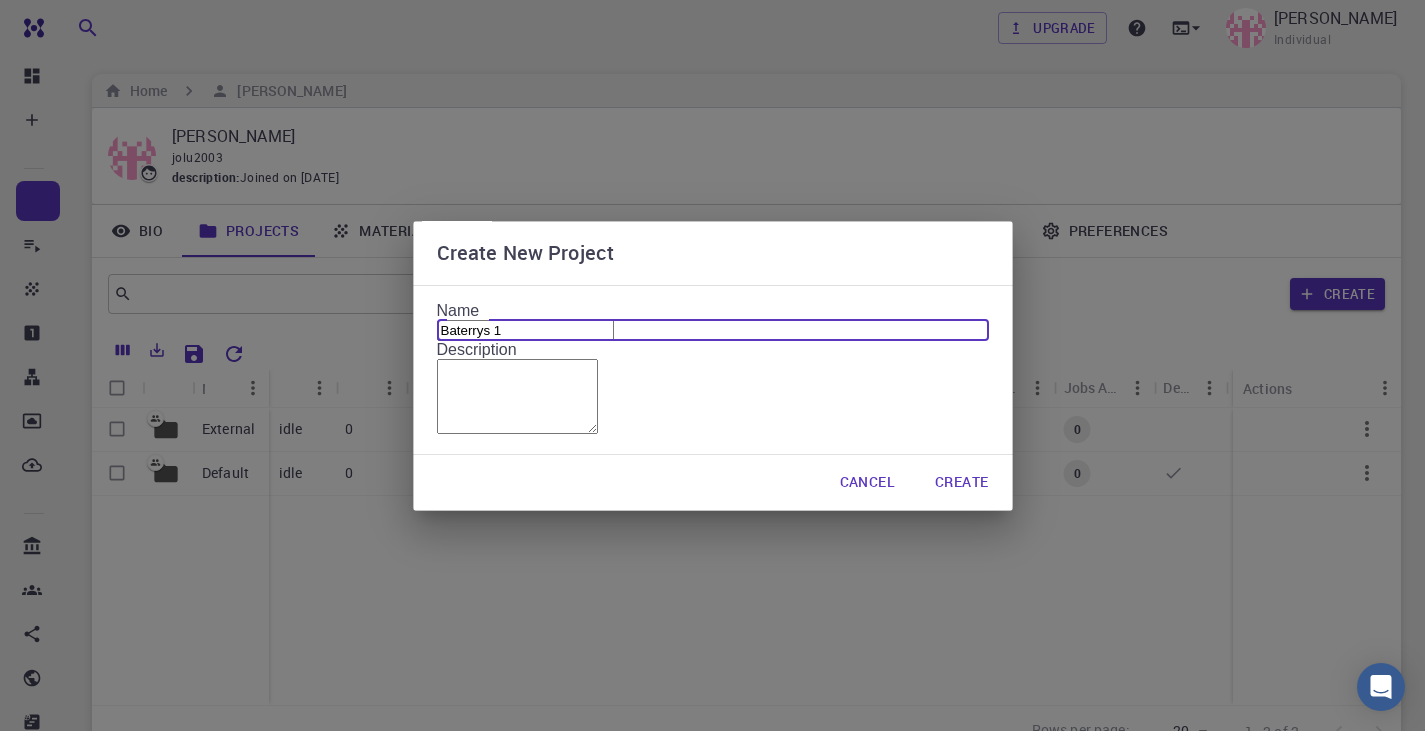 click on "Create" at bounding box center (961, 483) 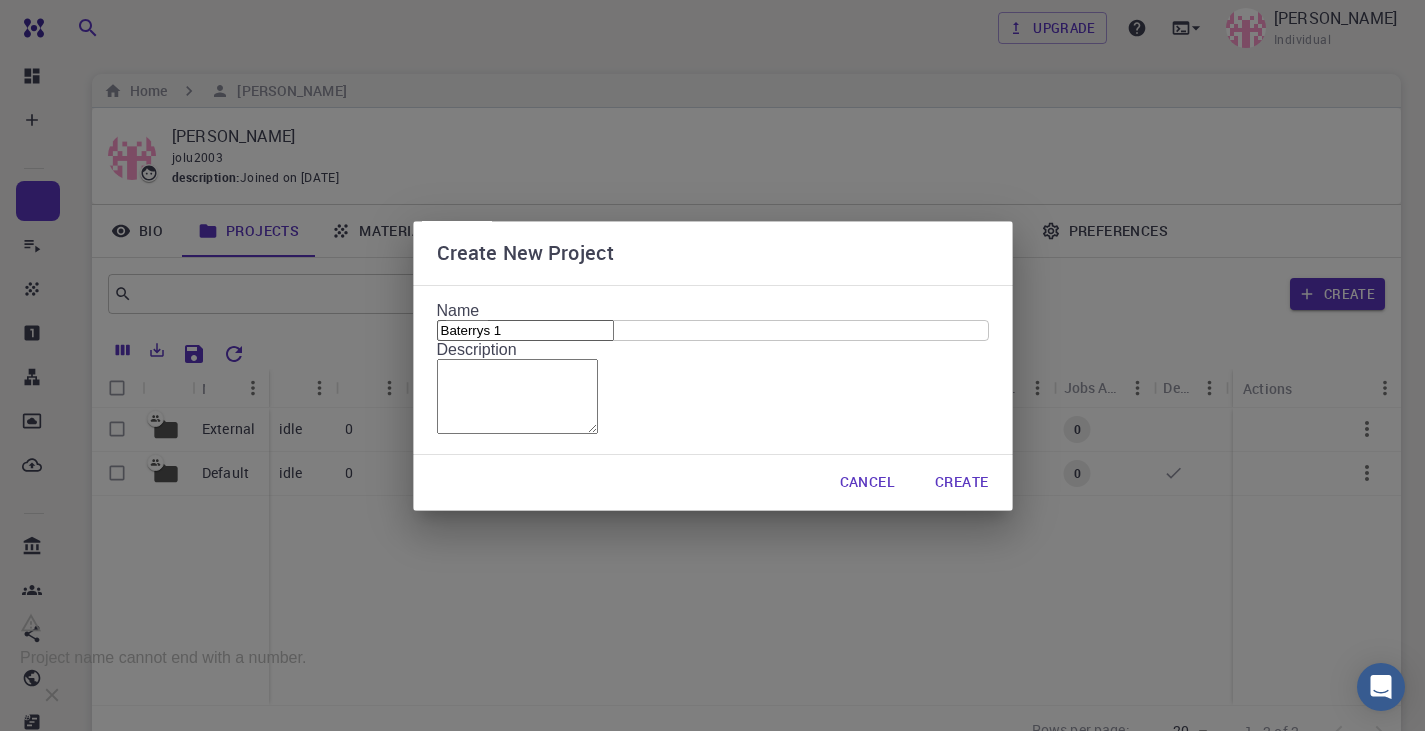 click on "Baterrys 1" at bounding box center (525, 330) 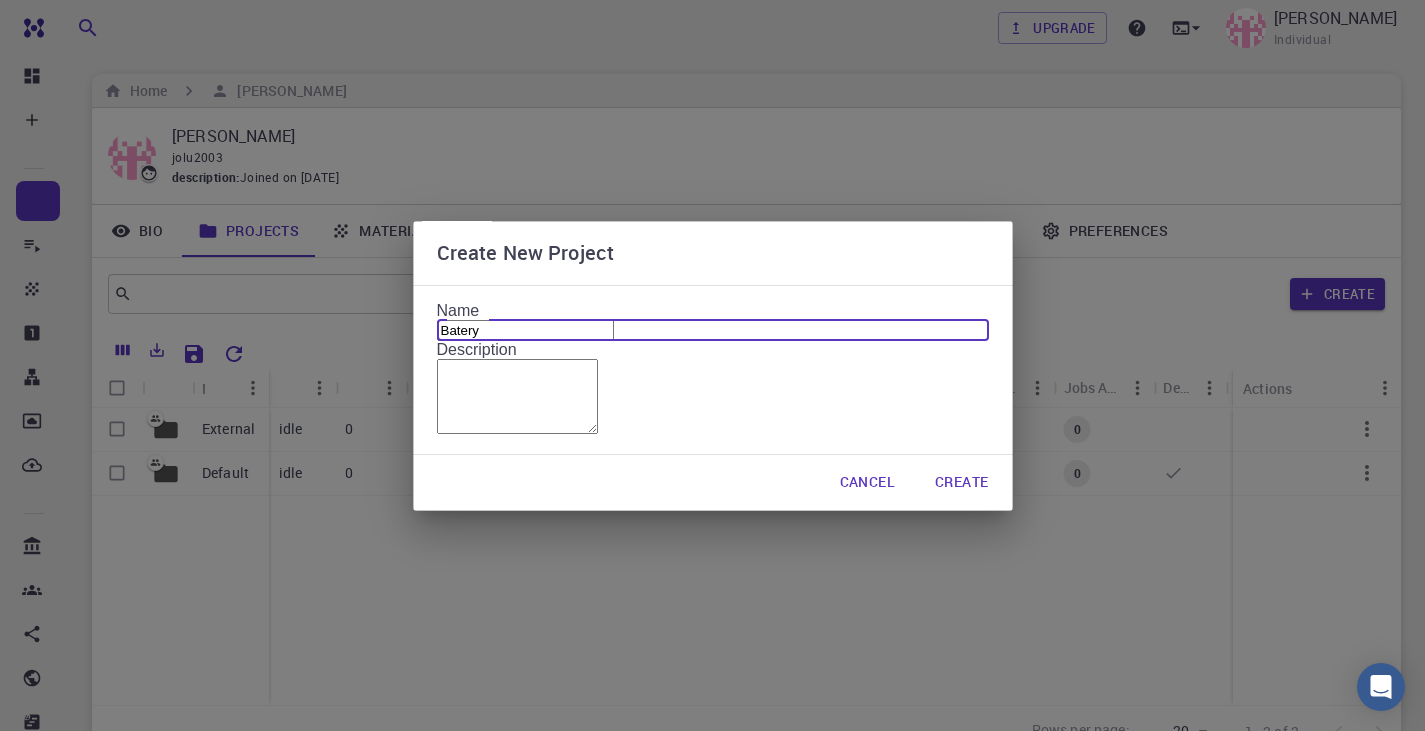 type on "Batery" 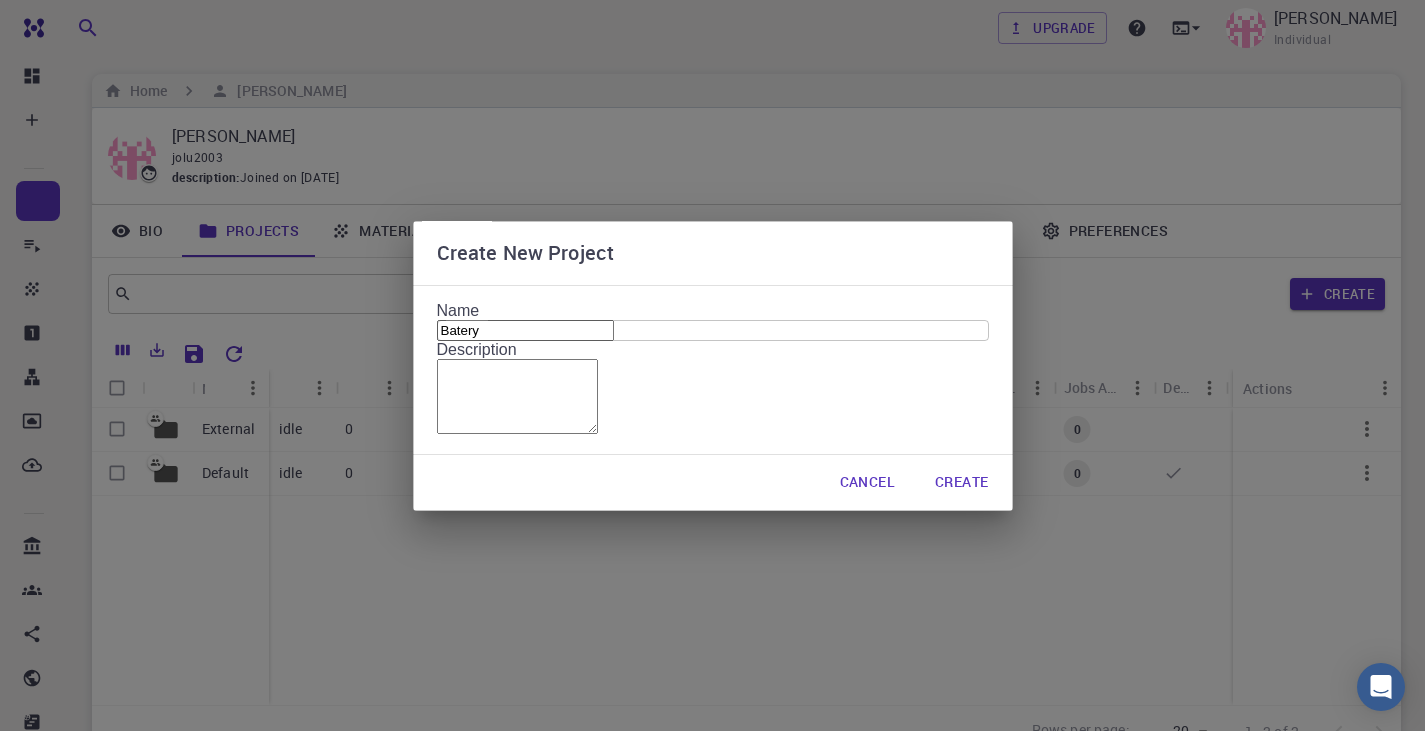 click on "Cancel Create" at bounding box center [713, 483] 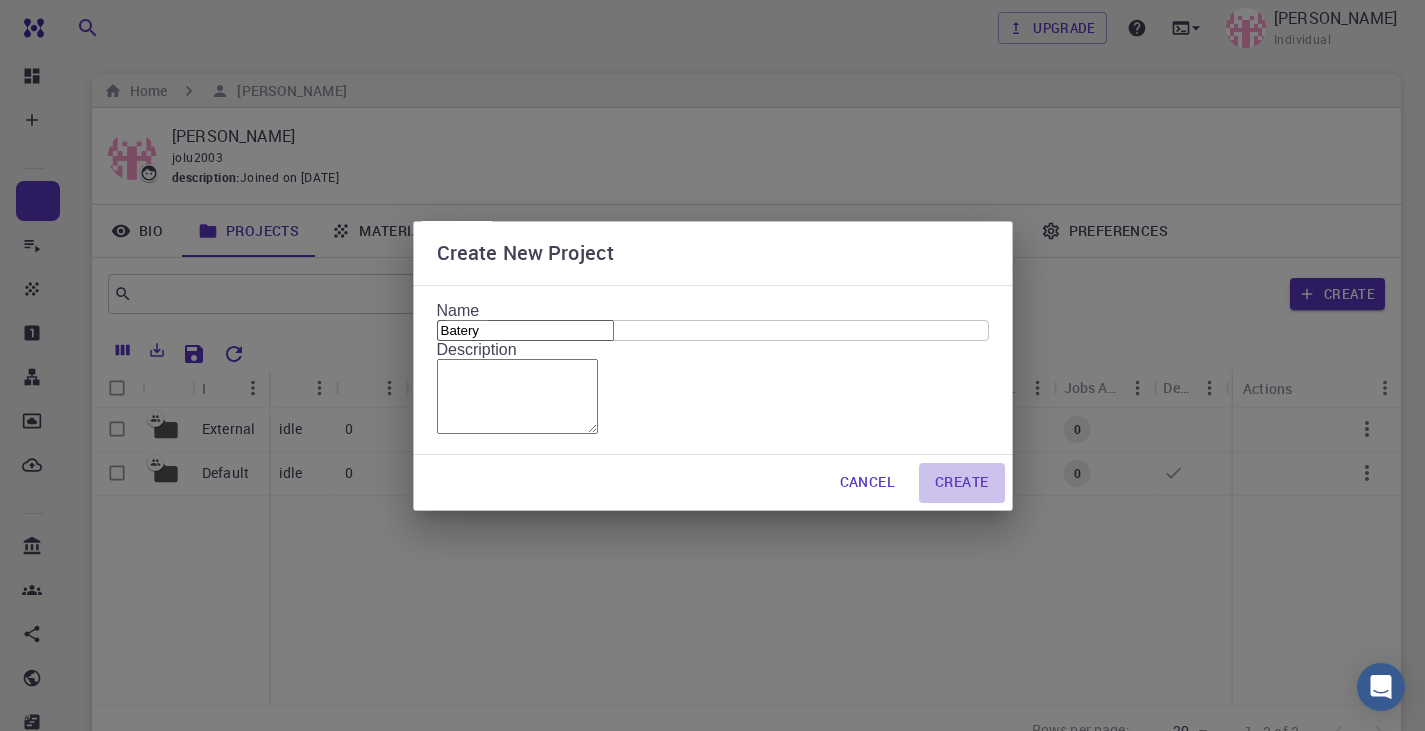 click on "Create" at bounding box center [961, 483] 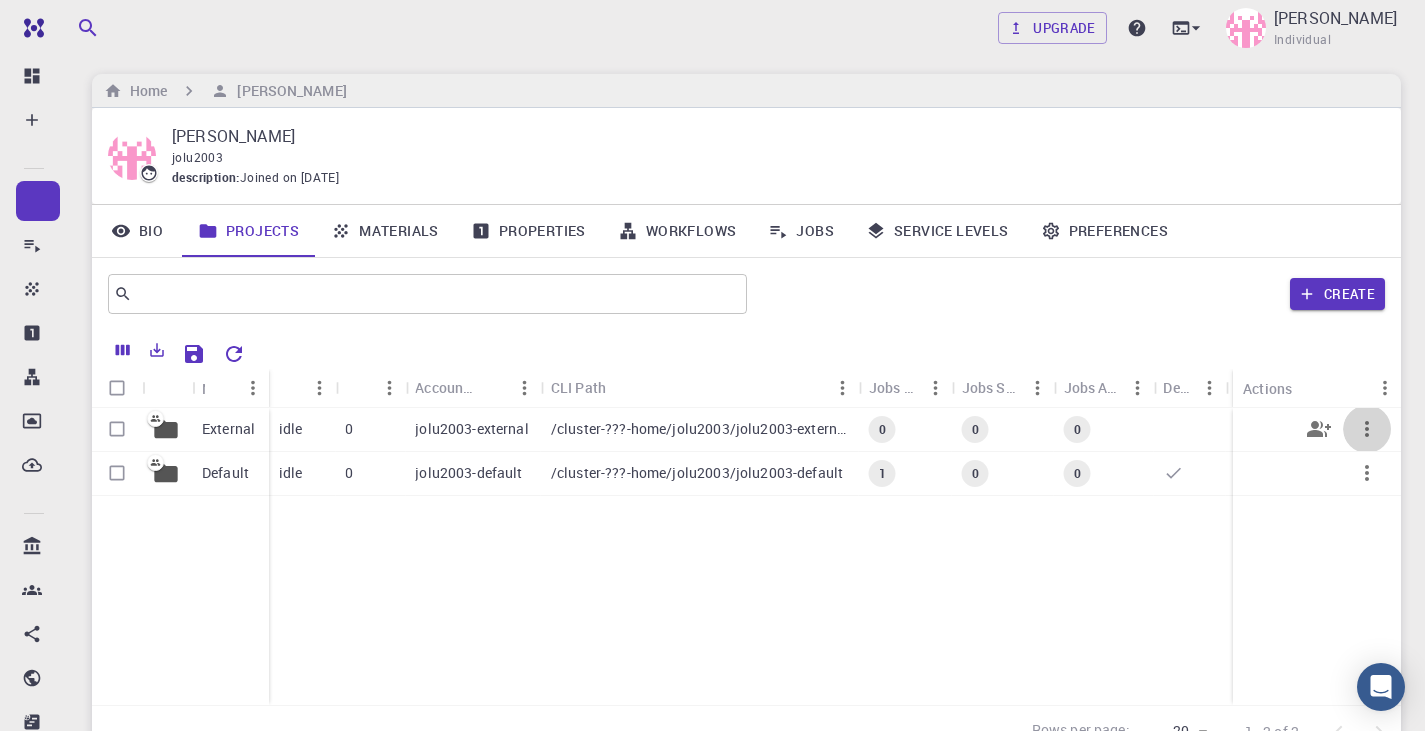 click 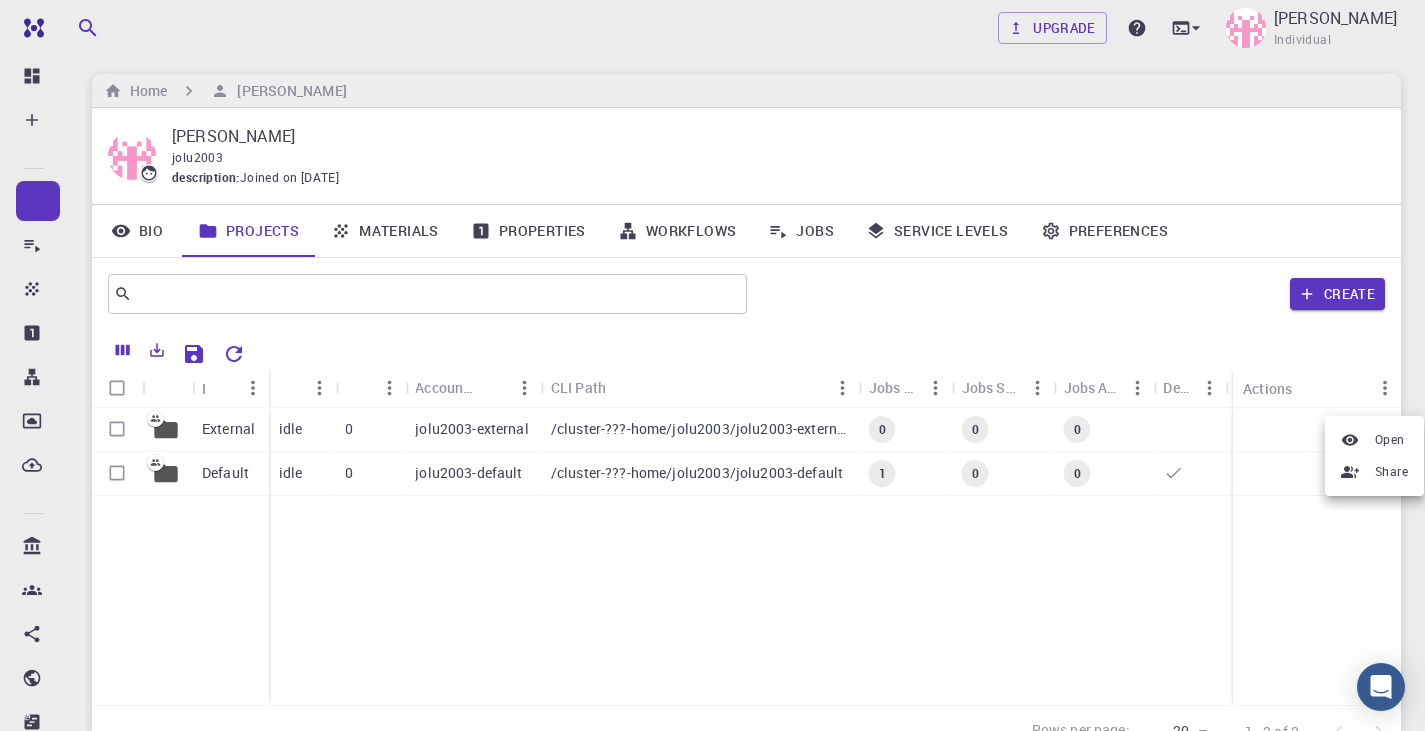 click at bounding box center (712, 365) 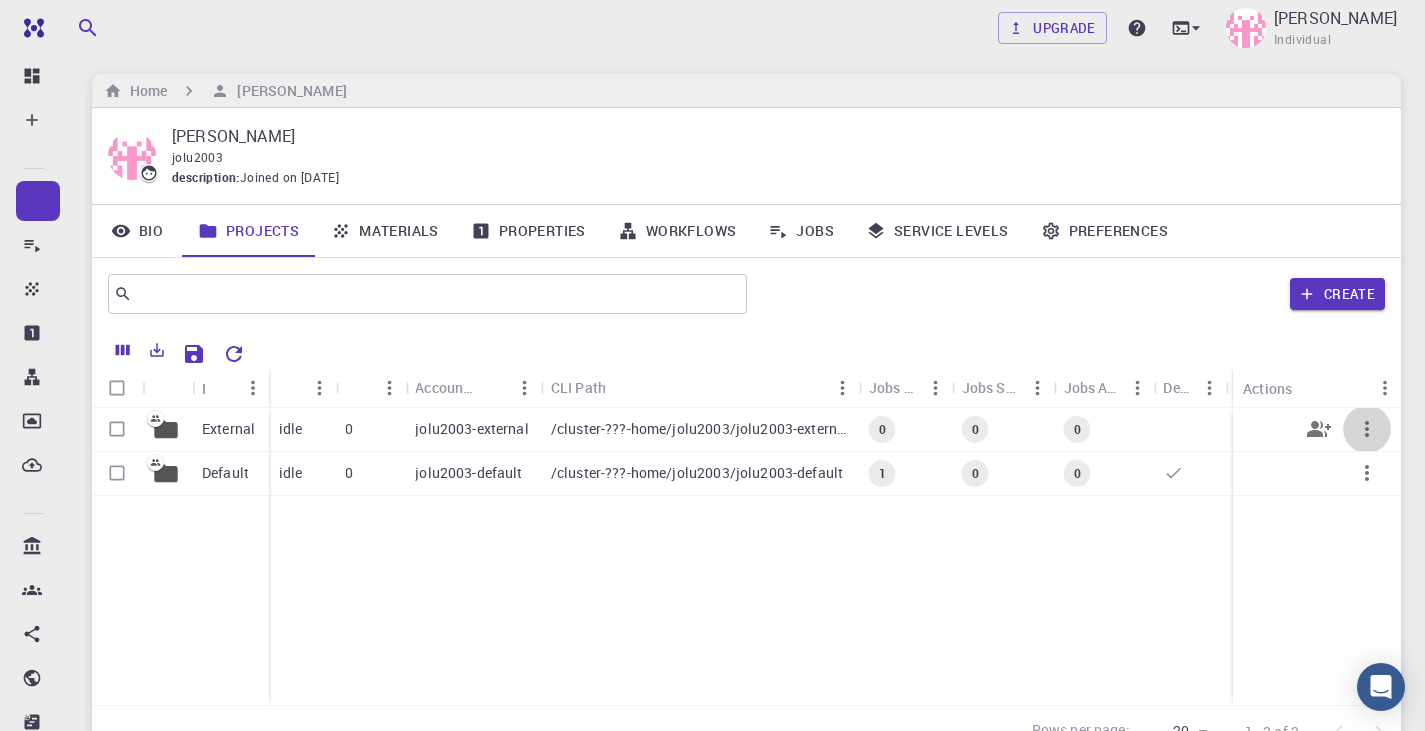 click 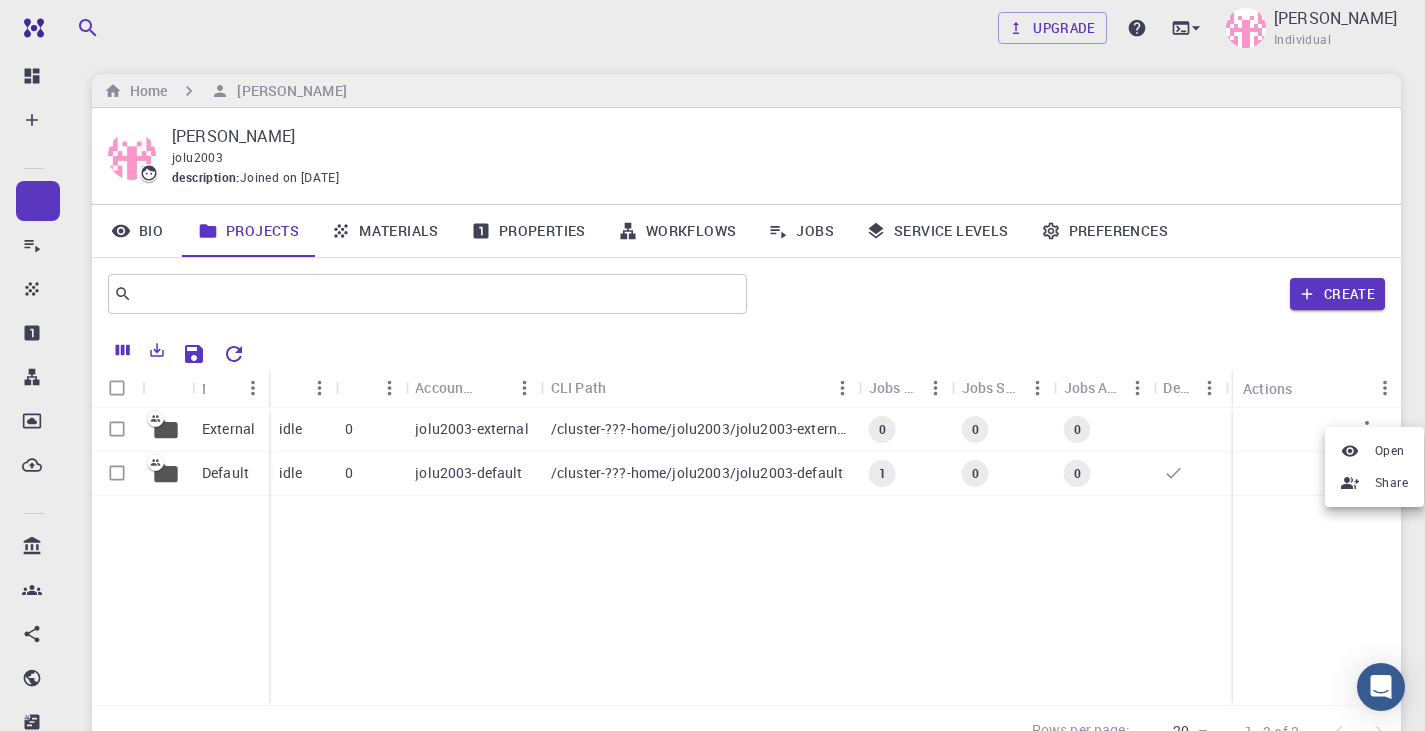 click at bounding box center [712, 365] 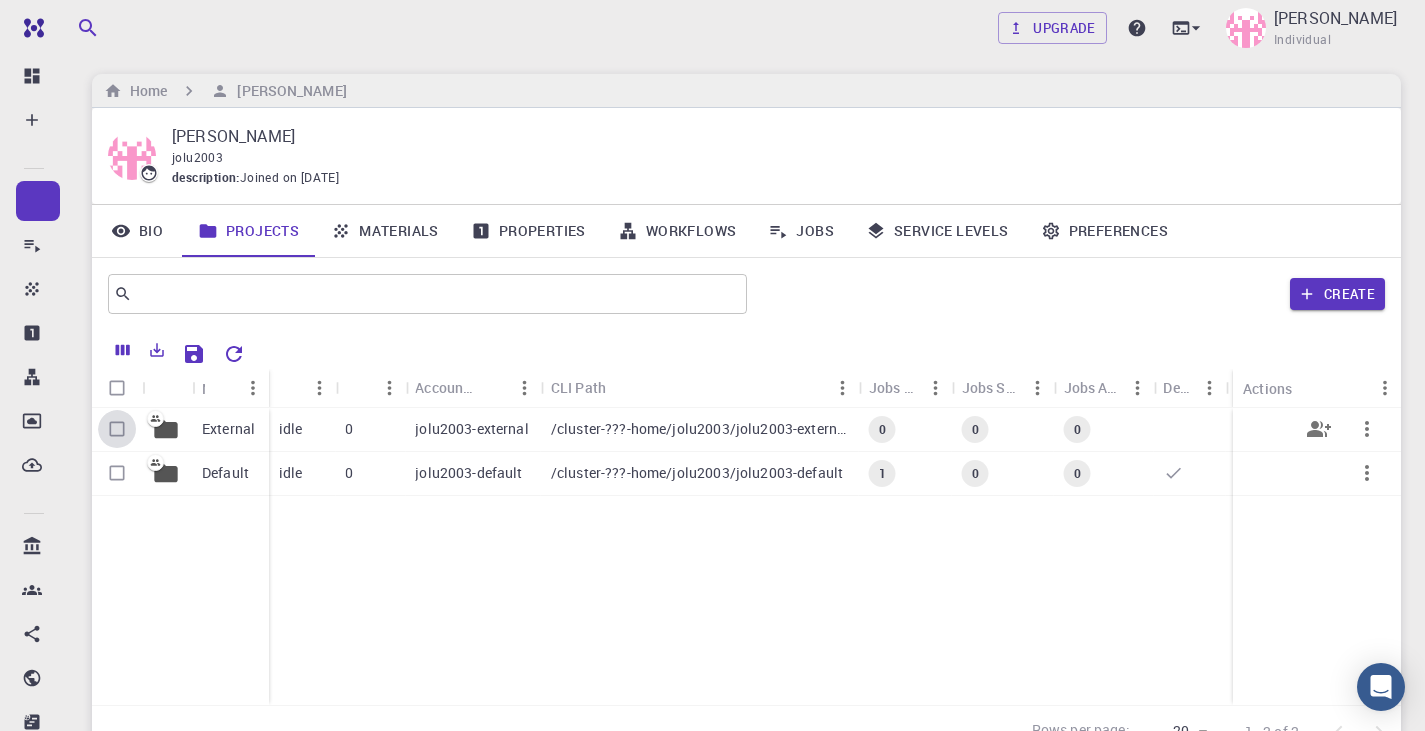click at bounding box center [117, 429] 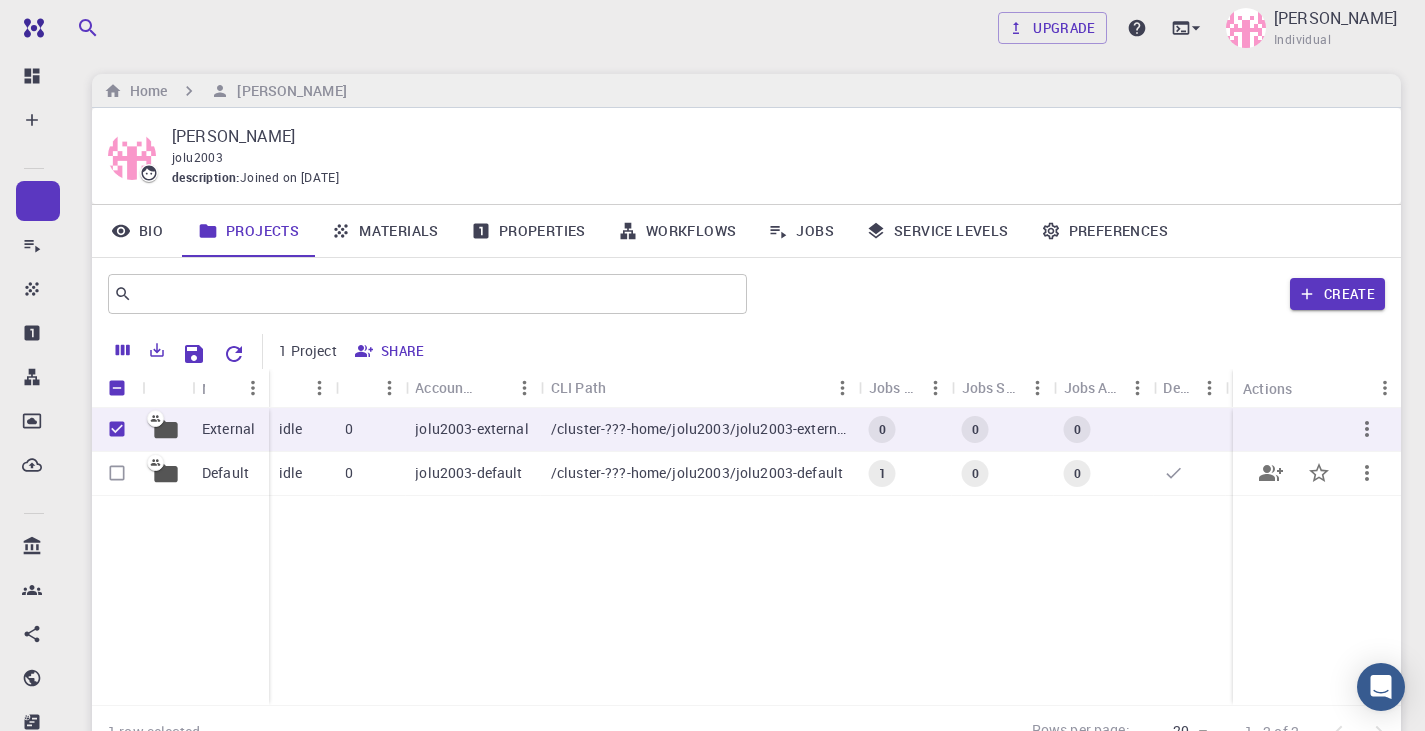 click at bounding box center (117, 473) 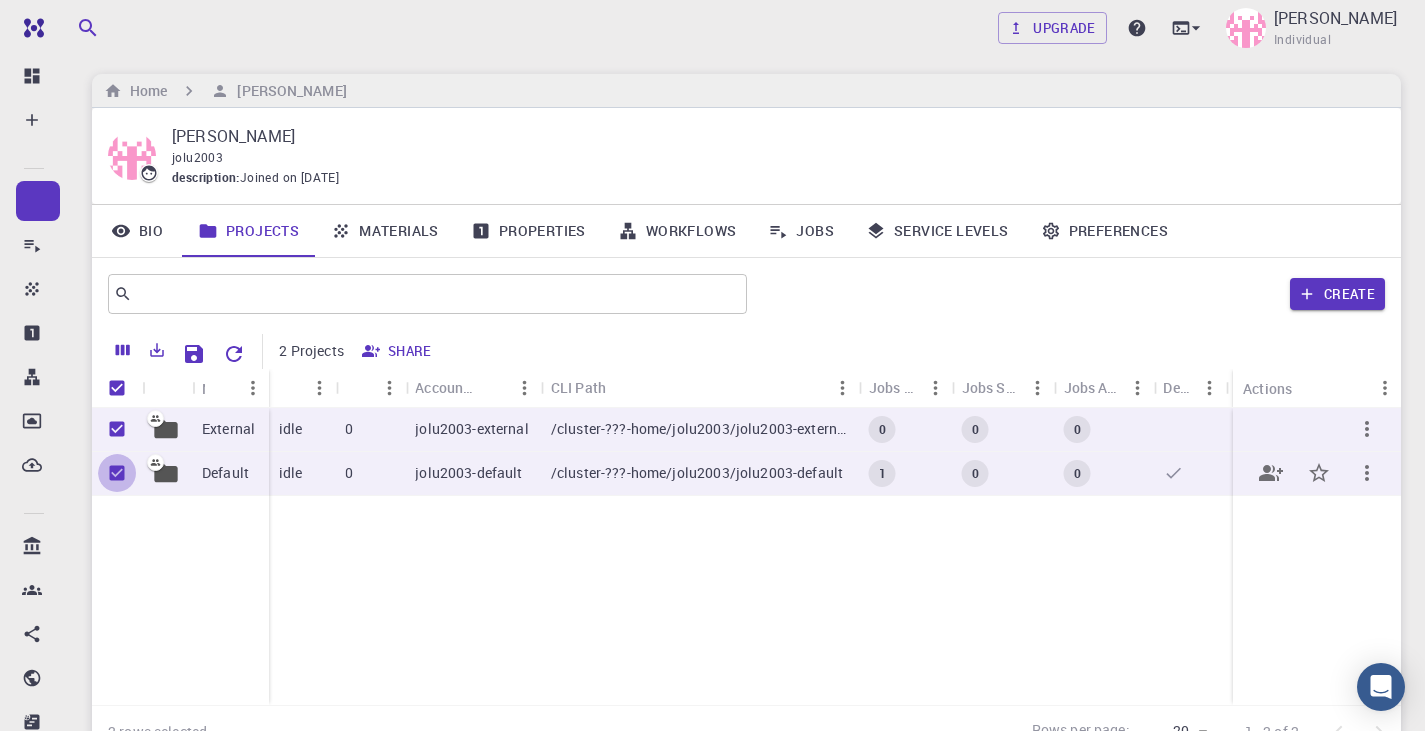 click at bounding box center [117, 473] 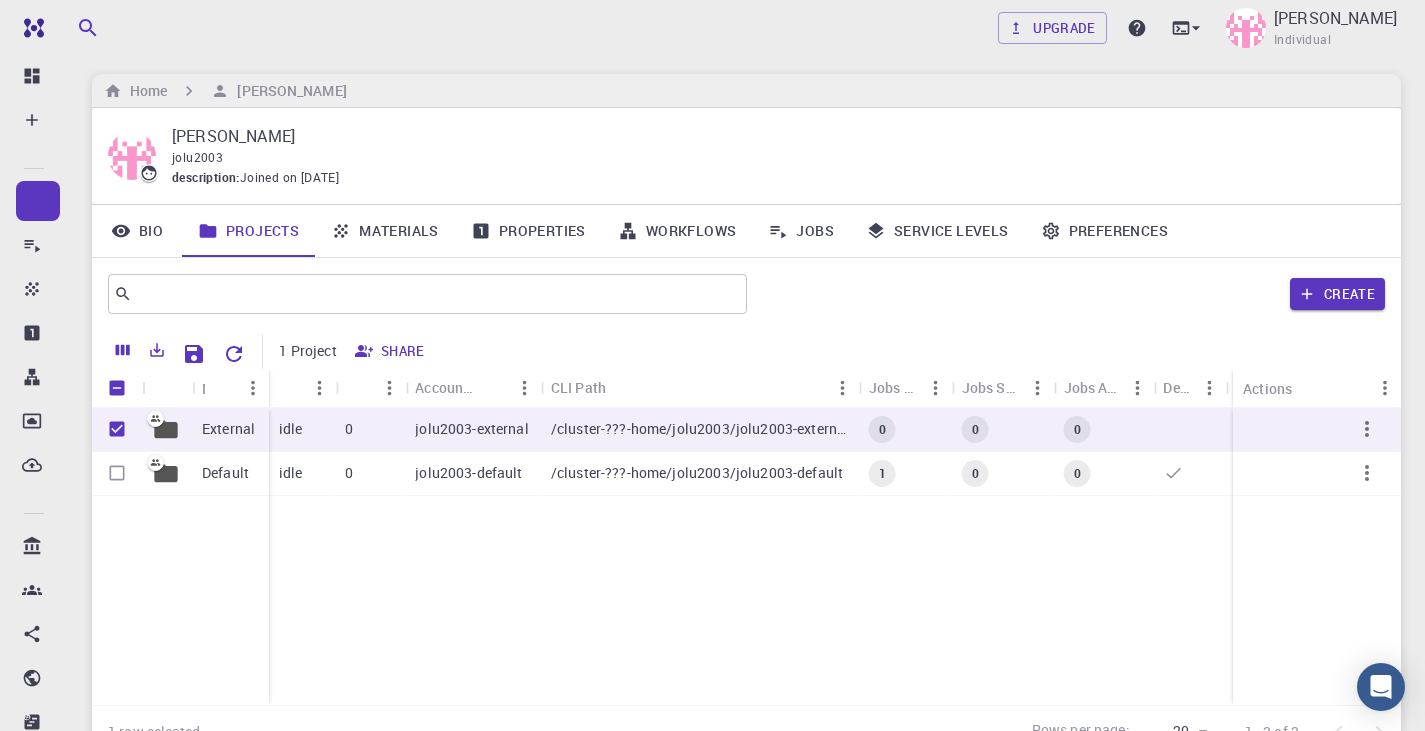 click at bounding box center [117, 388] 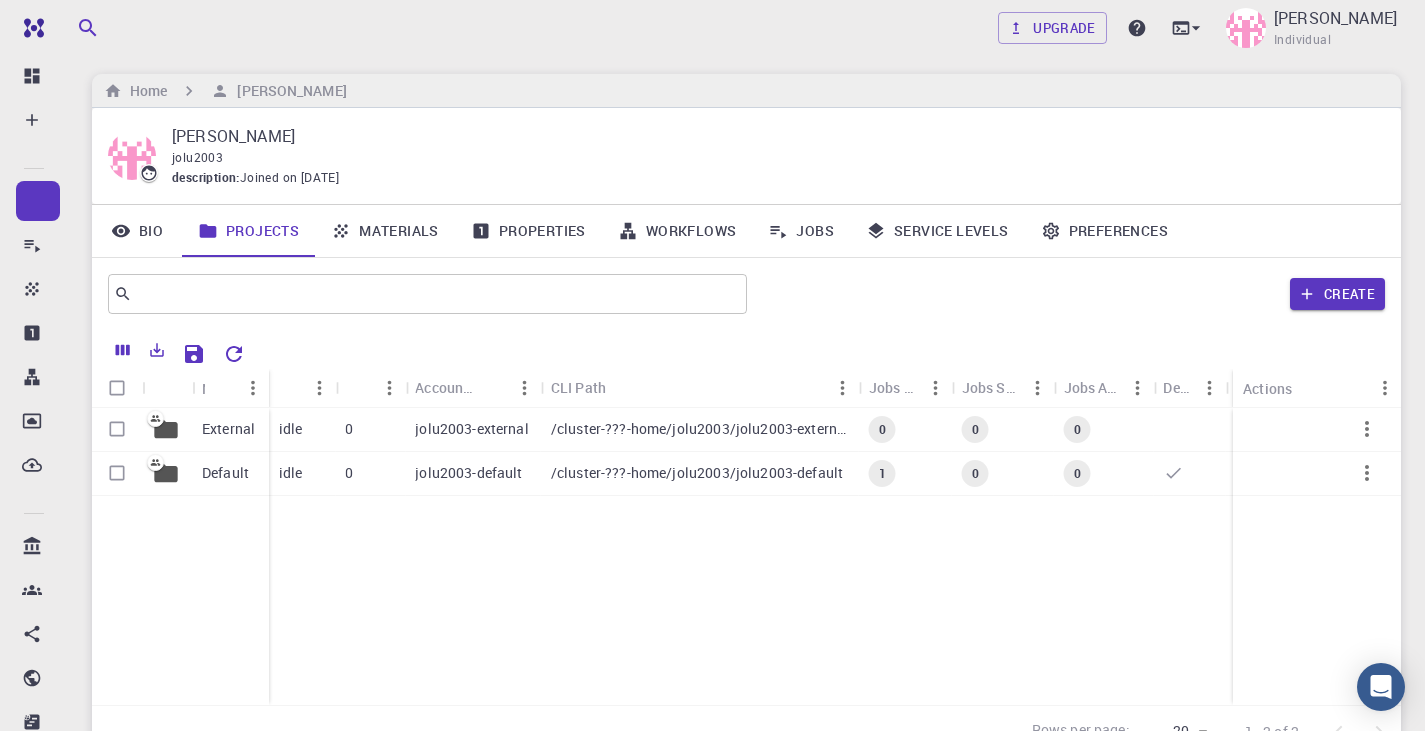 checkbox on "false" 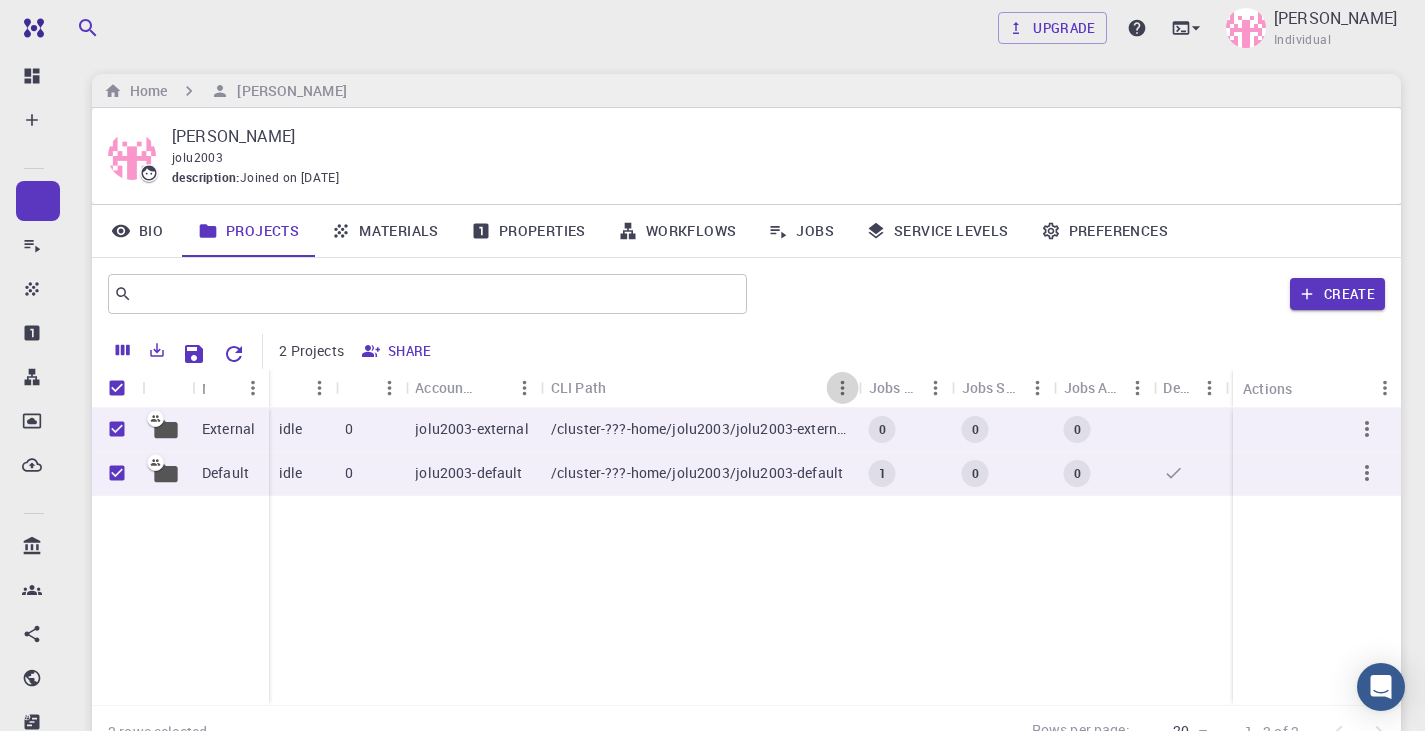 click 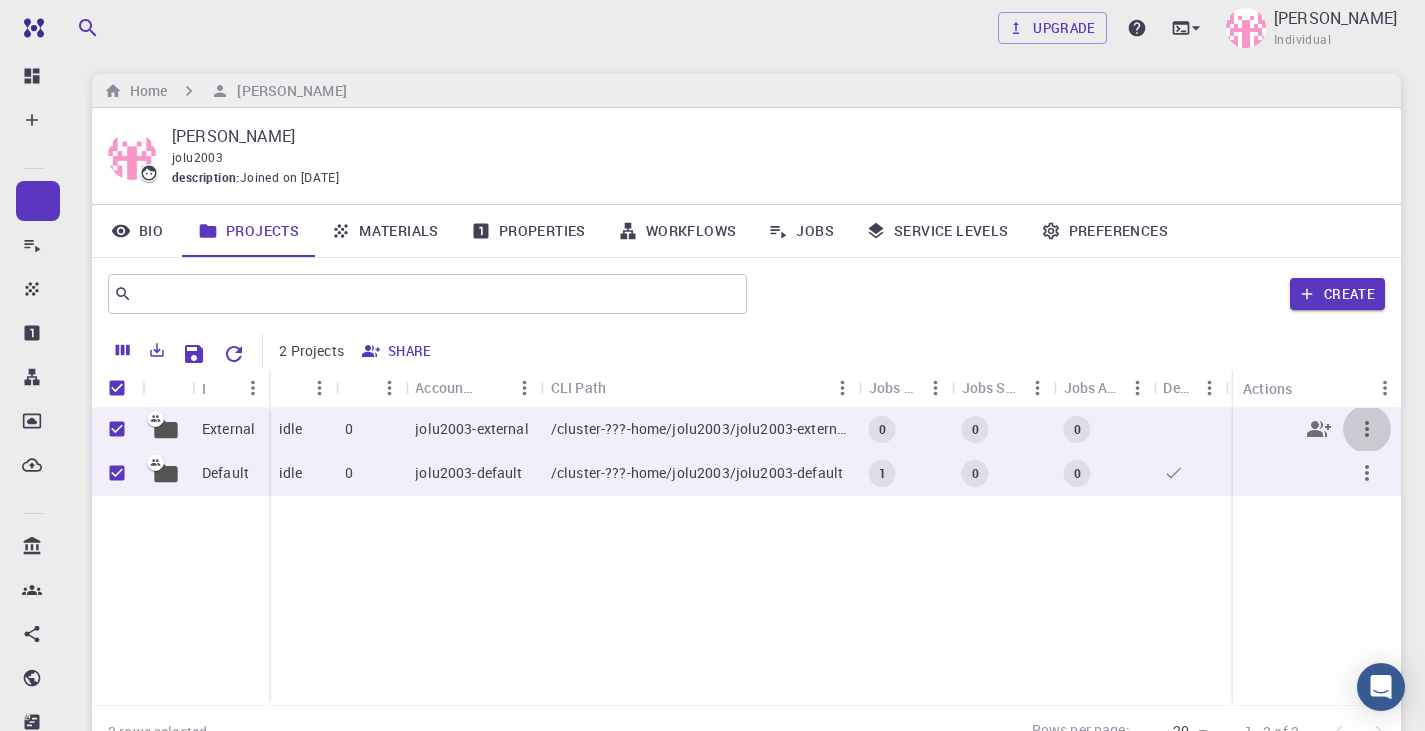 click 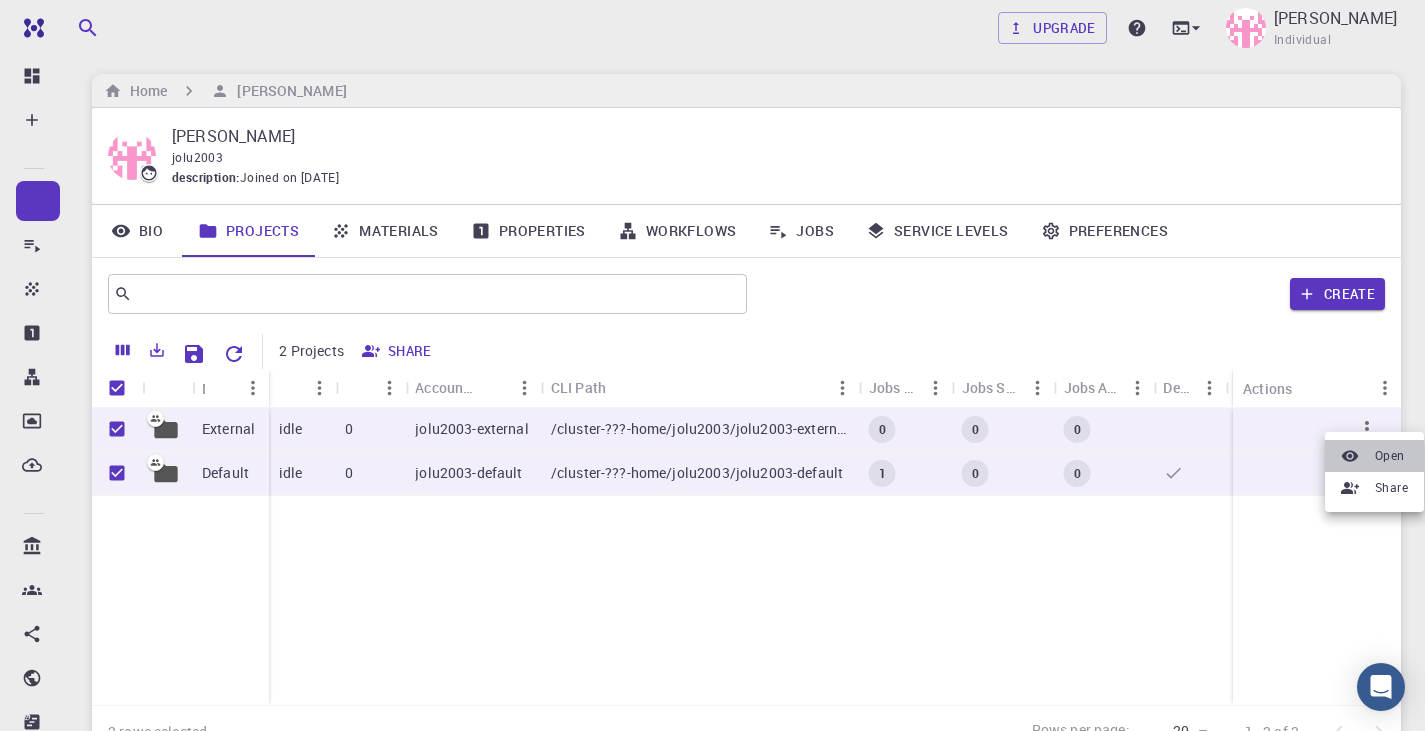 click at bounding box center (1354, 456) 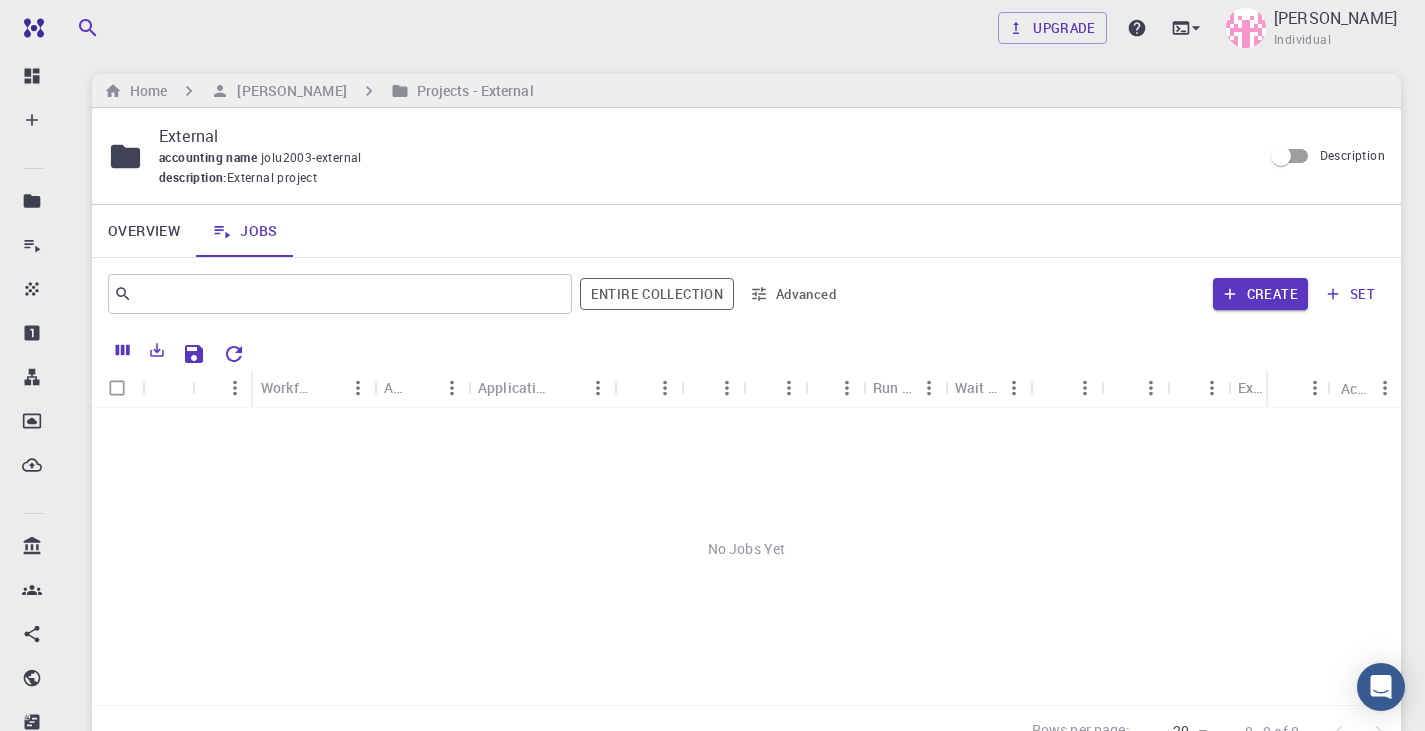 drag, startPoint x: 277, startPoint y: 230, endPoint x: 166, endPoint y: 418, distance: 218.32315 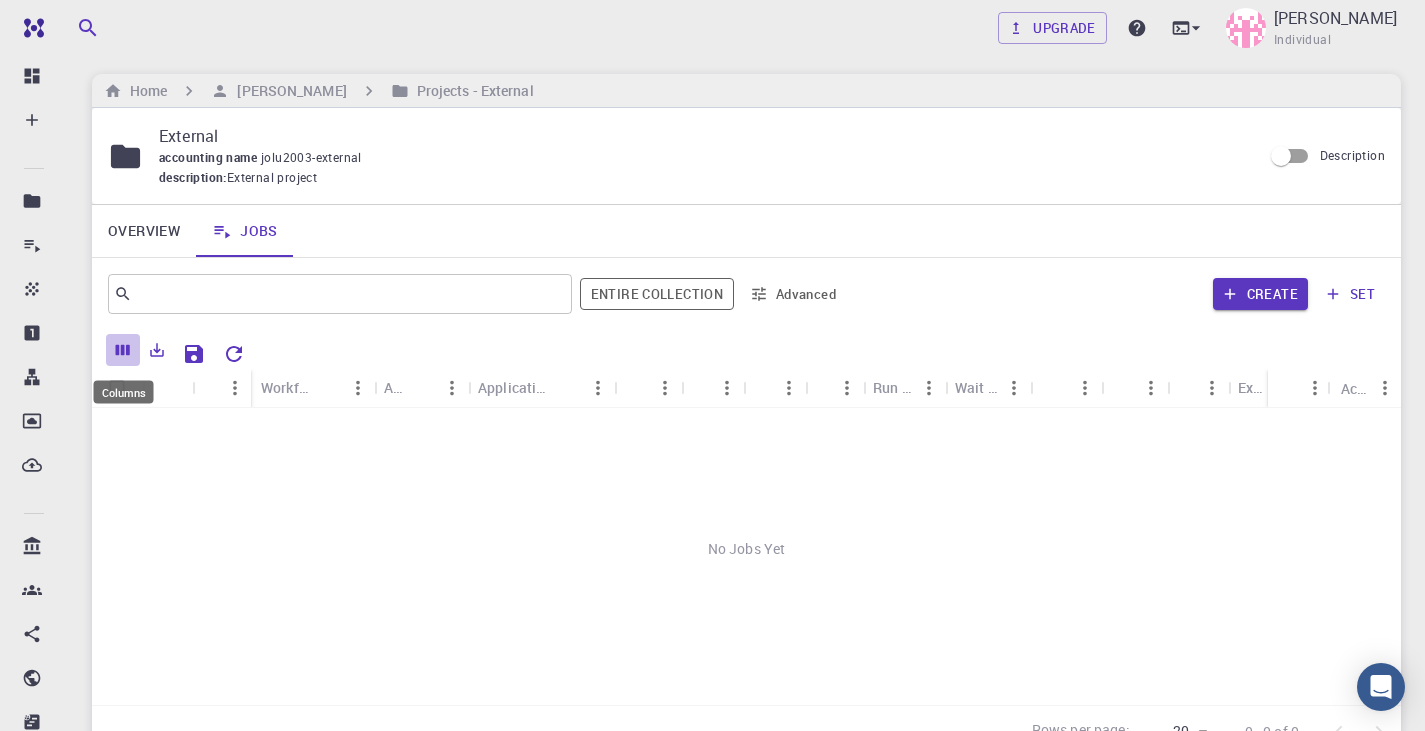 click 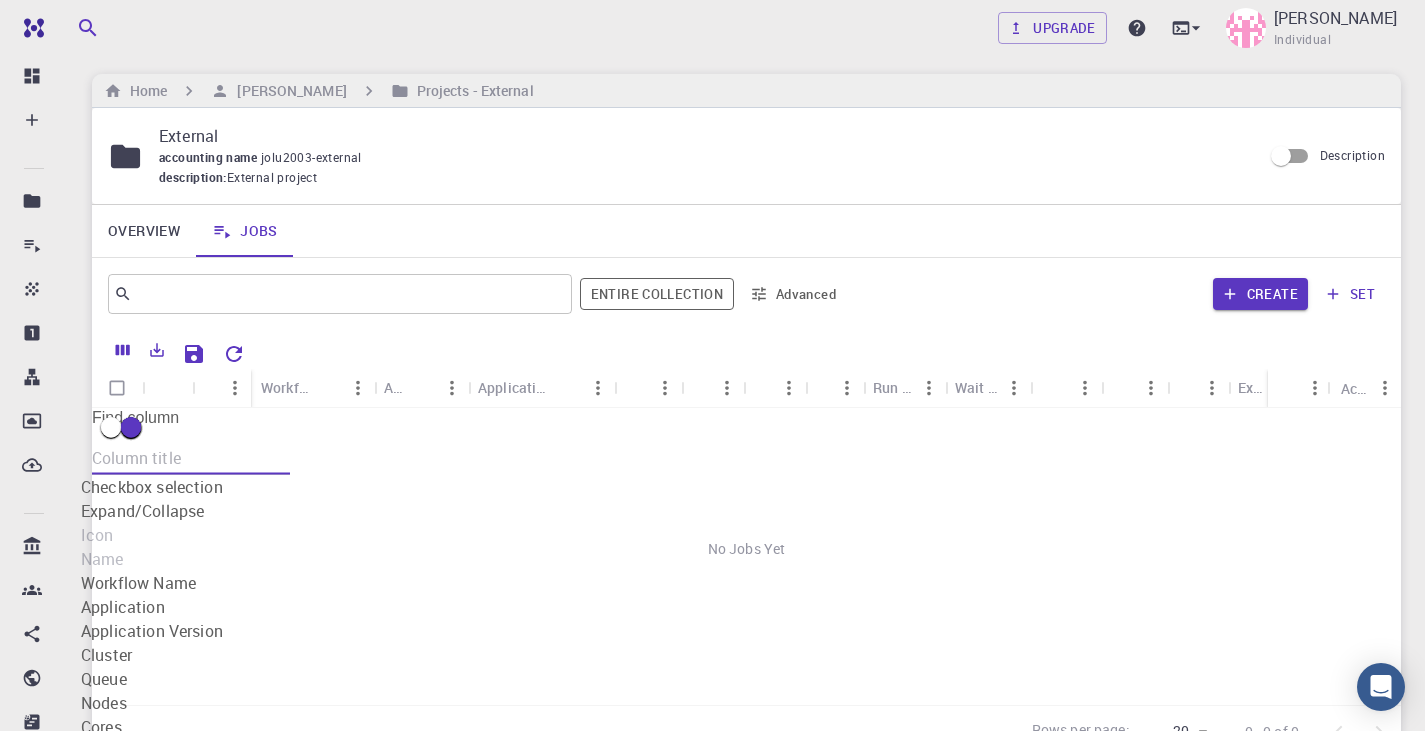 scroll, scrollTop: 132, scrollLeft: 0, axis: vertical 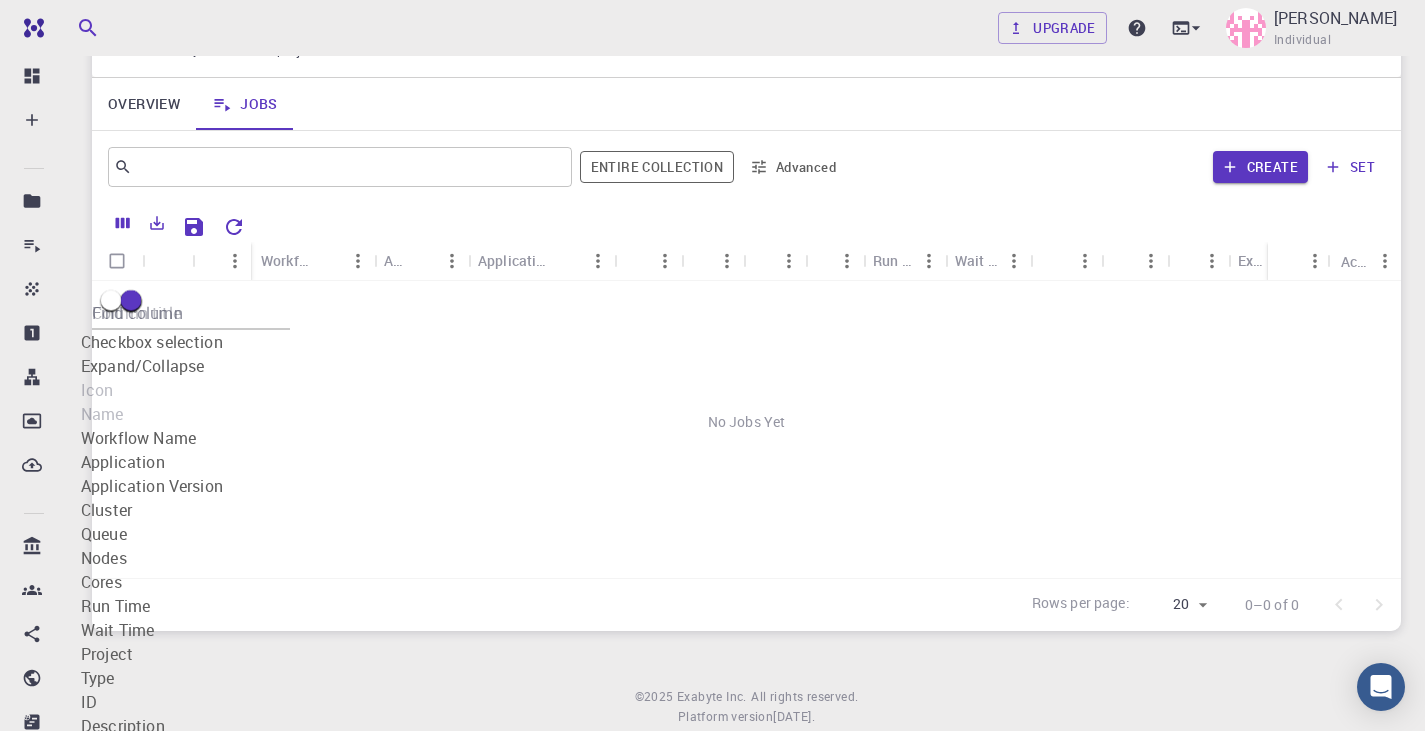 click on "No Jobs Yet" at bounding box center [746, 422] 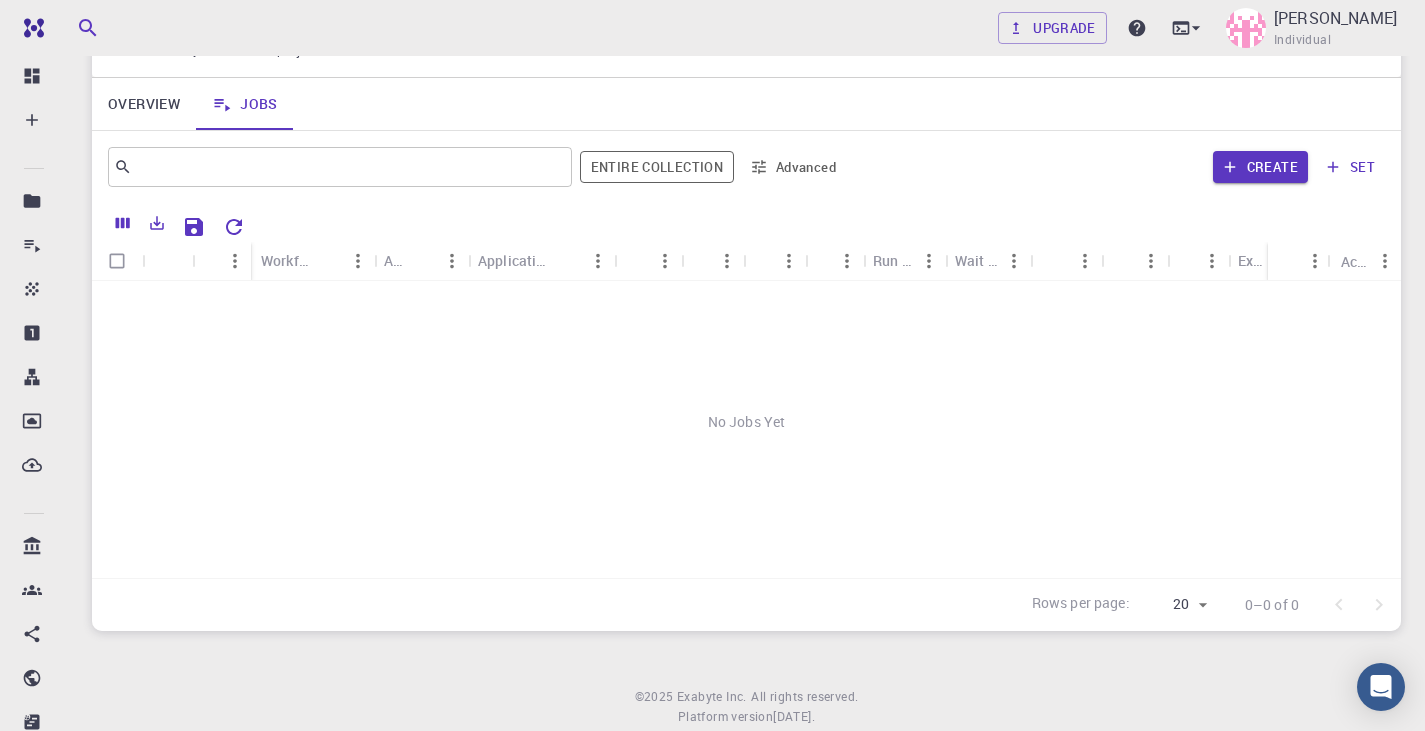 scroll, scrollTop: 0, scrollLeft: 0, axis: both 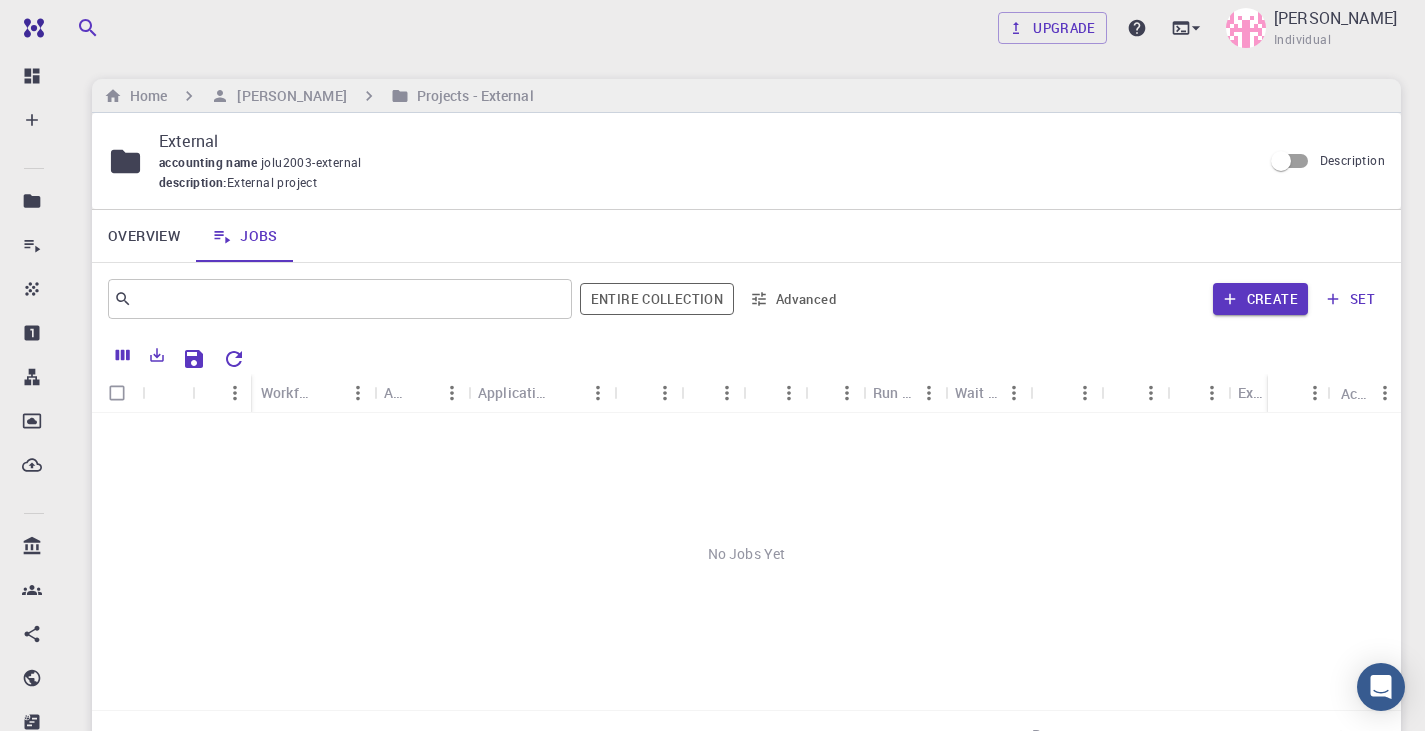 click on "Overview" at bounding box center [144, 236] 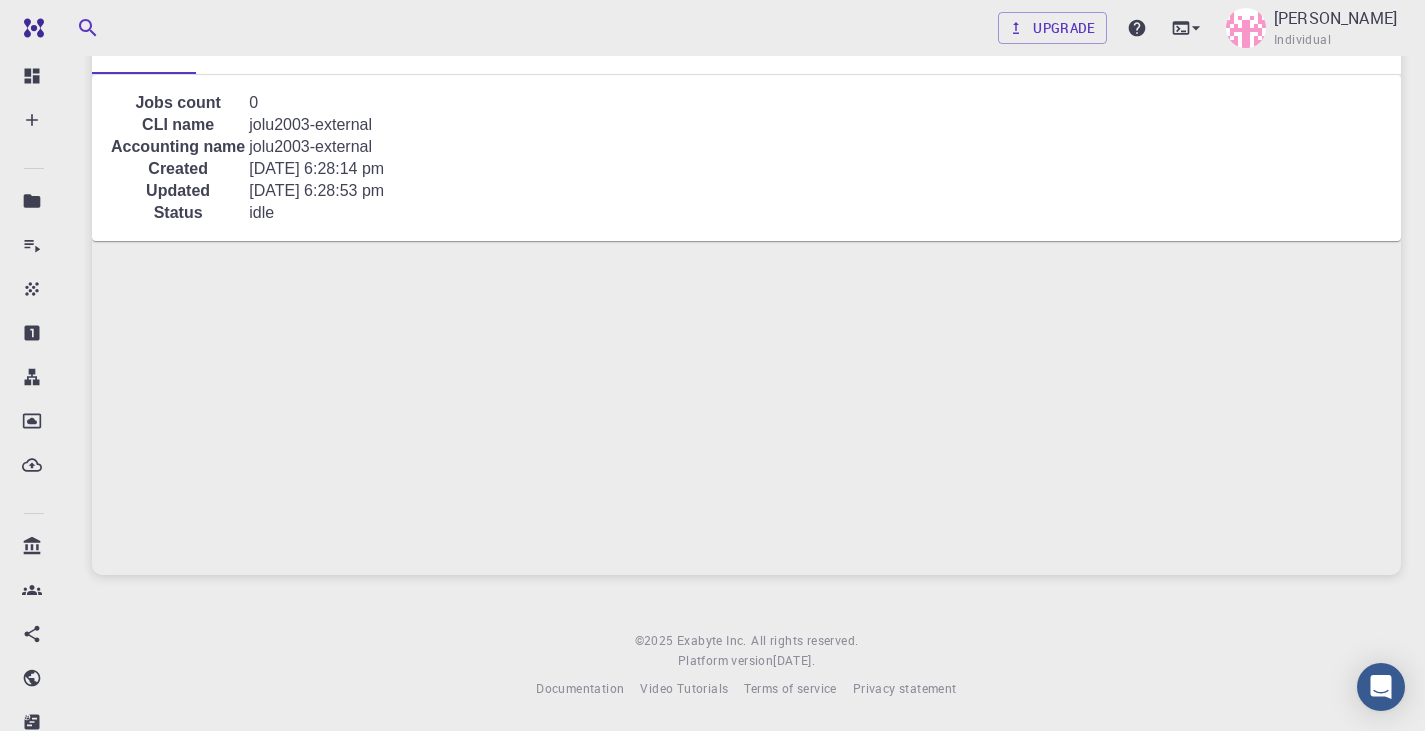 scroll, scrollTop: 0, scrollLeft: 0, axis: both 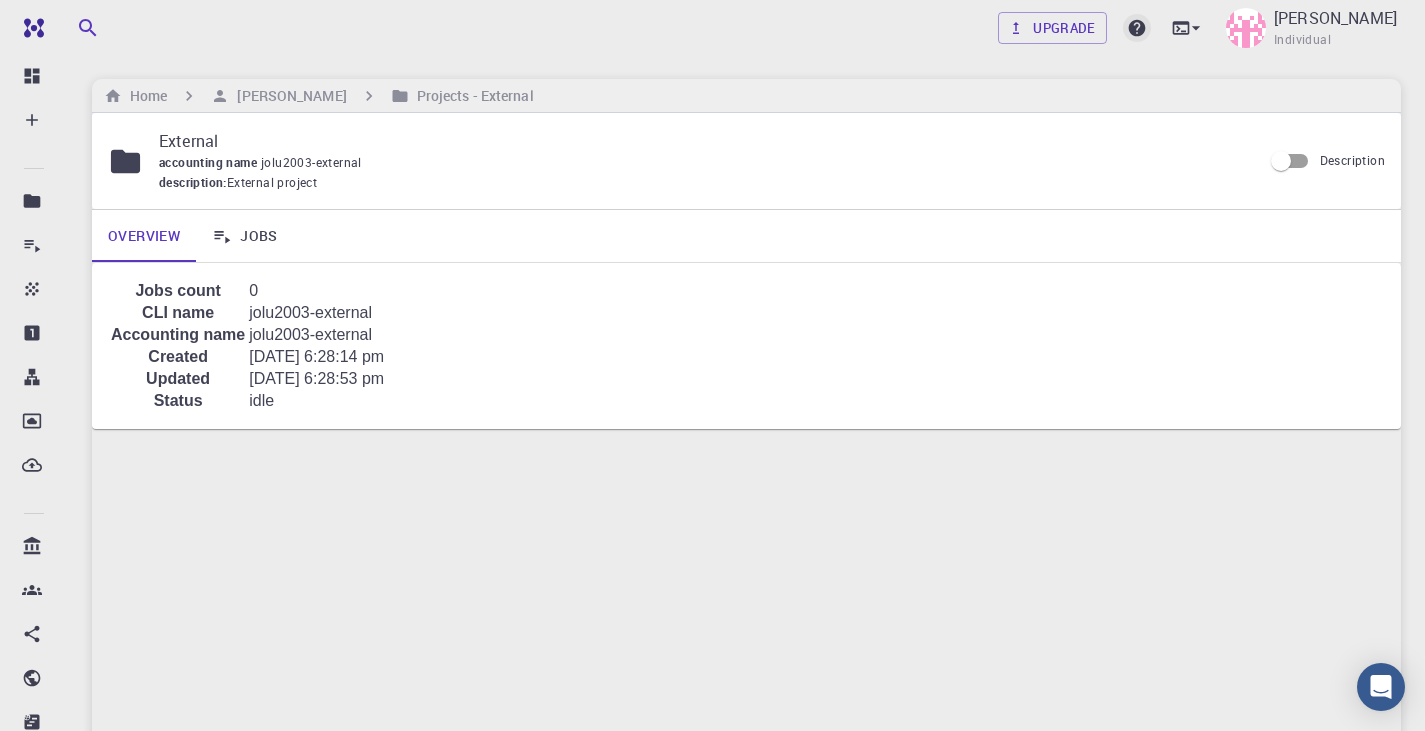 click 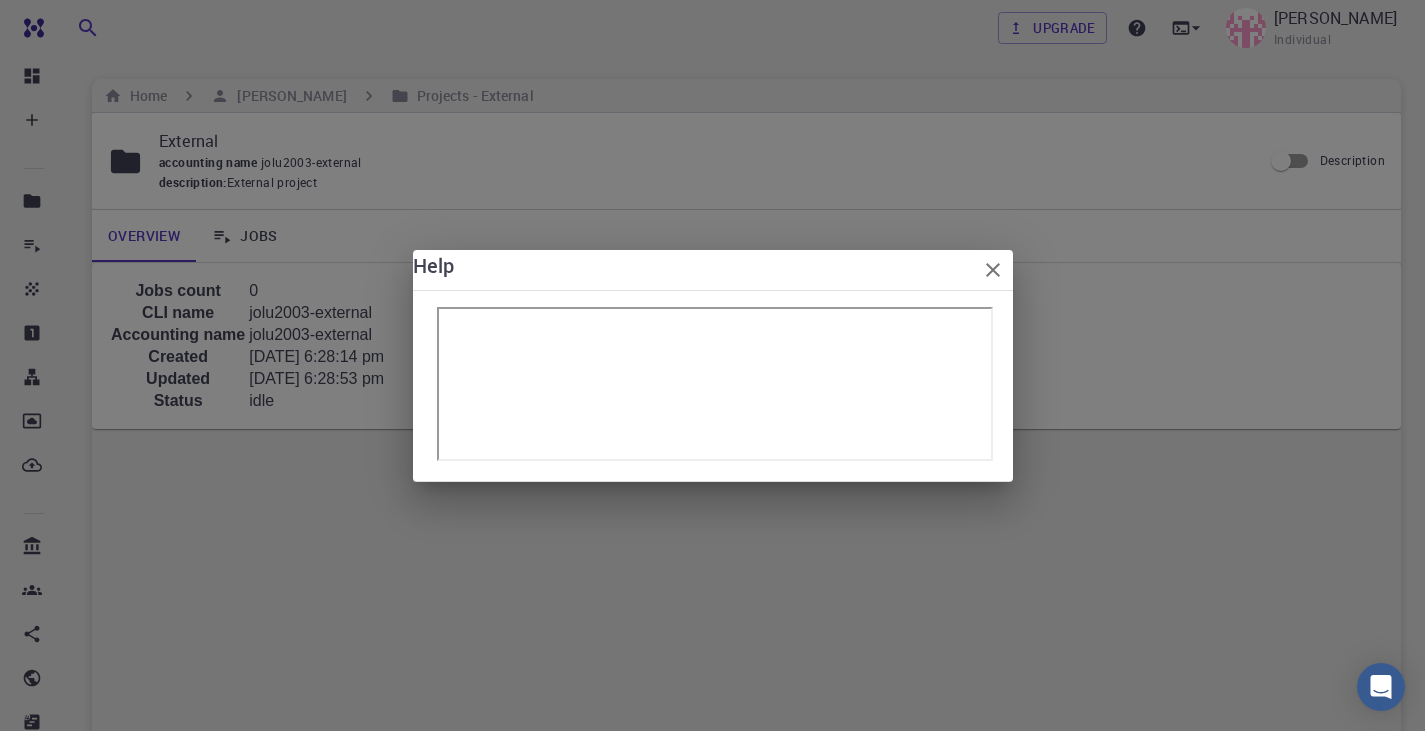 scroll, scrollTop: 17, scrollLeft: 0, axis: vertical 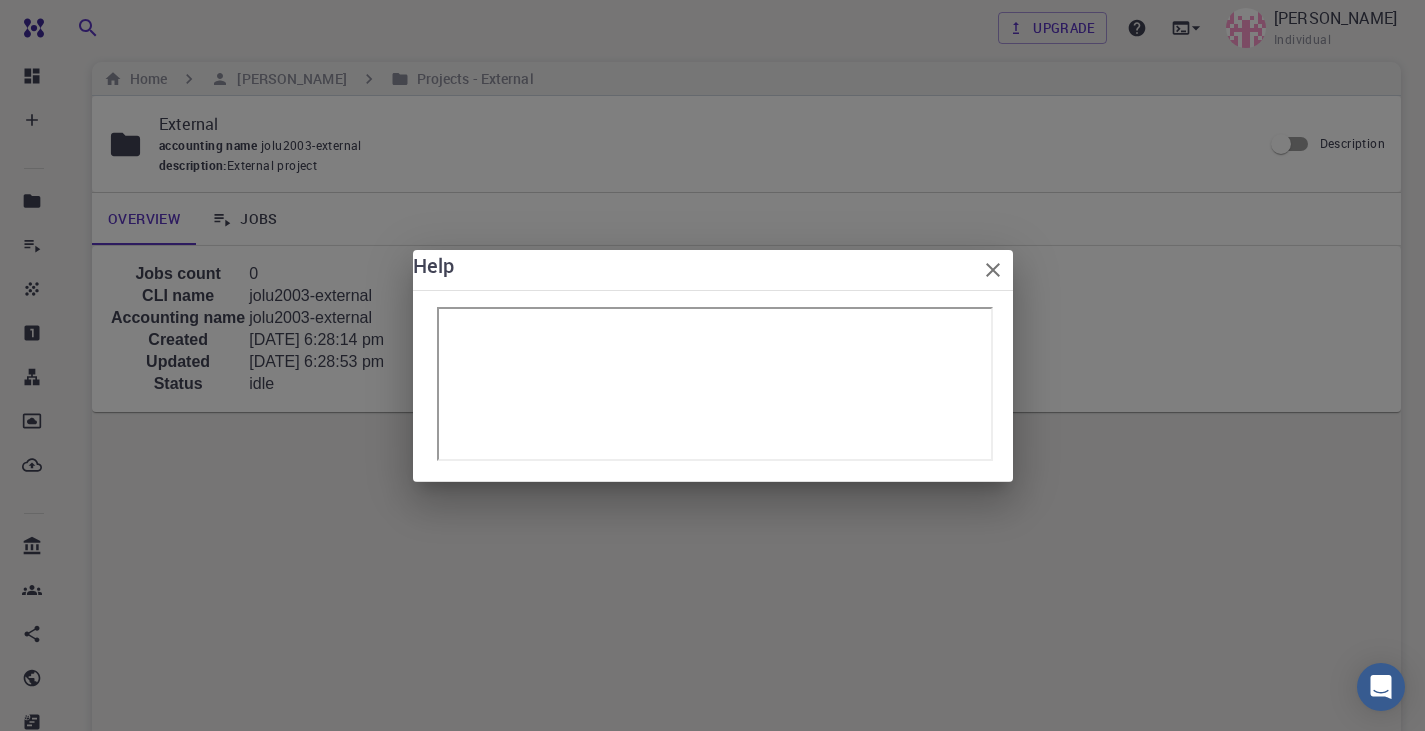 click 